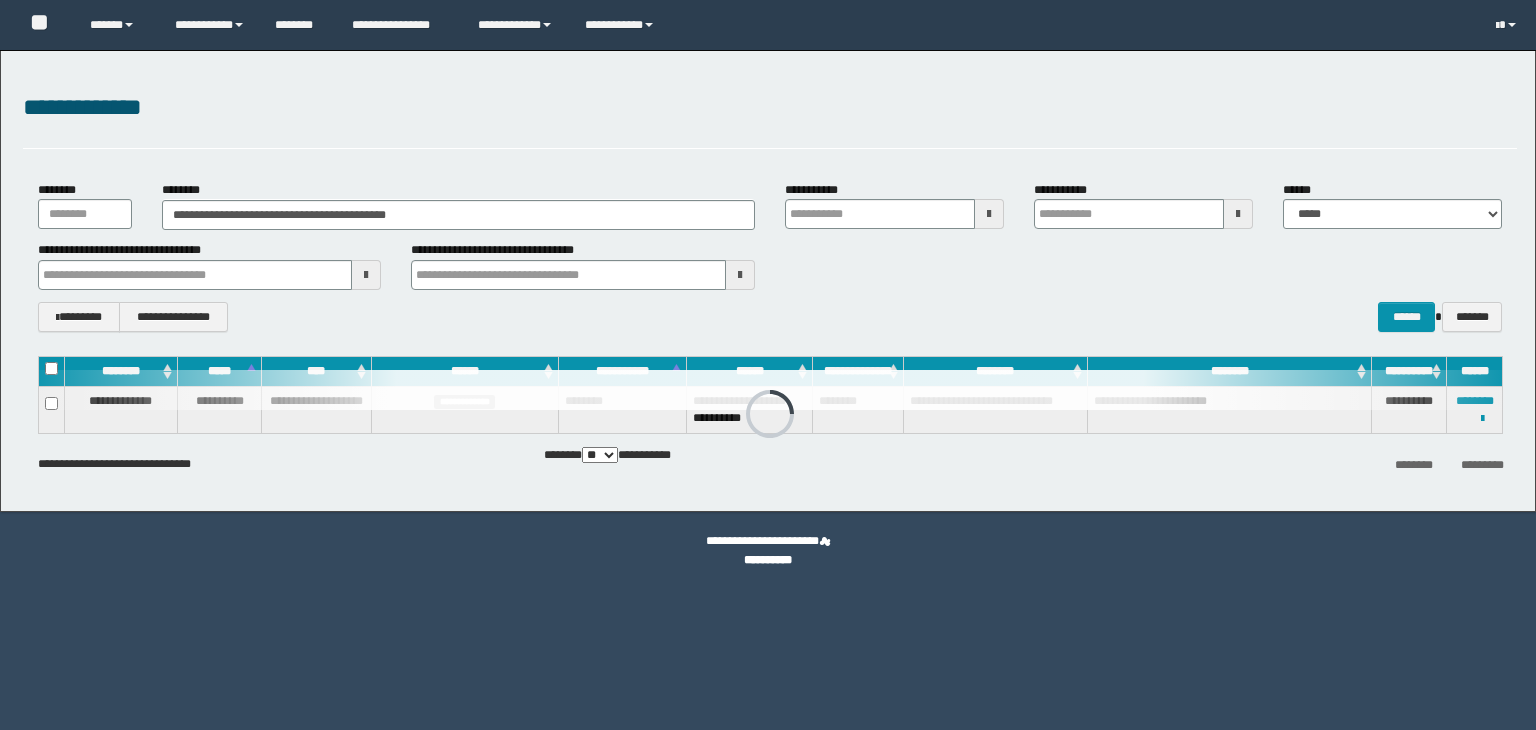 scroll, scrollTop: 0, scrollLeft: 0, axis: both 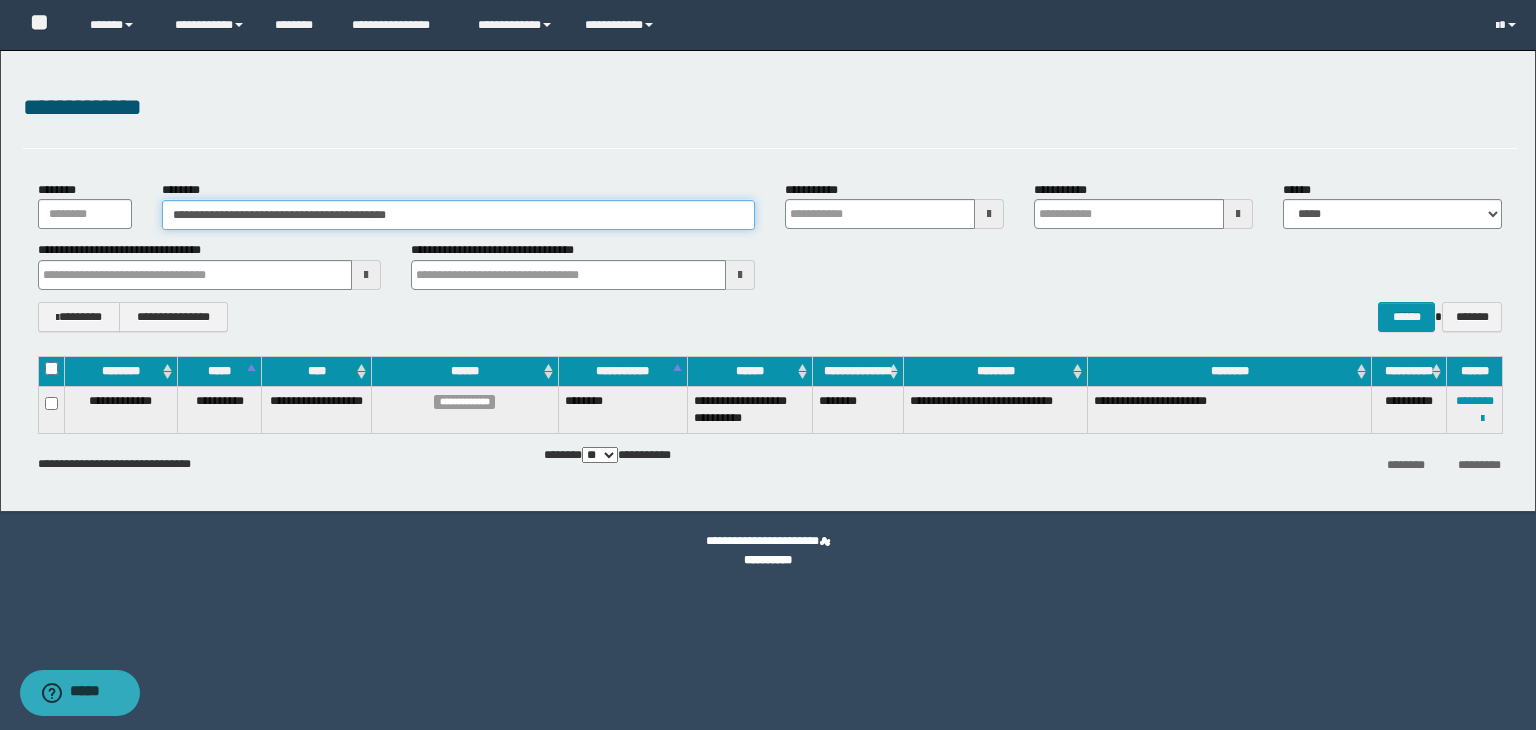 click on "**********" at bounding box center (458, 215) 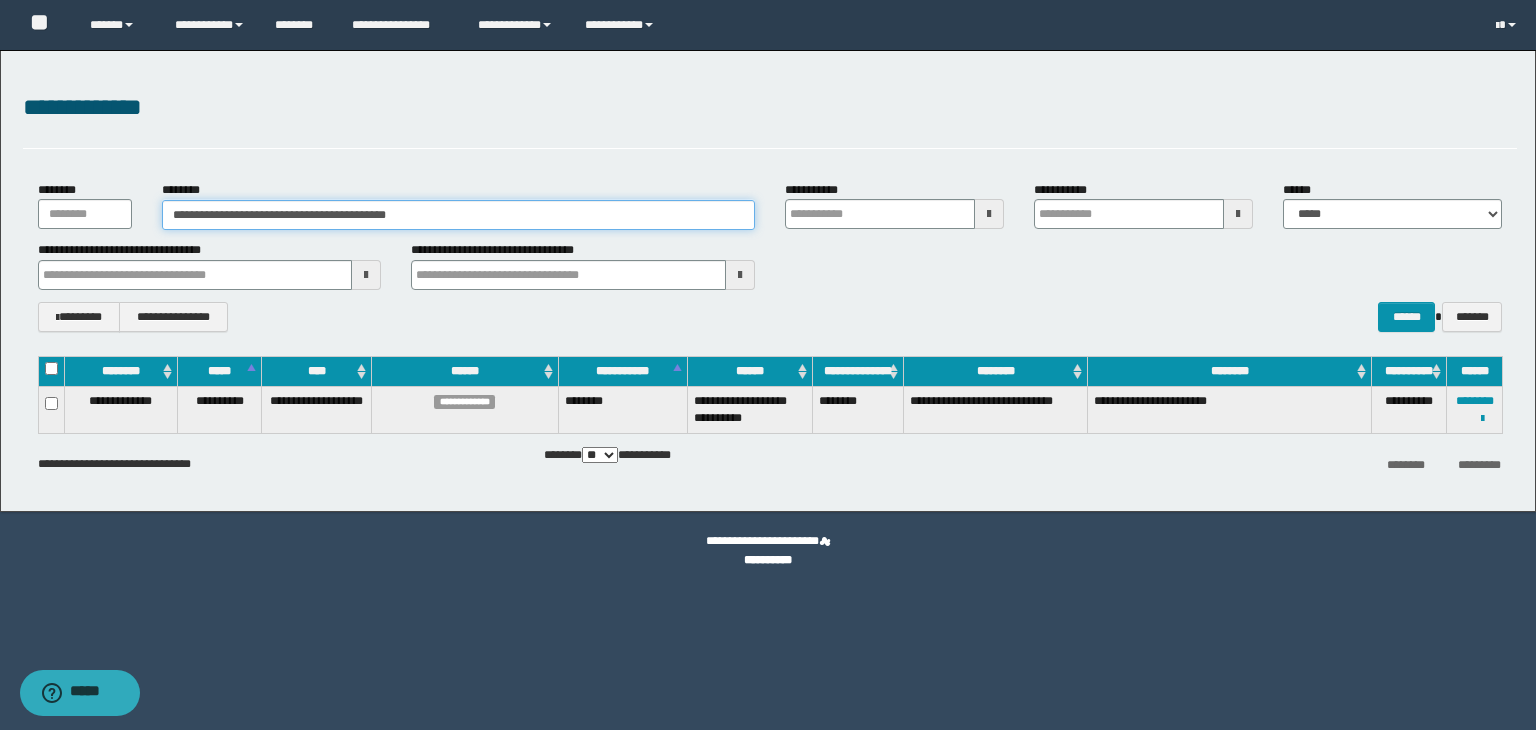 type on "*" 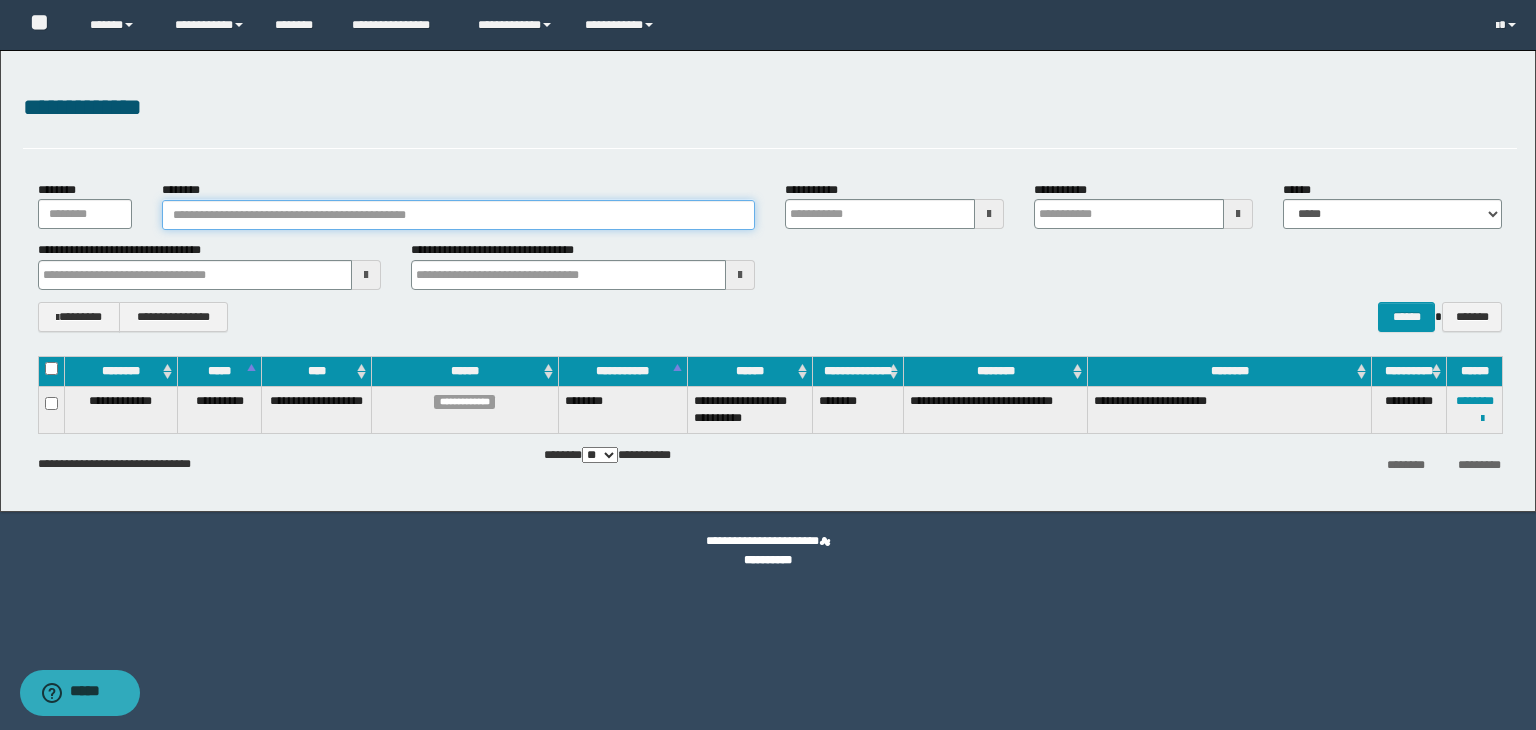 paste on "********" 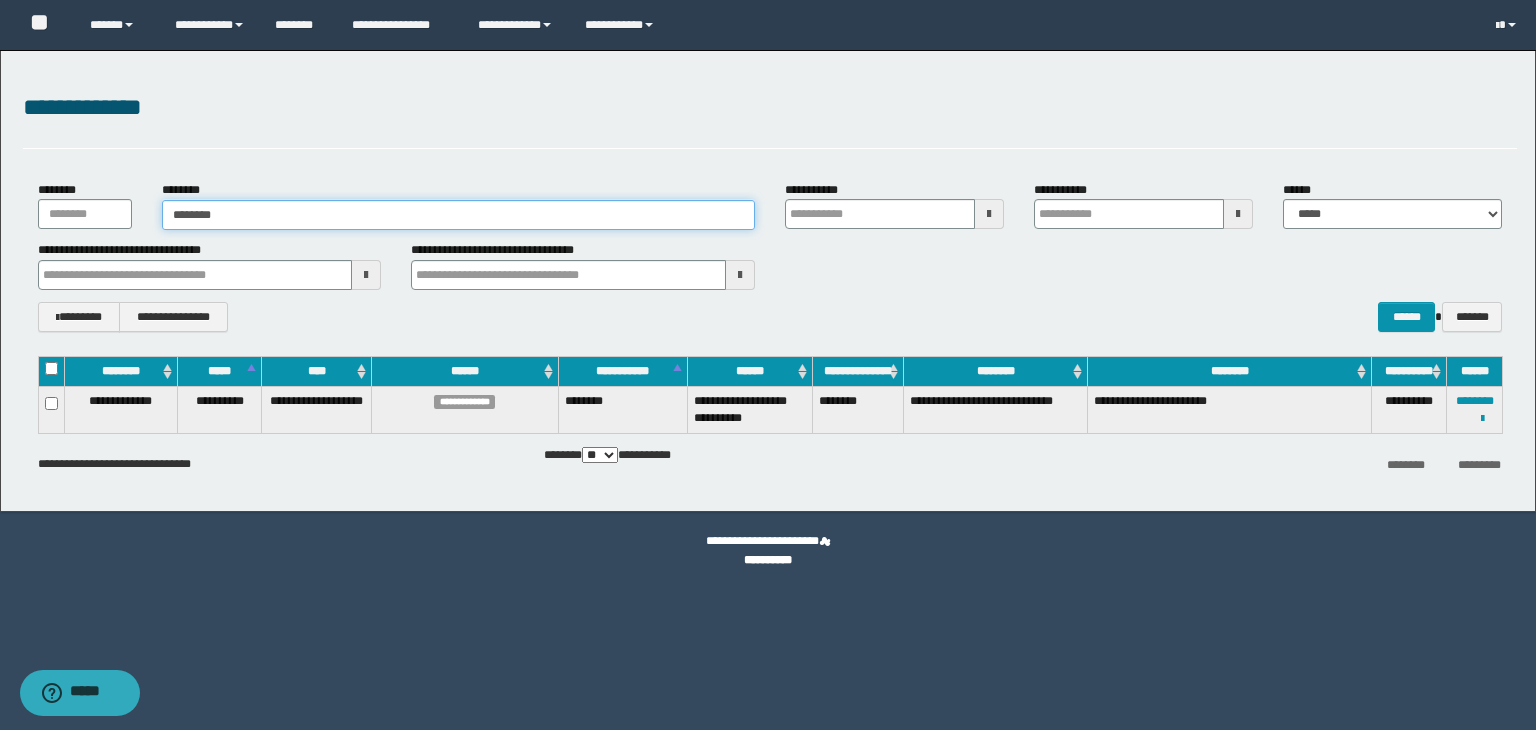 type on "********" 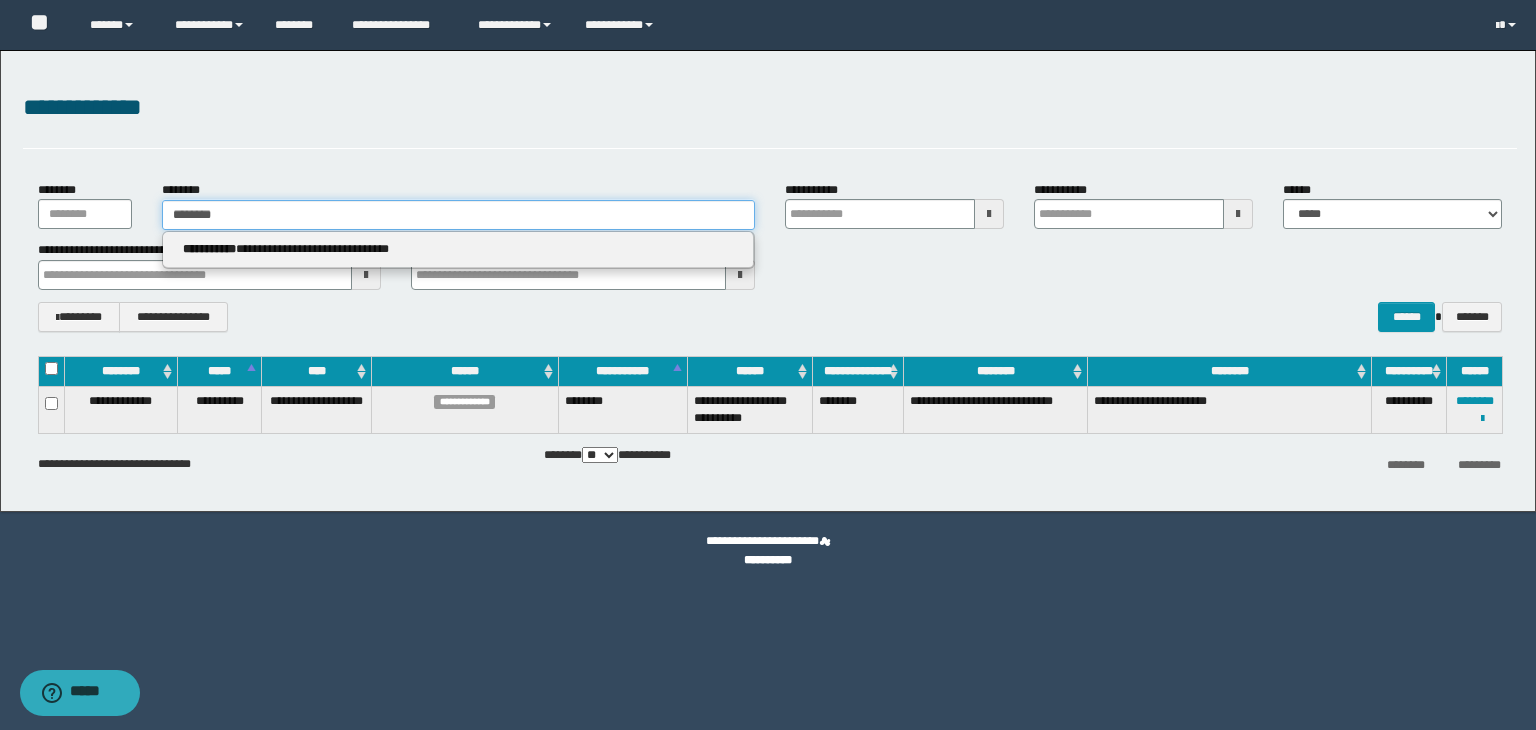 type on "********" 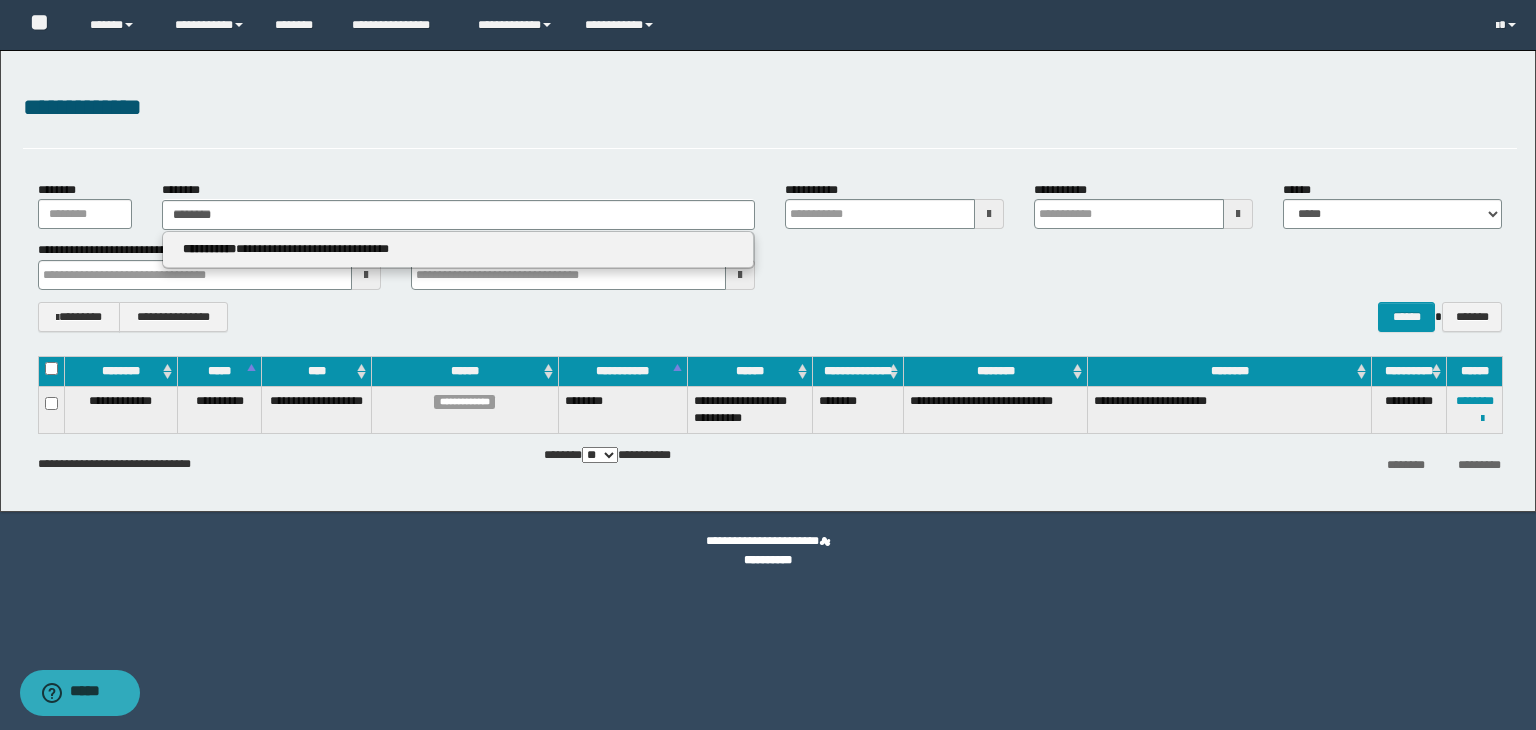 click on "**********" at bounding box center [458, 250] 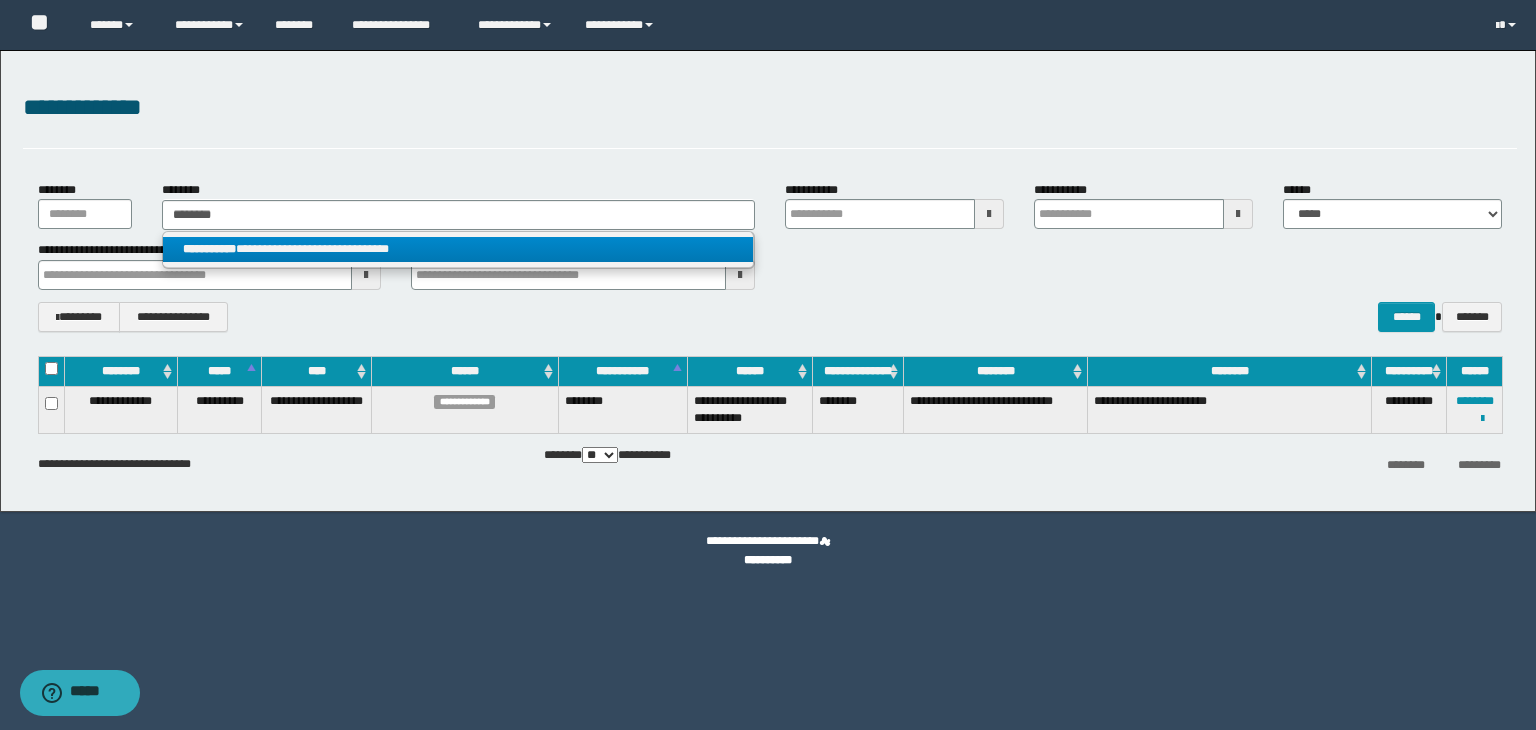 click on "**********" at bounding box center [458, 249] 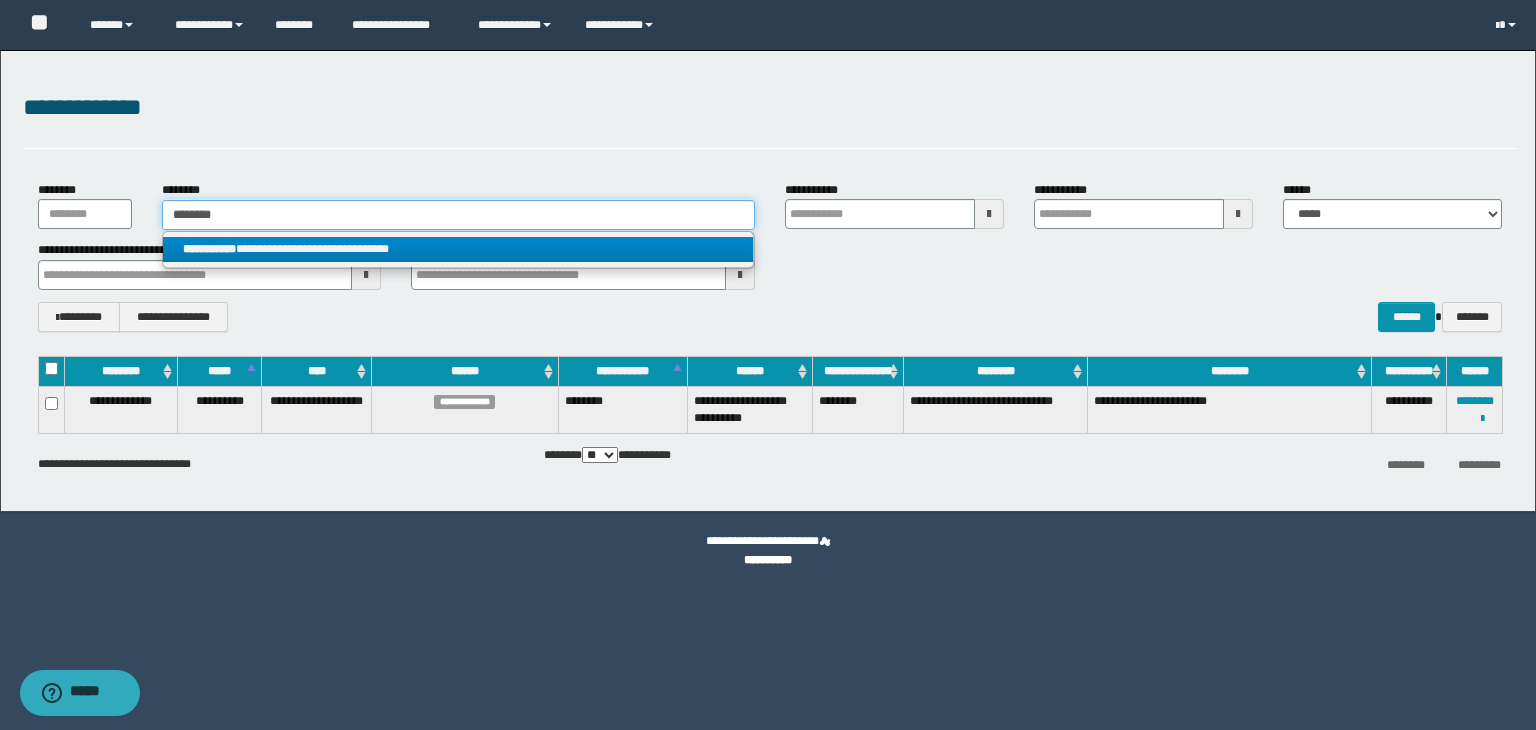 type 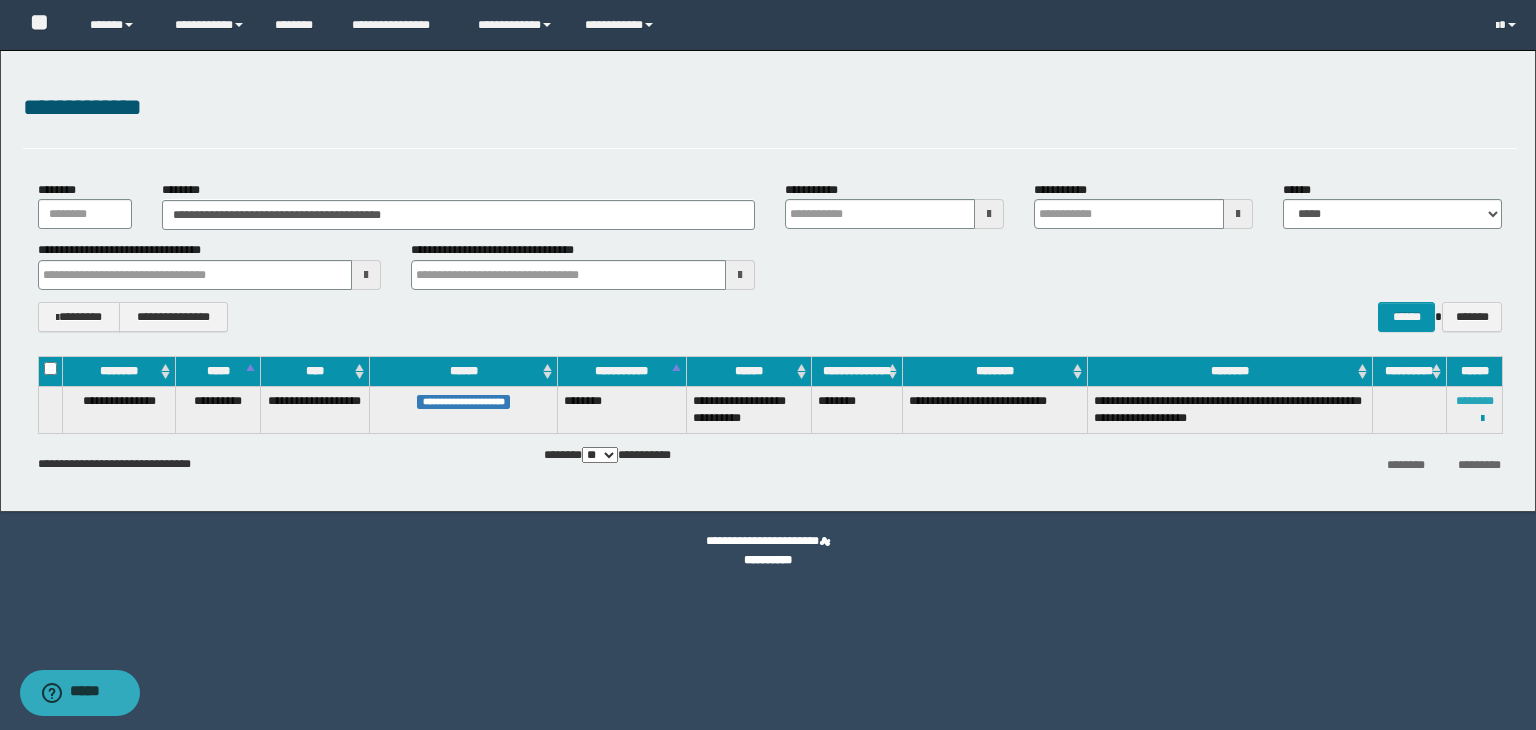 click on "********" at bounding box center (1475, 401) 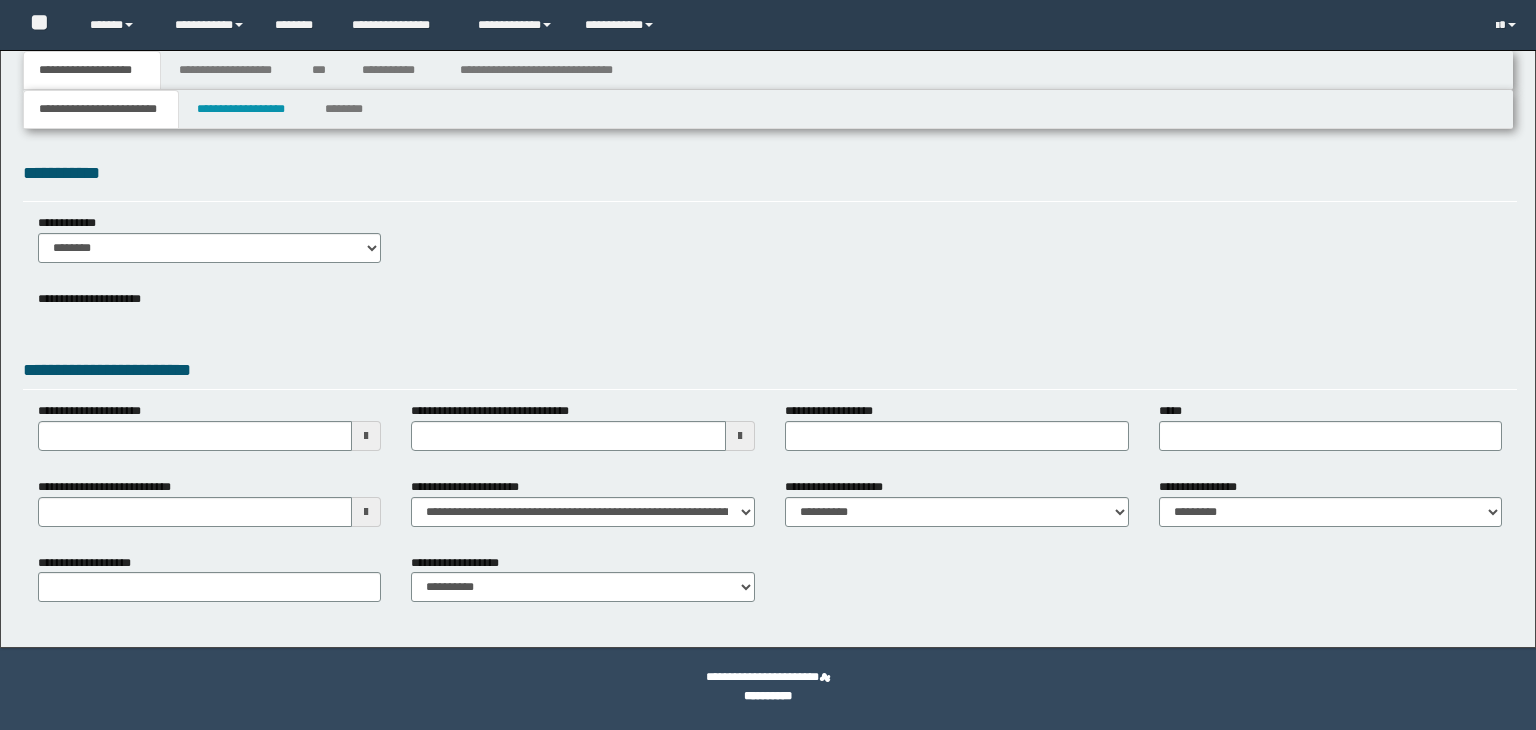 scroll, scrollTop: 0, scrollLeft: 0, axis: both 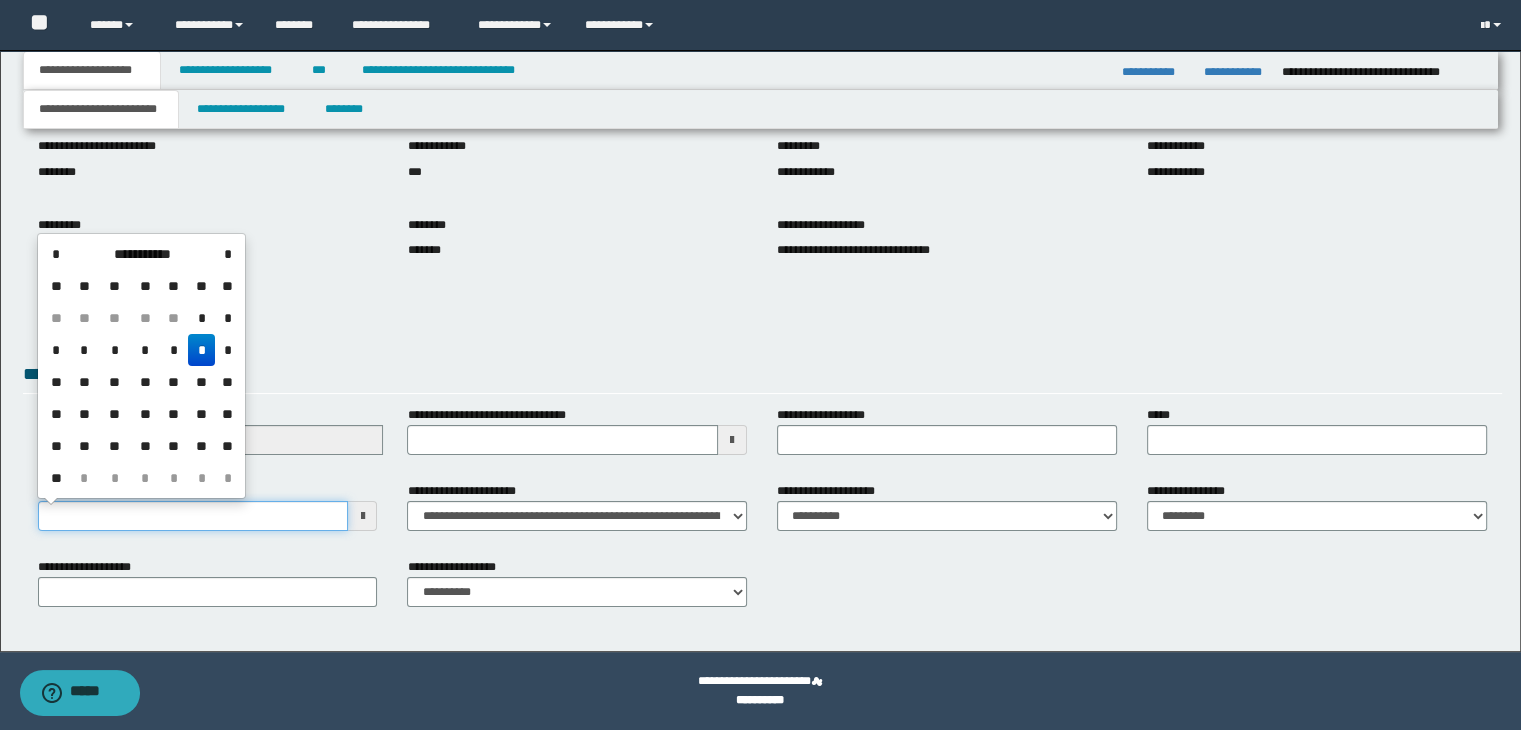 click on "**********" at bounding box center [193, 516] 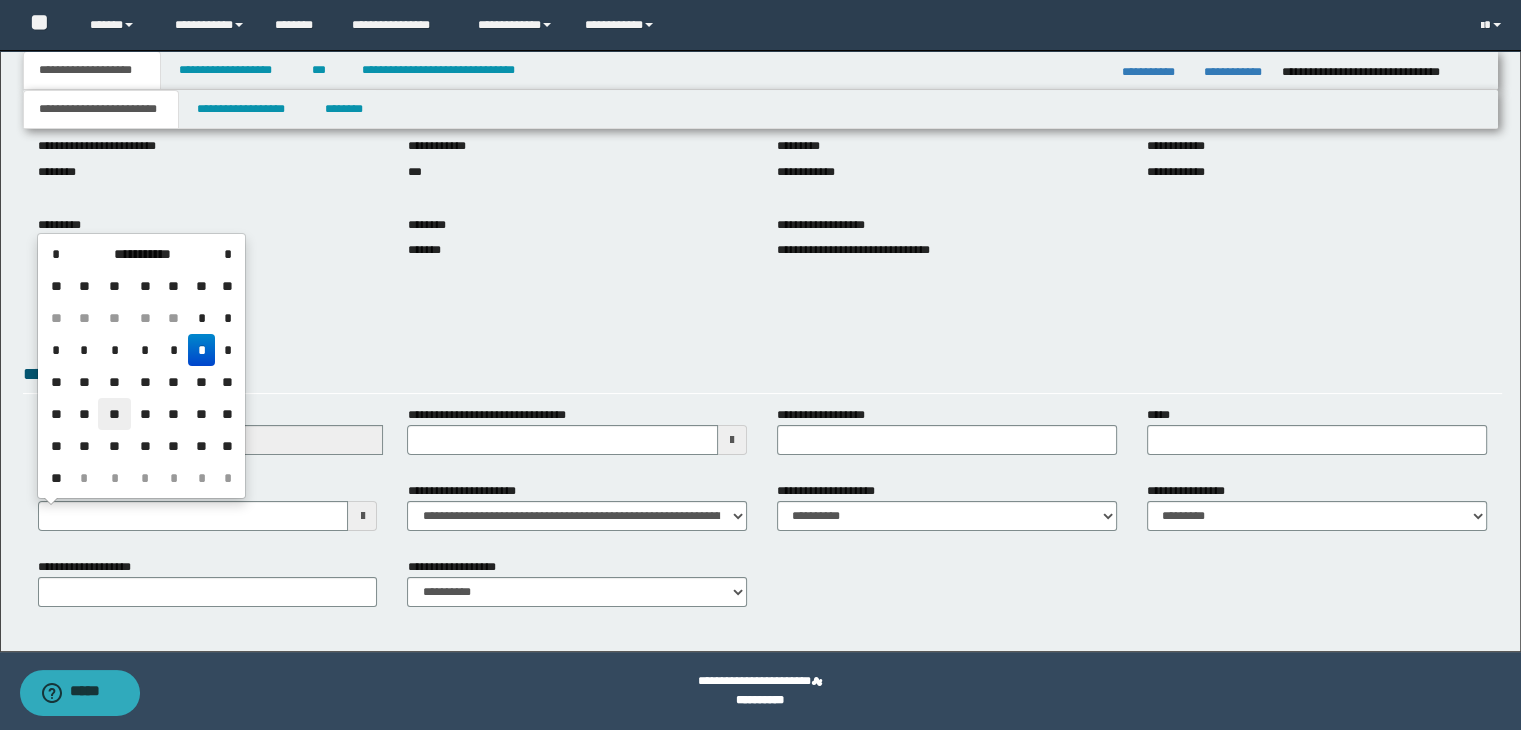 click on "**" at bounding box center (114, 414) 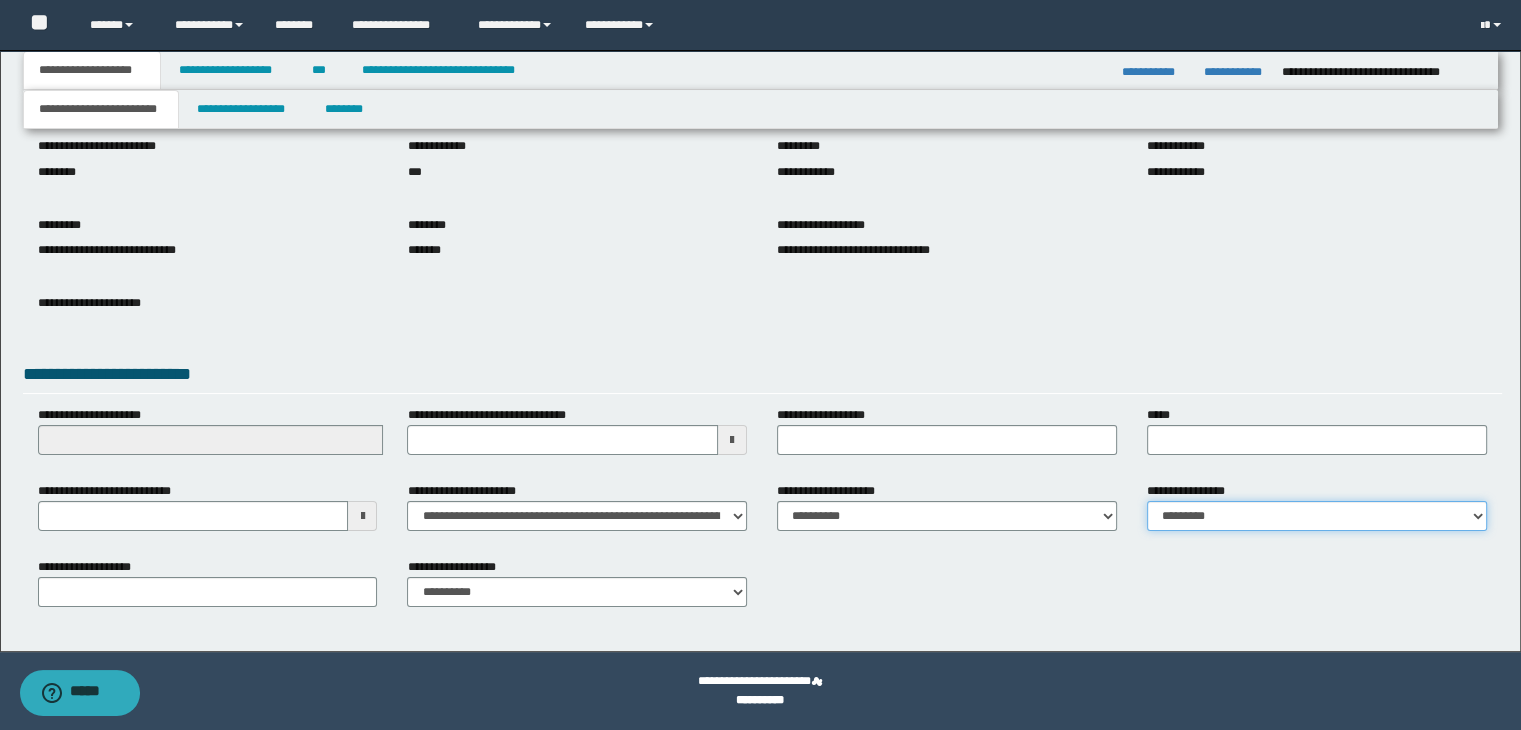 click on "**********" at bounding box center (1317, 516) 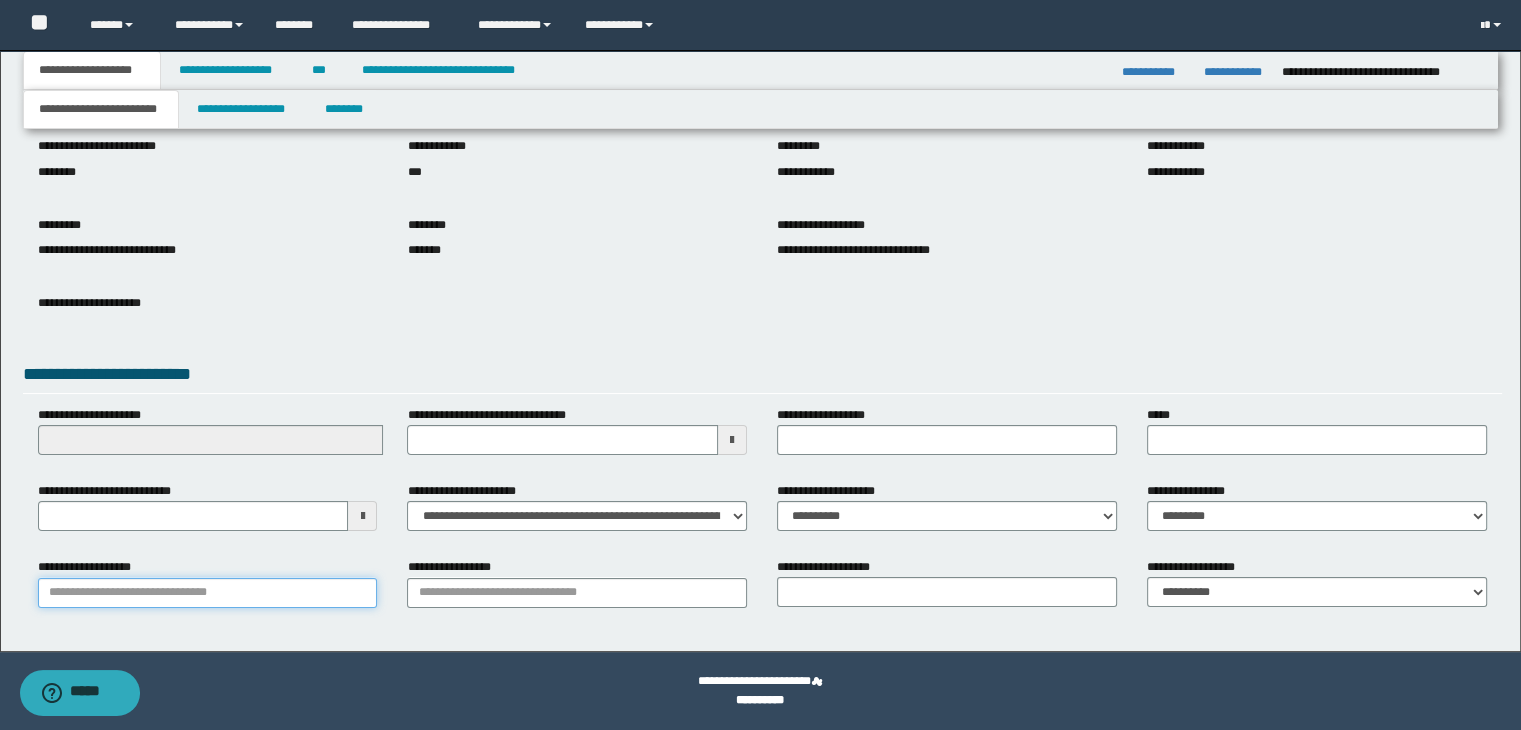 click on "**********" at bounding box center [208, 593] 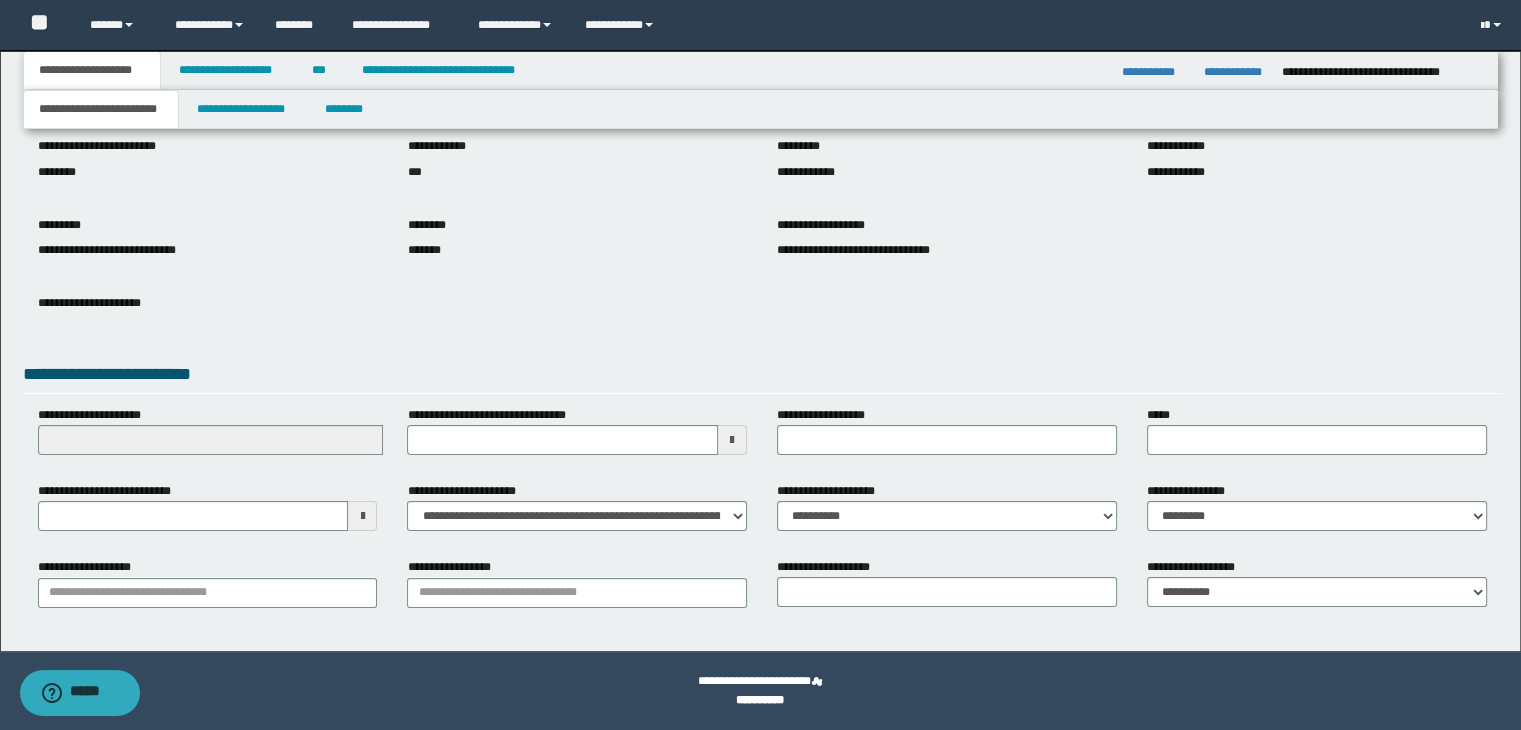 click on "**********" at bounding box center [763, 314] 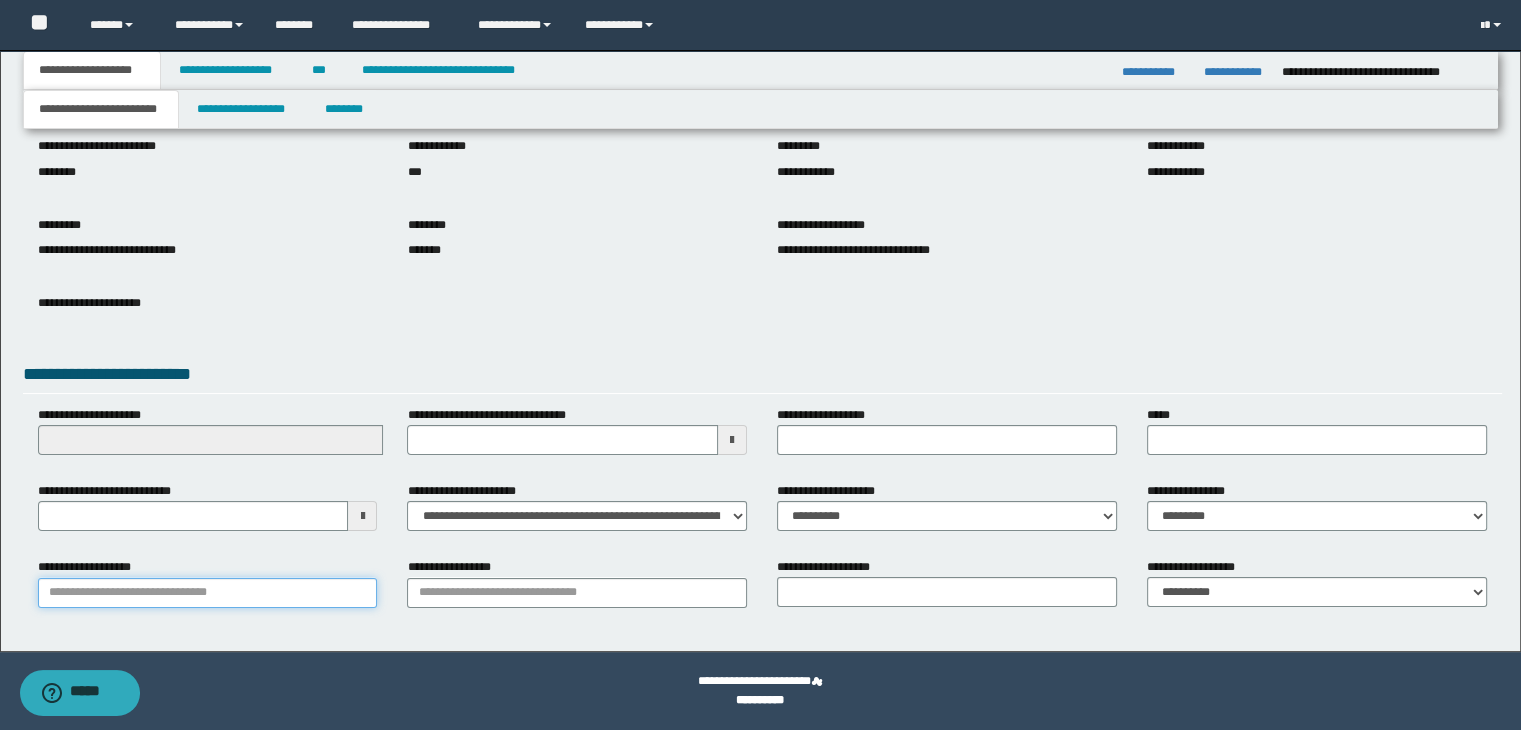 click on "**********" at bounding box center (208, 593) 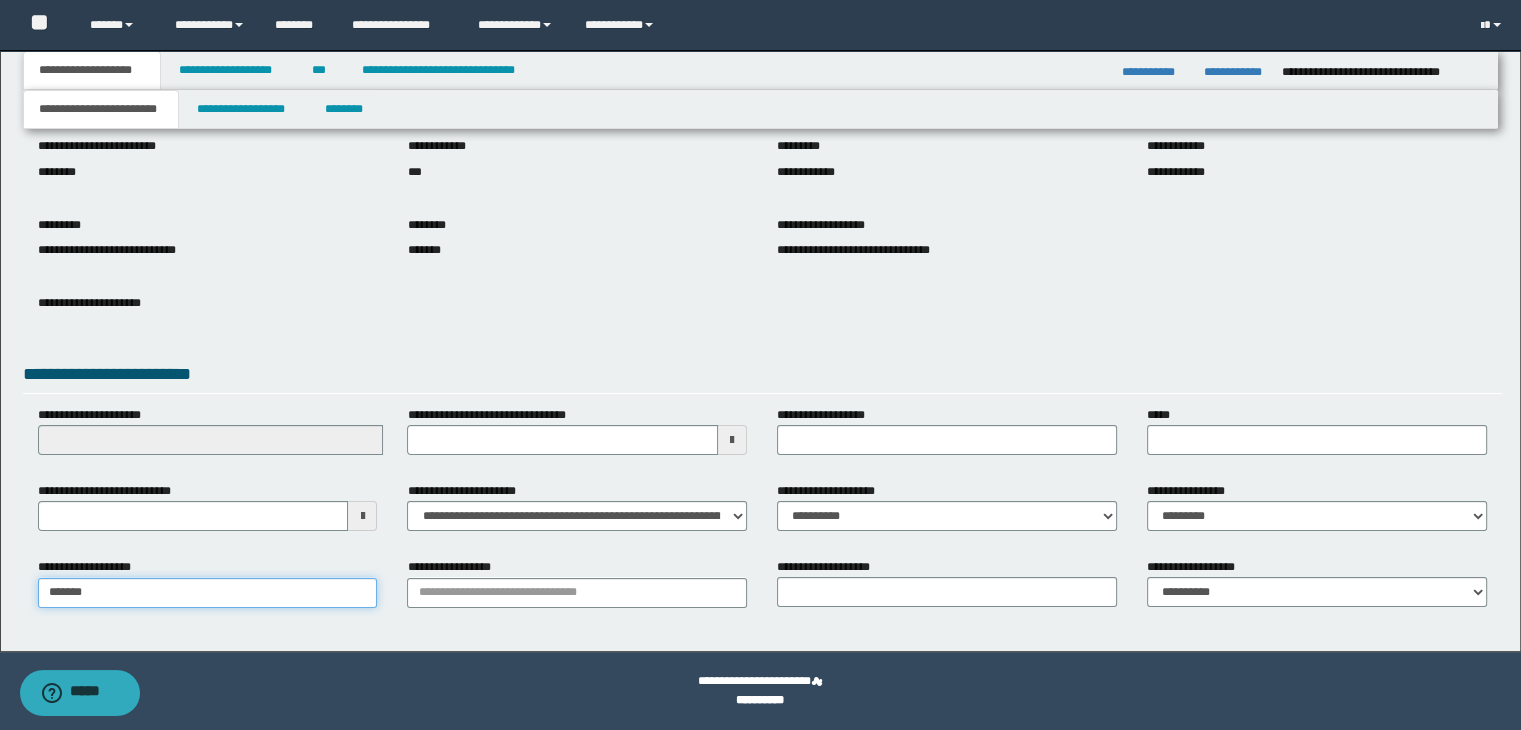type on "********" 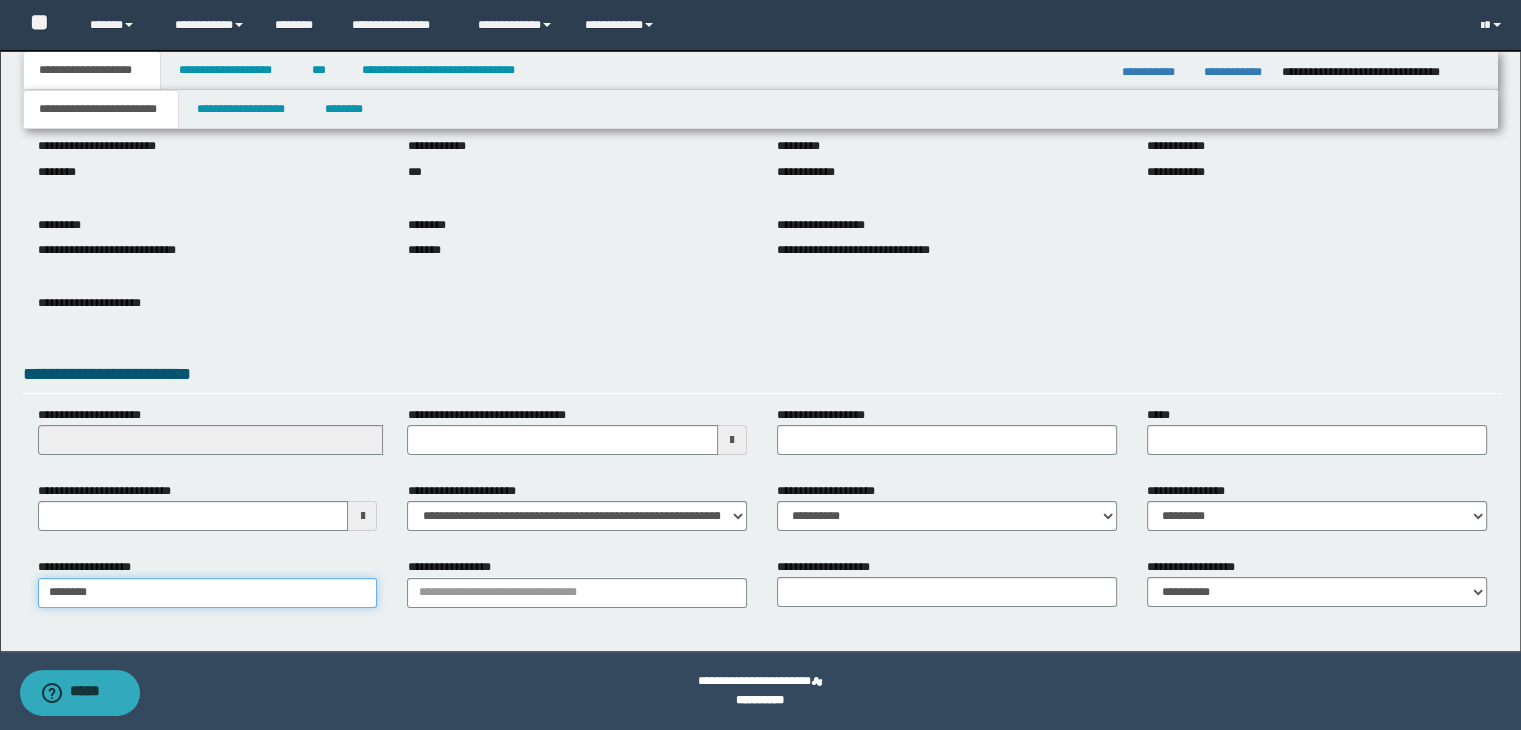type on "********" 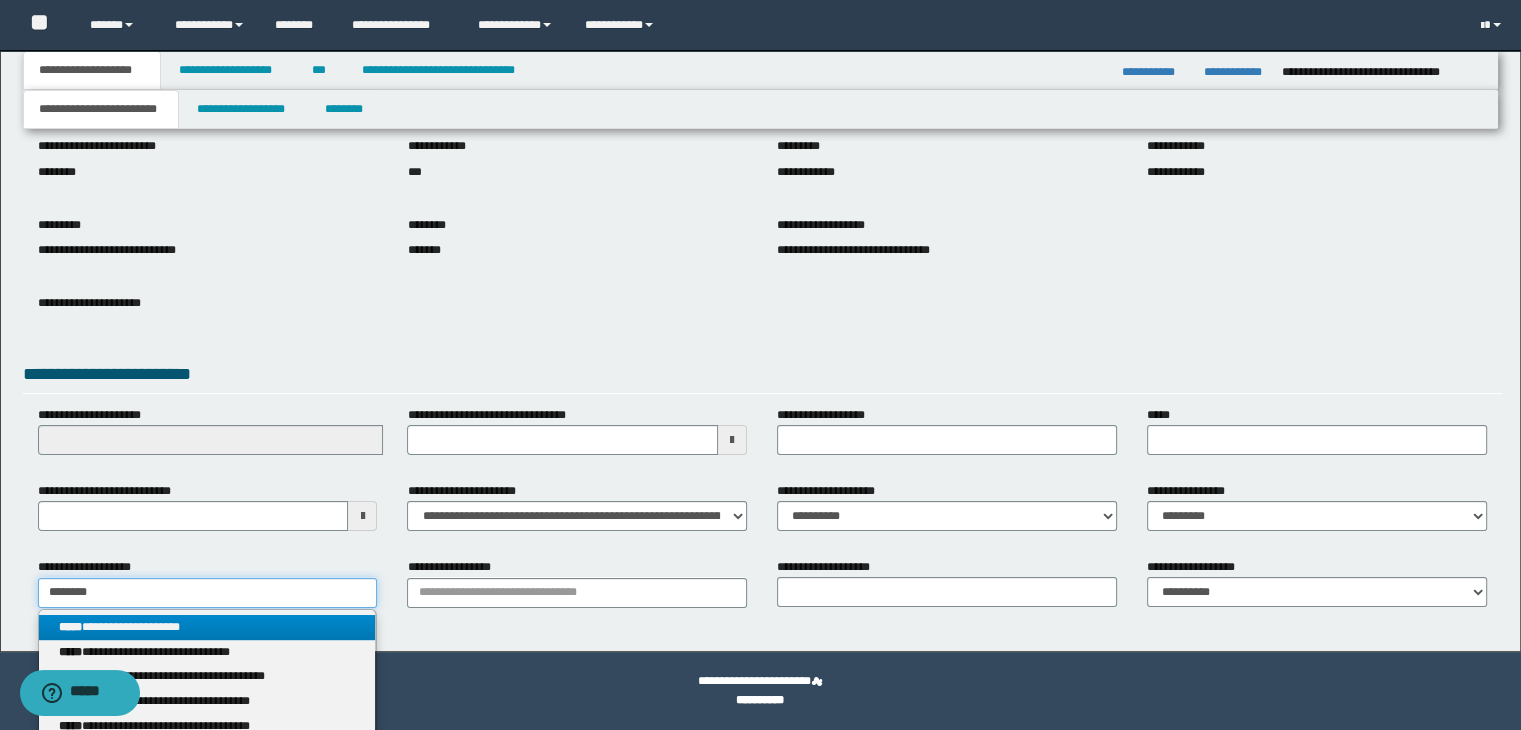 type on "********" 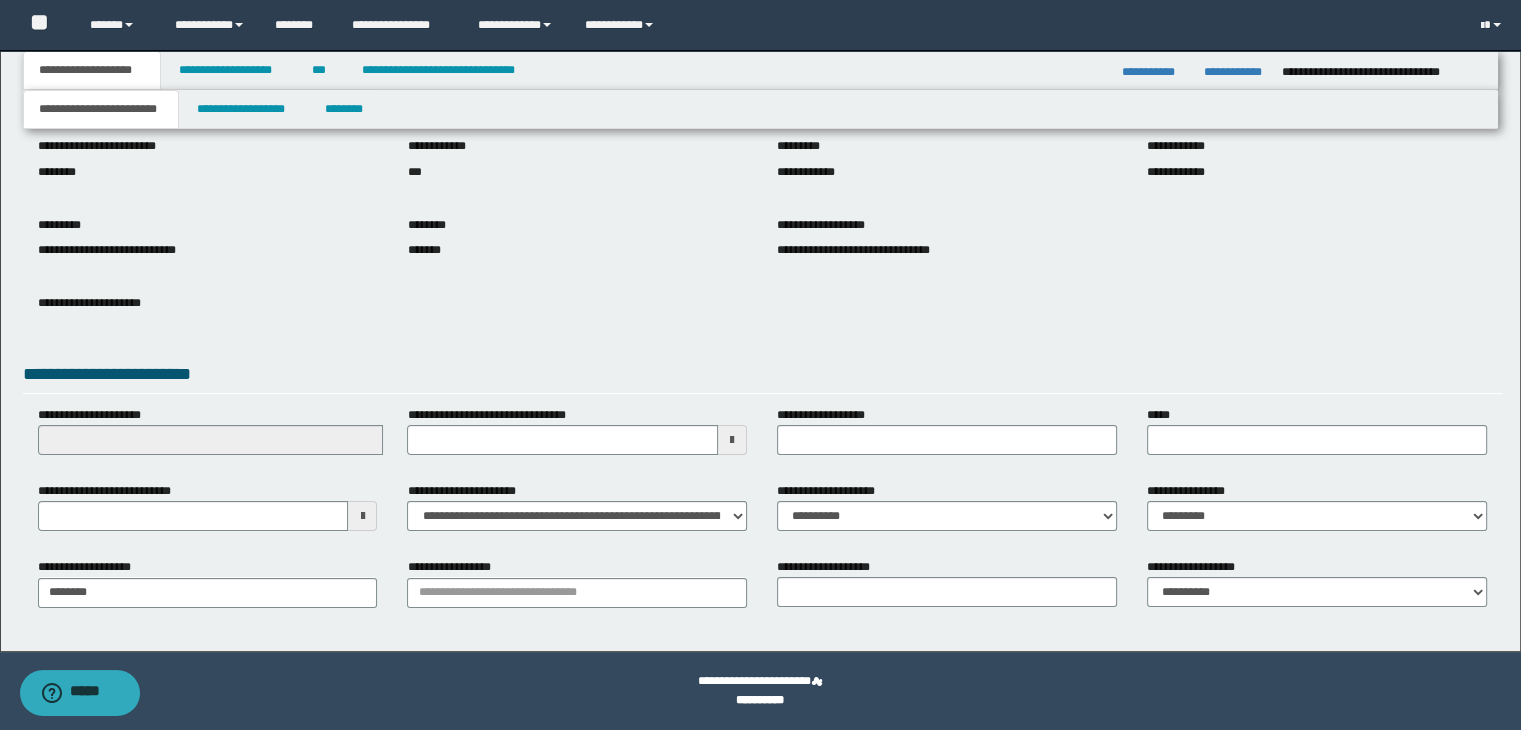 click on "**********" at bounding box center [208, 582] 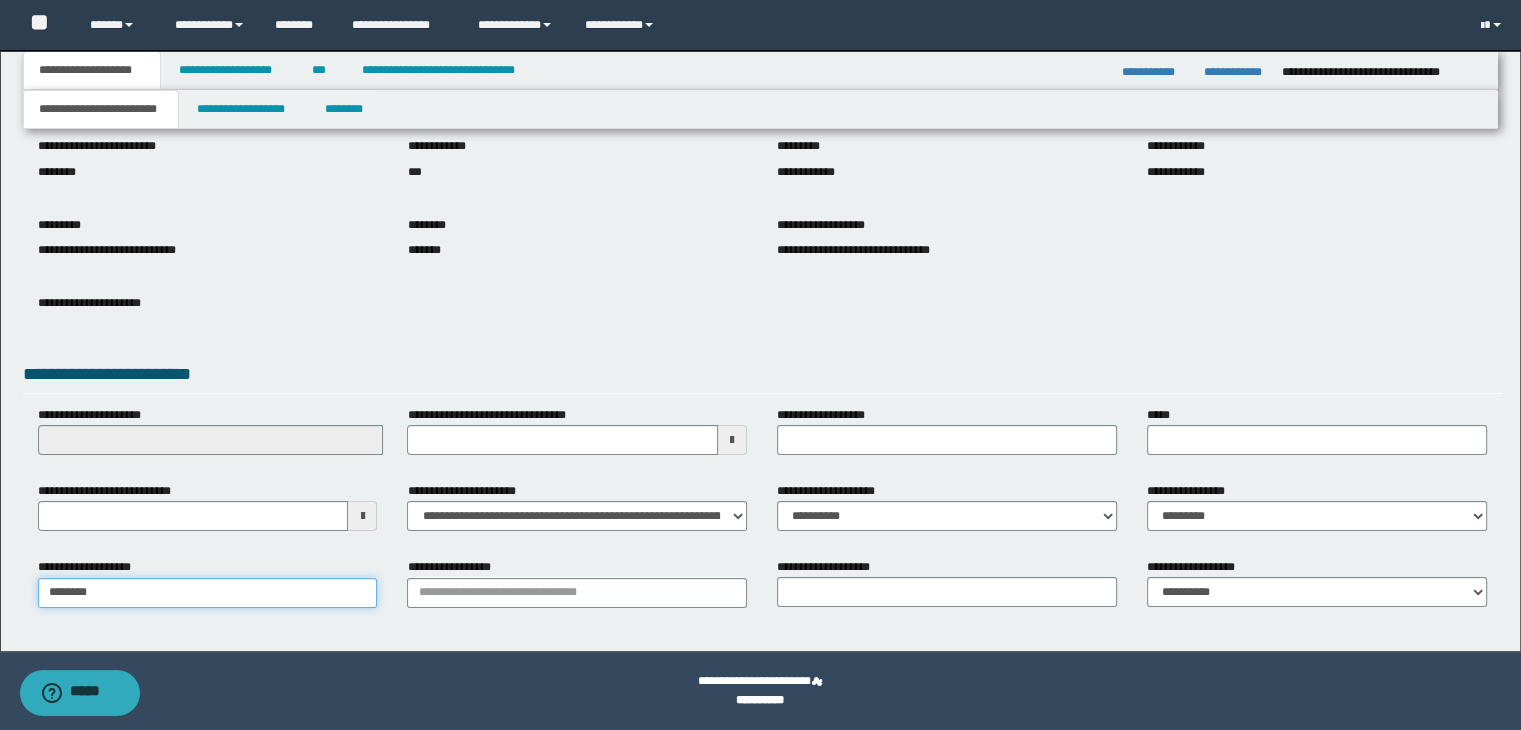 type on "********" 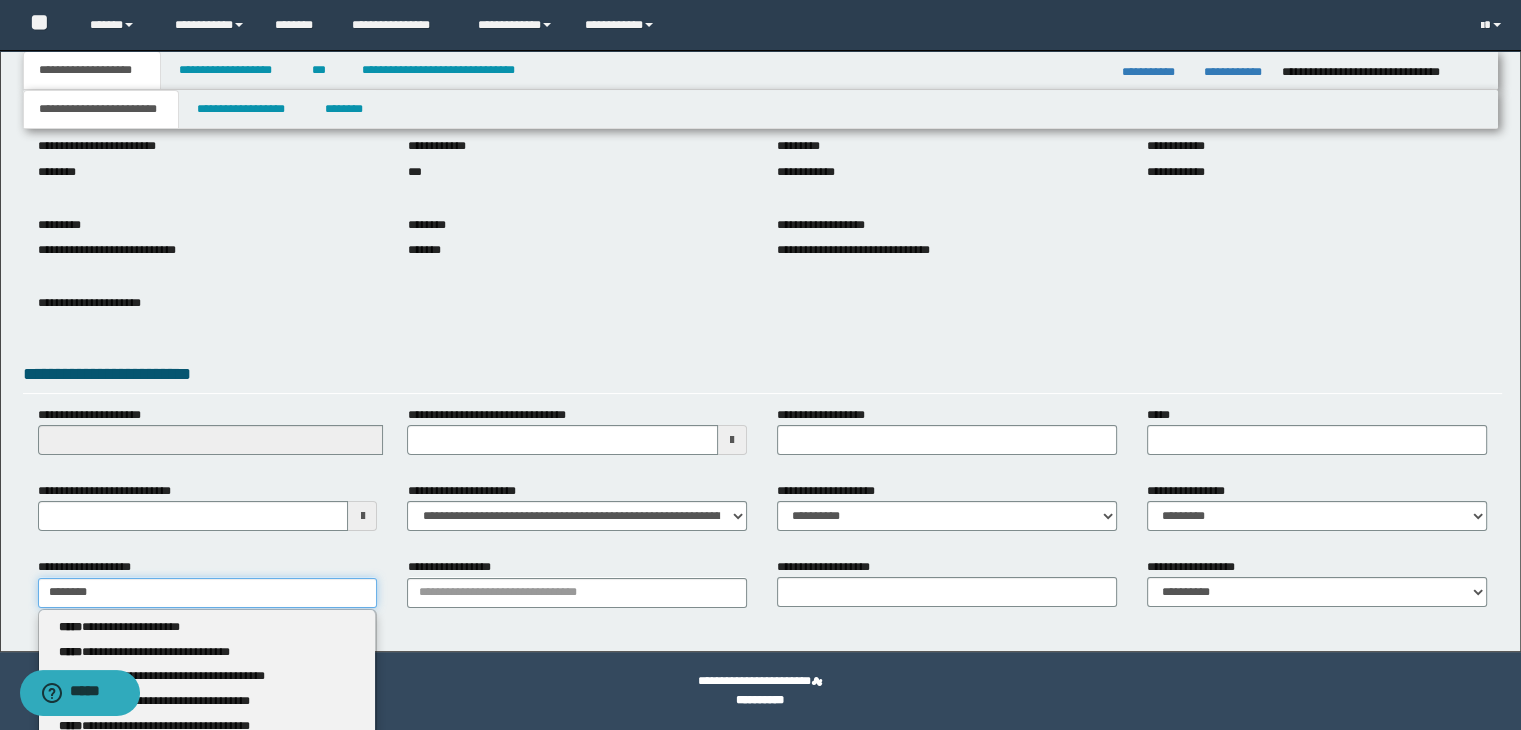 drag, startPoint x: 236, startPoint y: 597, endPoint x: 0, endPoint y: 582, distance: 236.47621 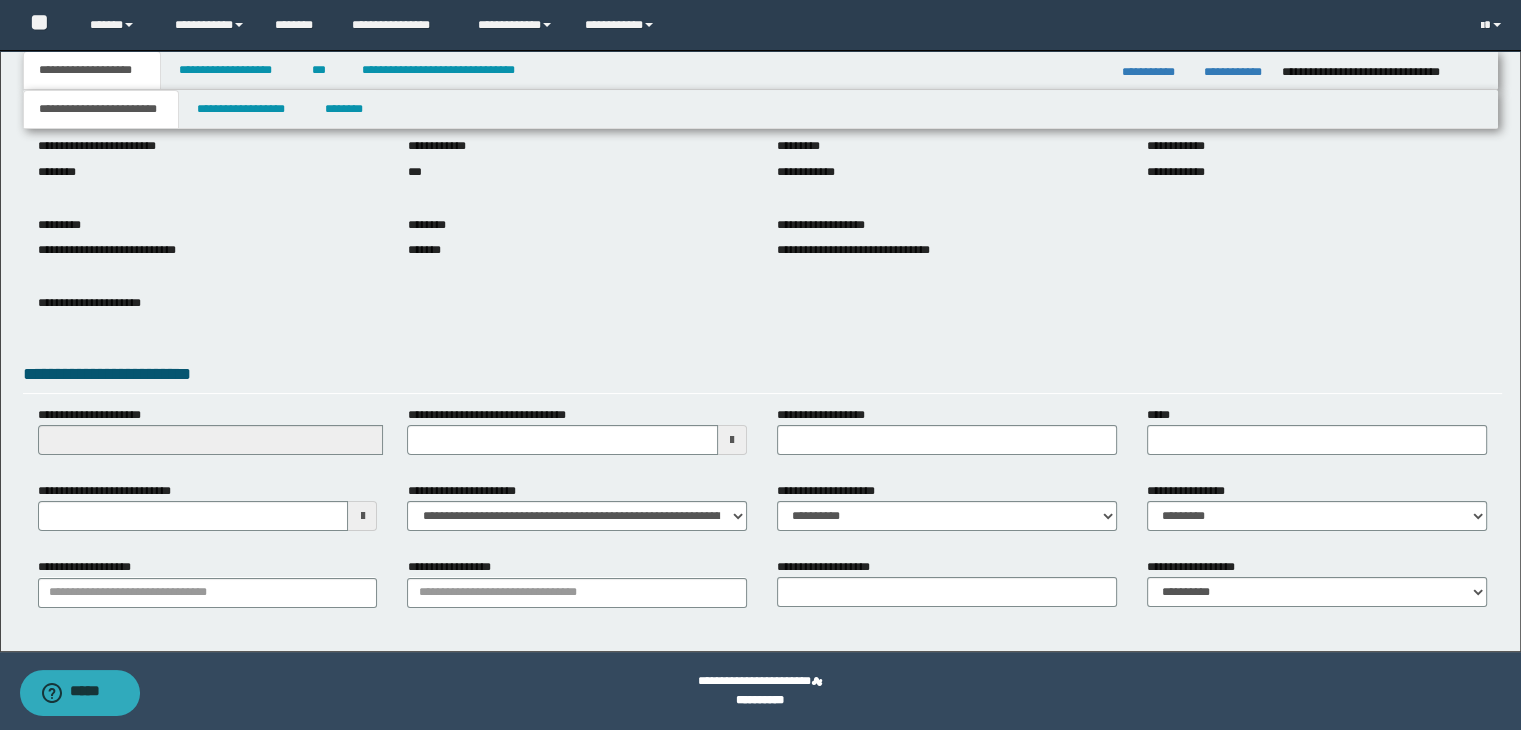 click on "**********" at bounding box center [760, 274] 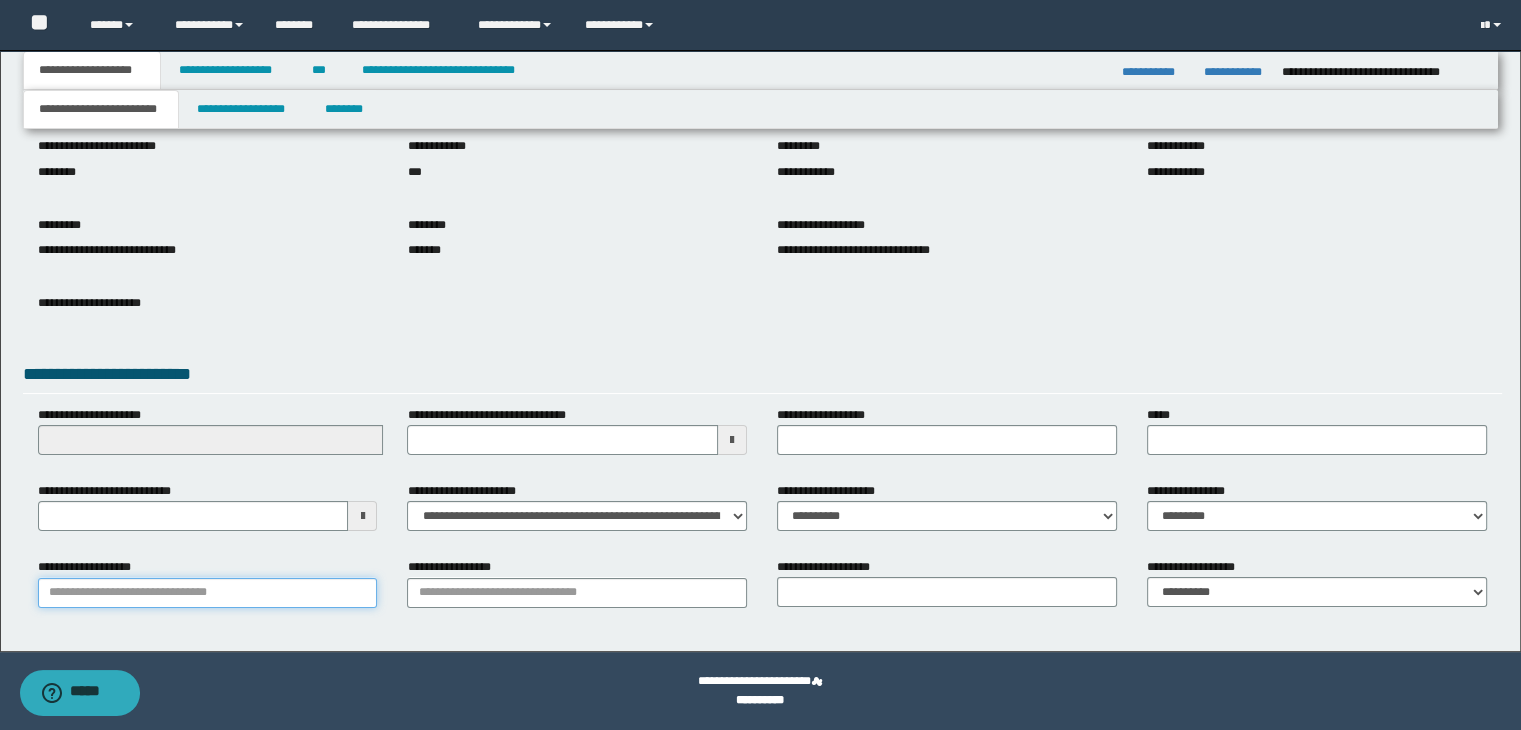 click on "**********" at bounding box center (208, 593) 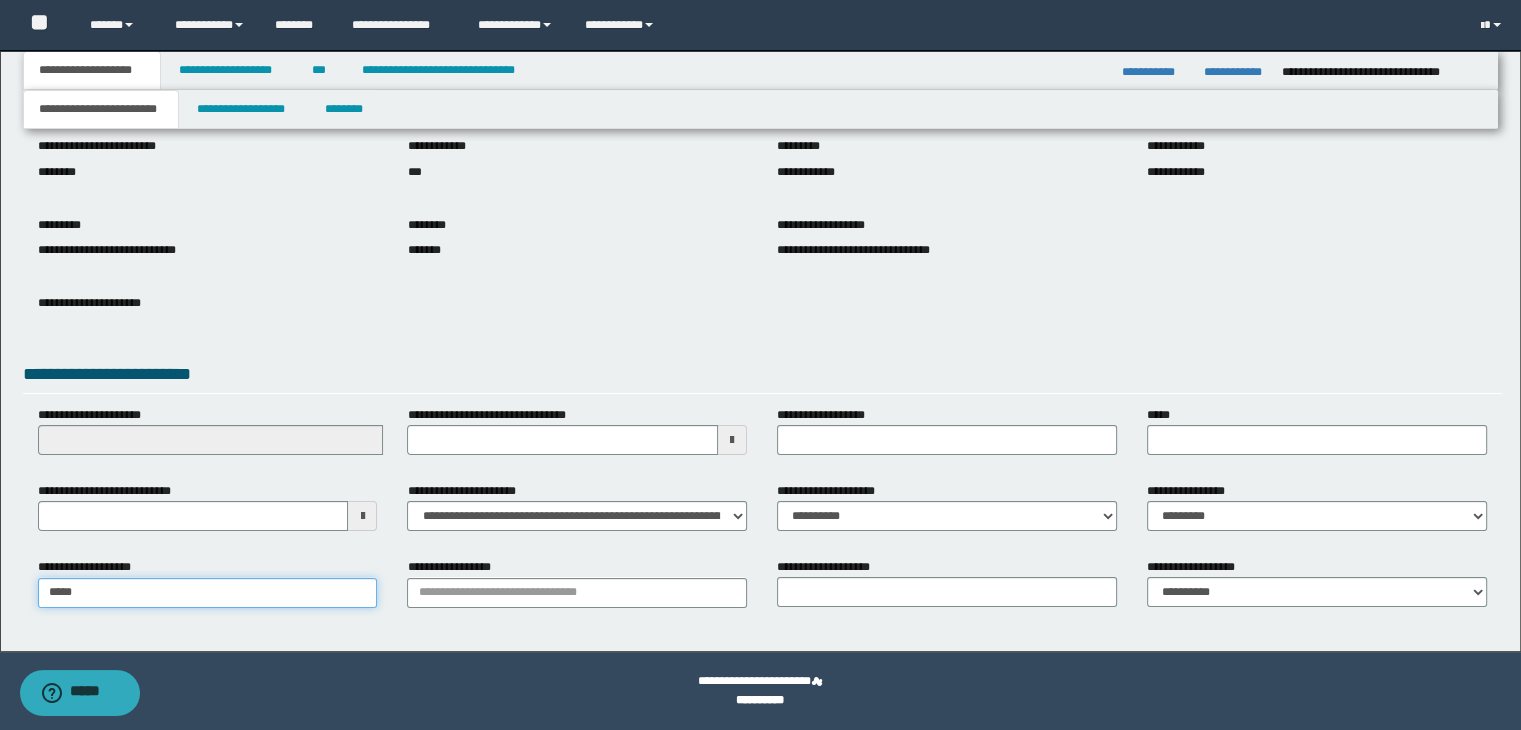 type on "******" 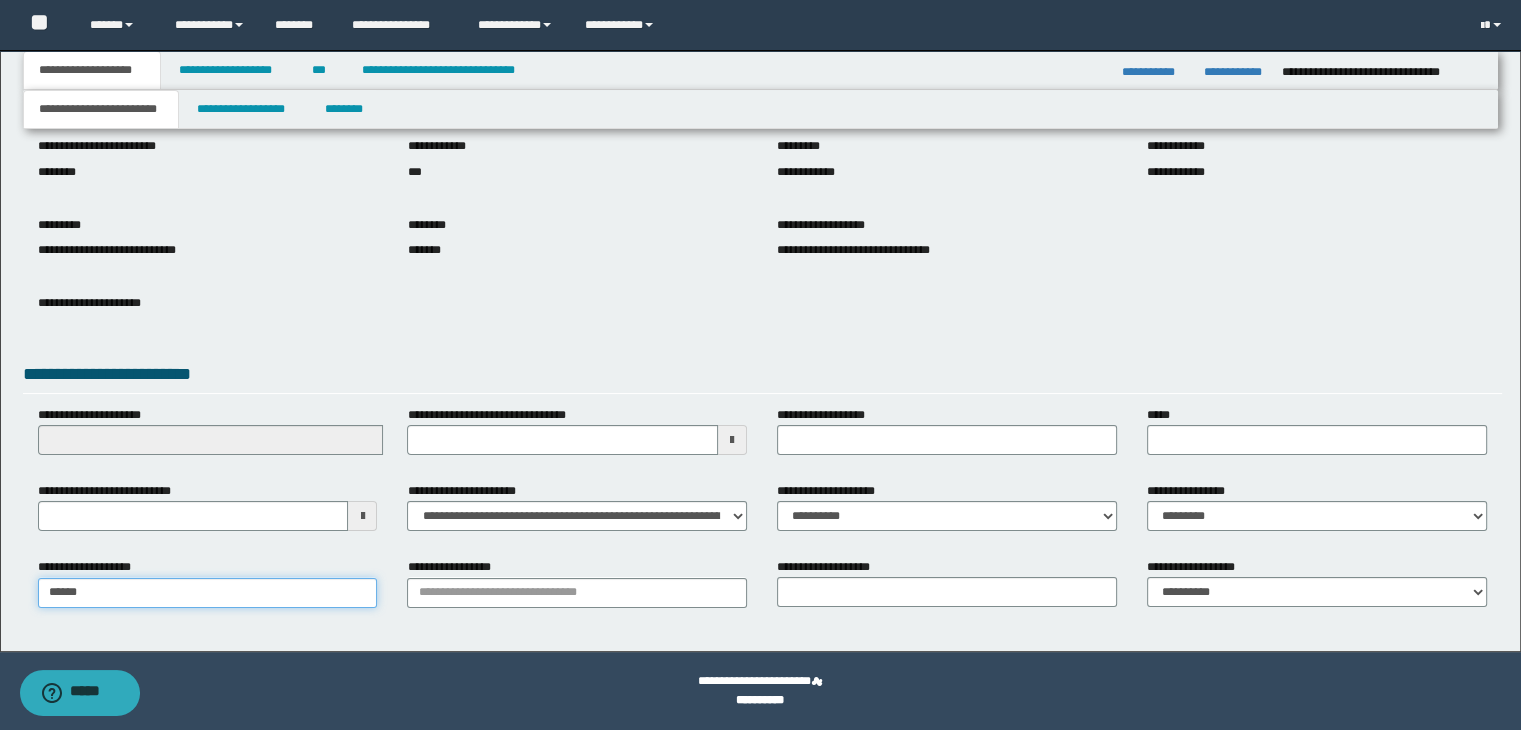 type on "********" 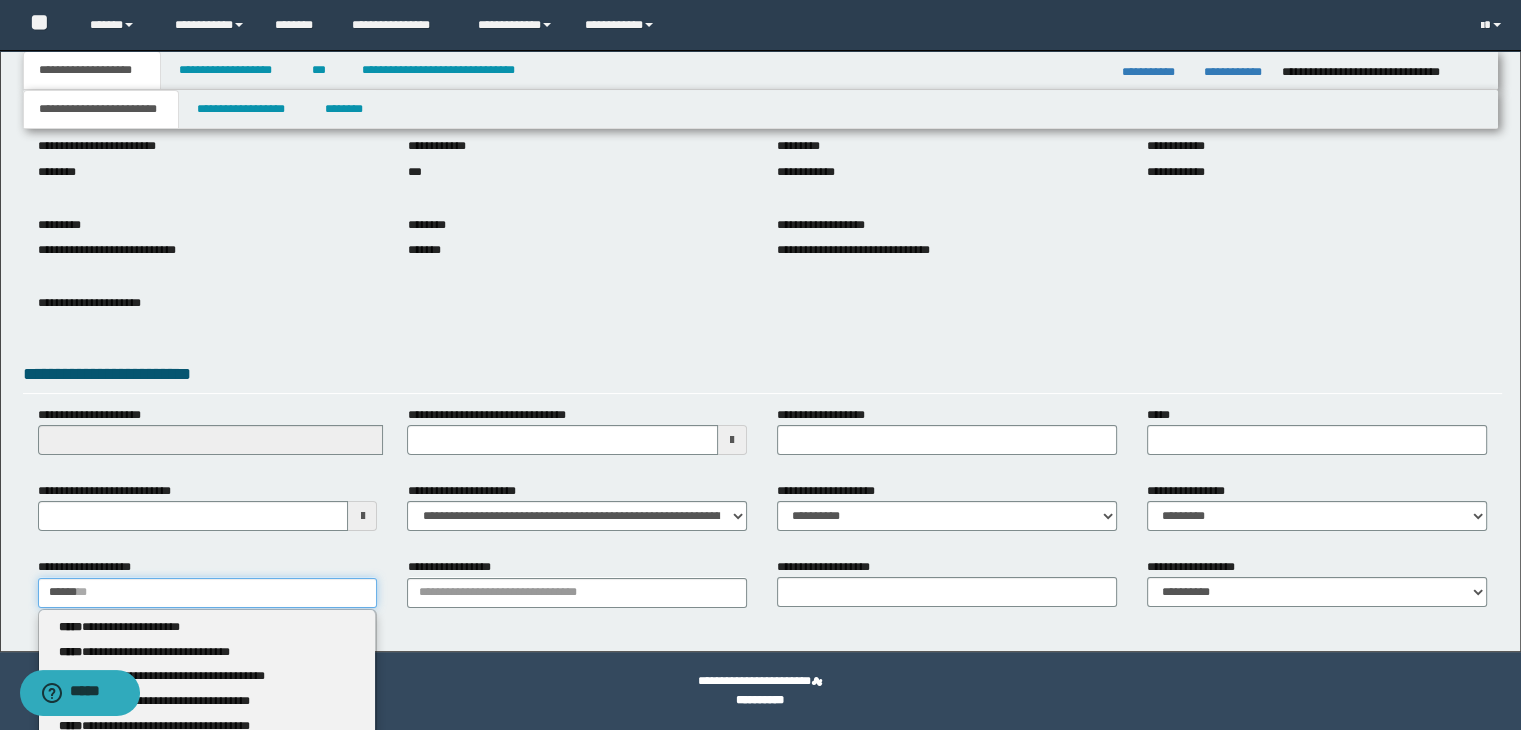 type 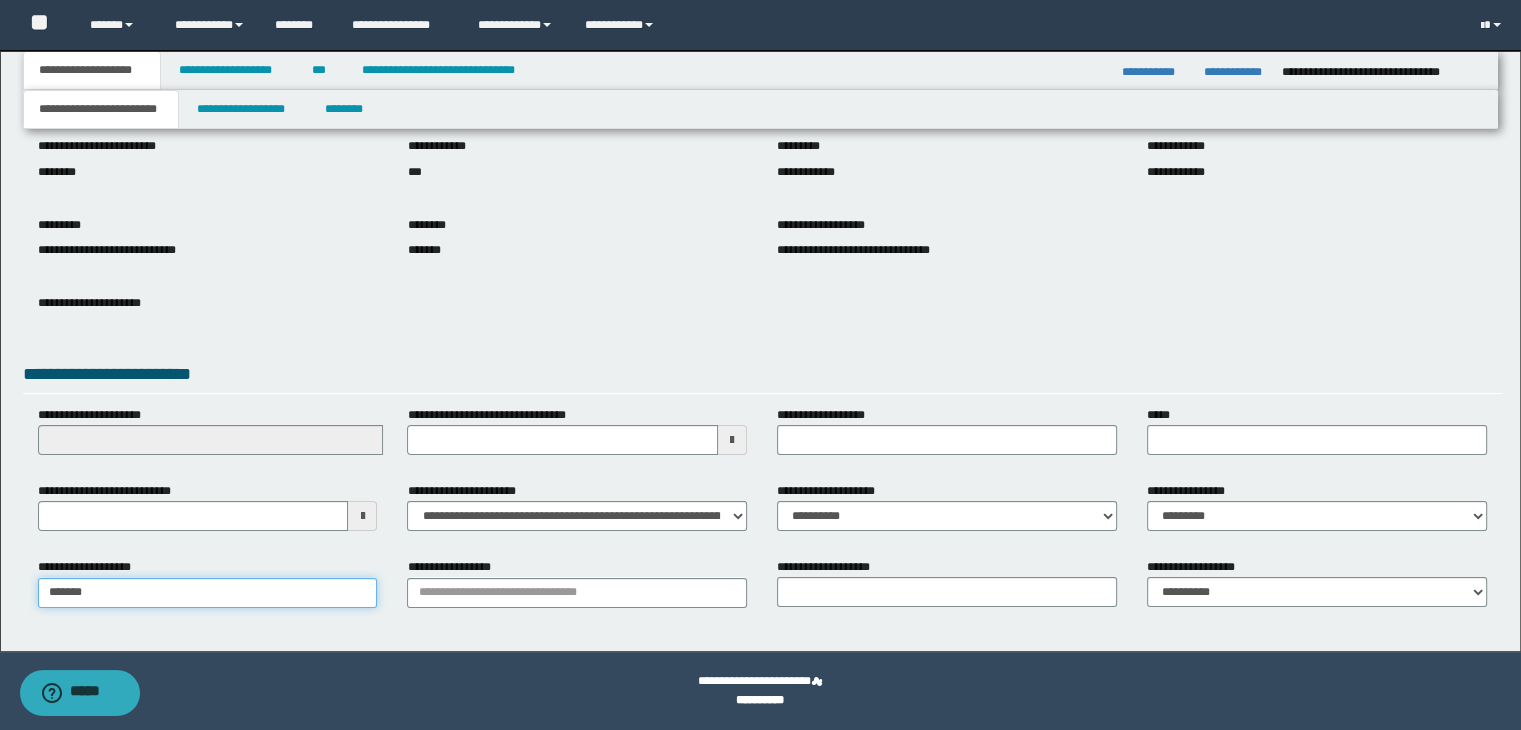 type on "********" 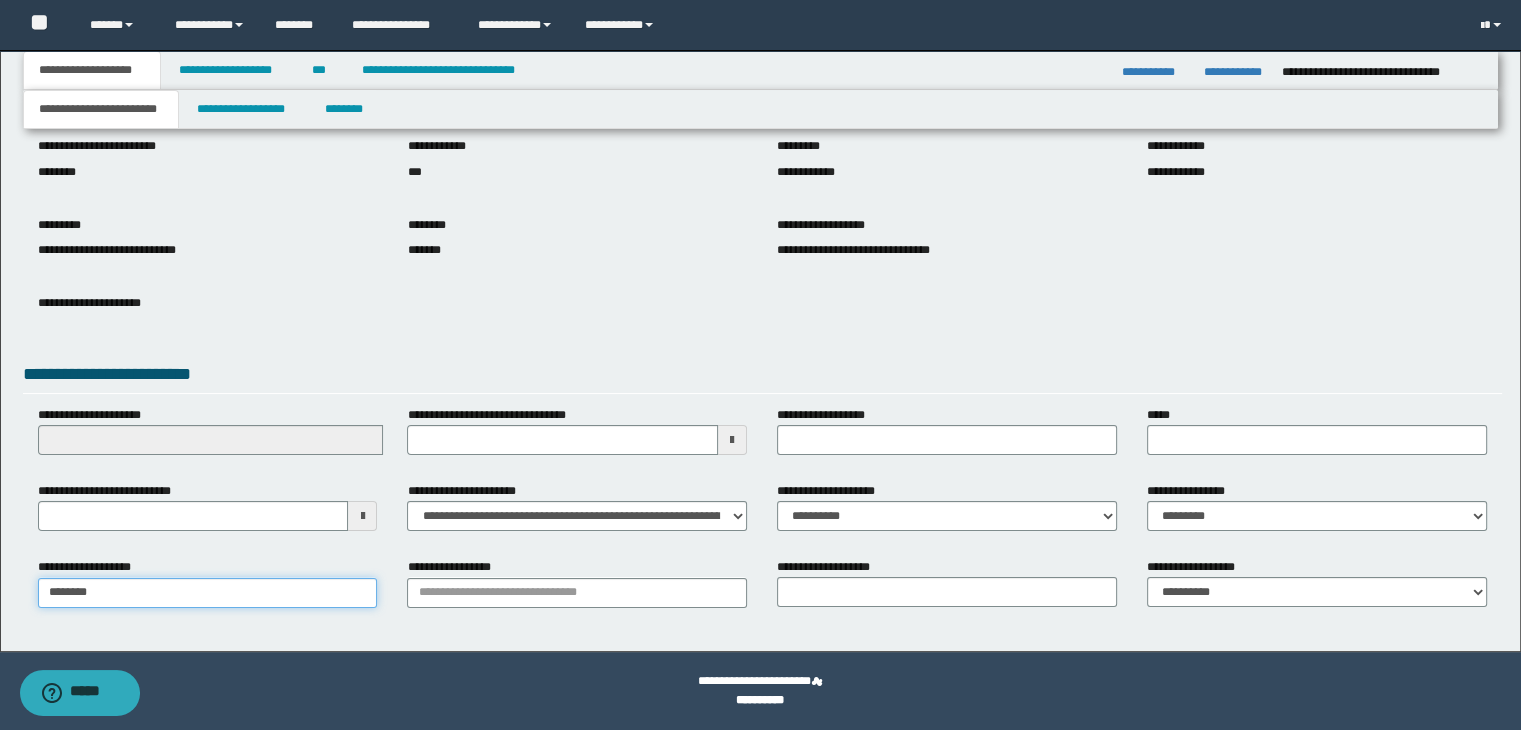 type on "********" 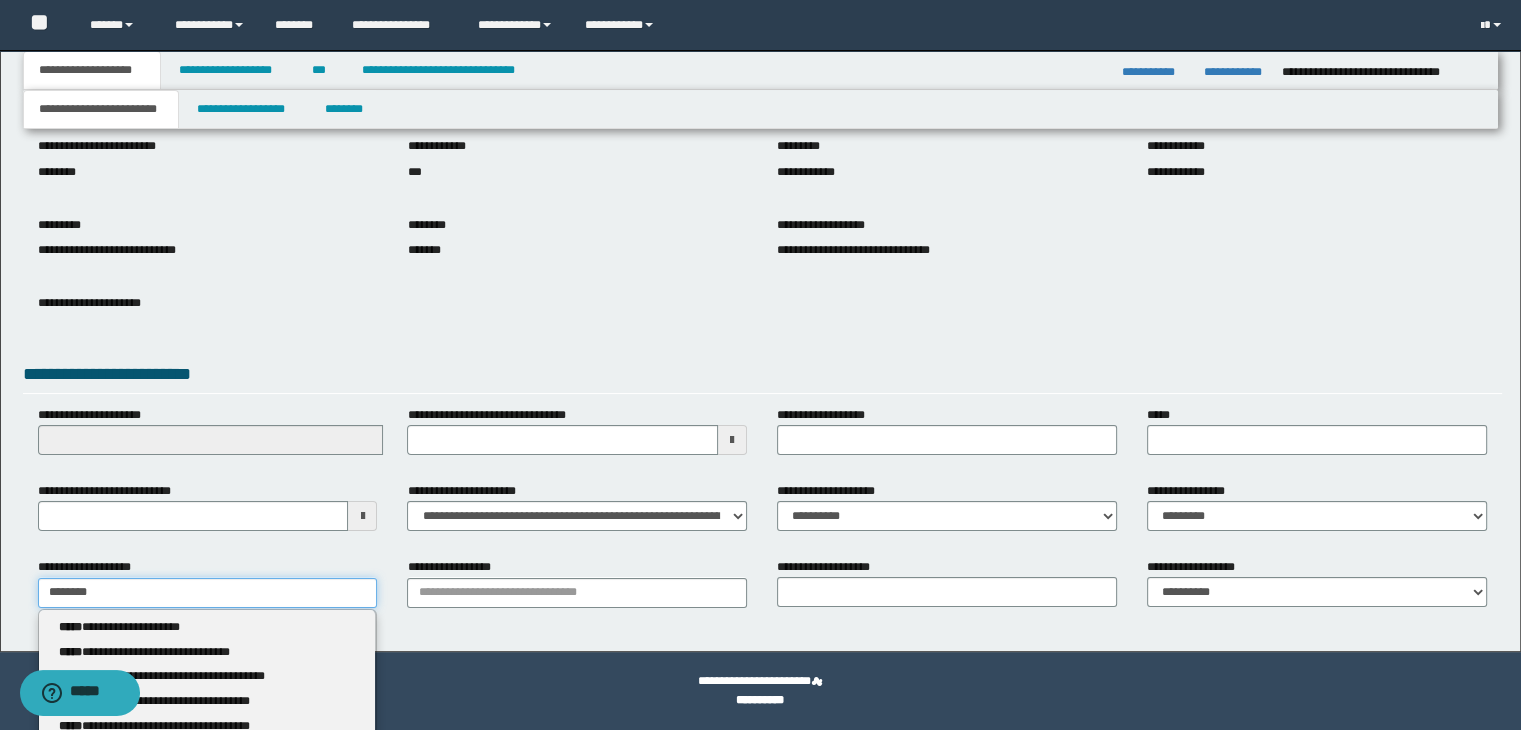 type 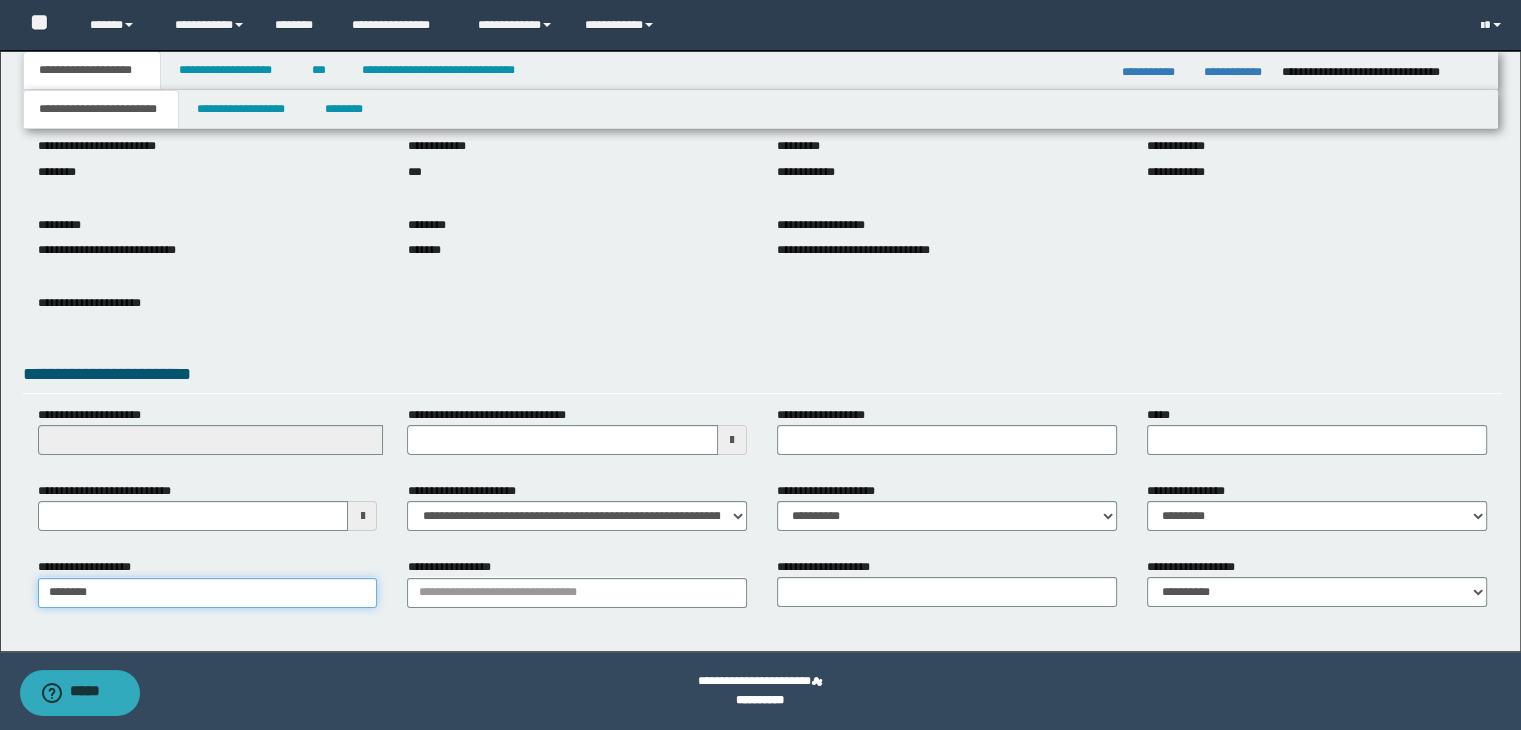 type on "********" 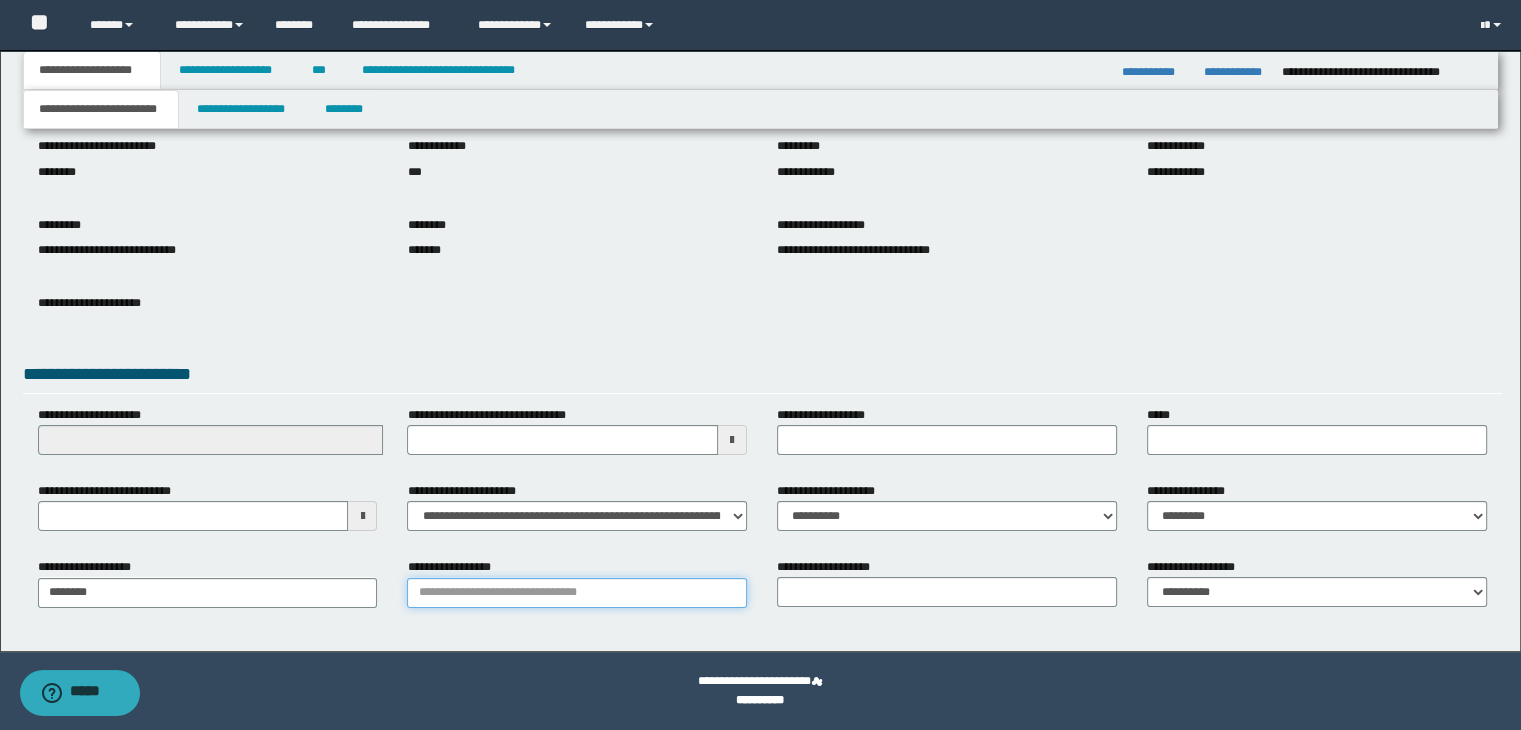 drag, startPoint x: 455, startPoint y: 593, endPoint x: 522, endPoint y: 605, distance: 68.06615 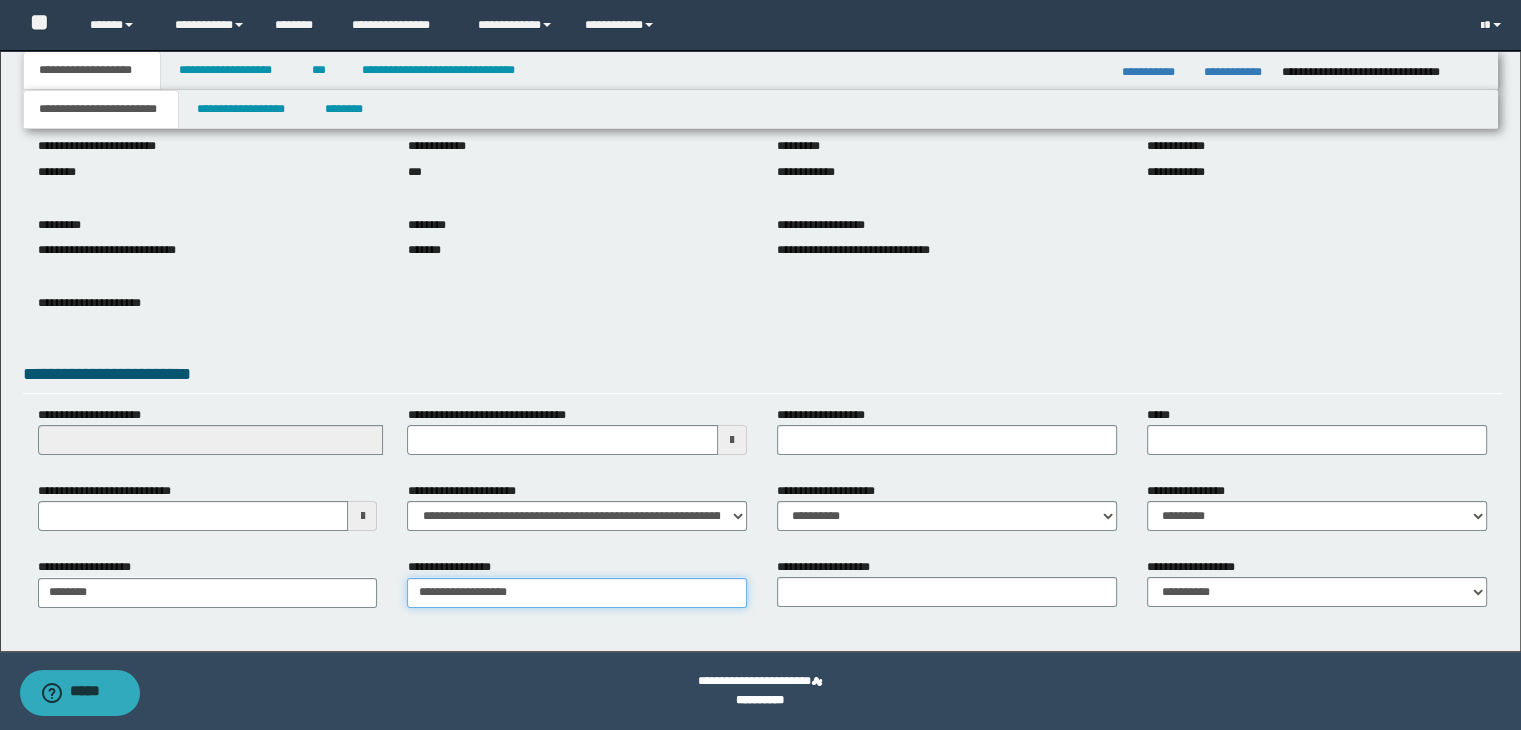 type on "**********" 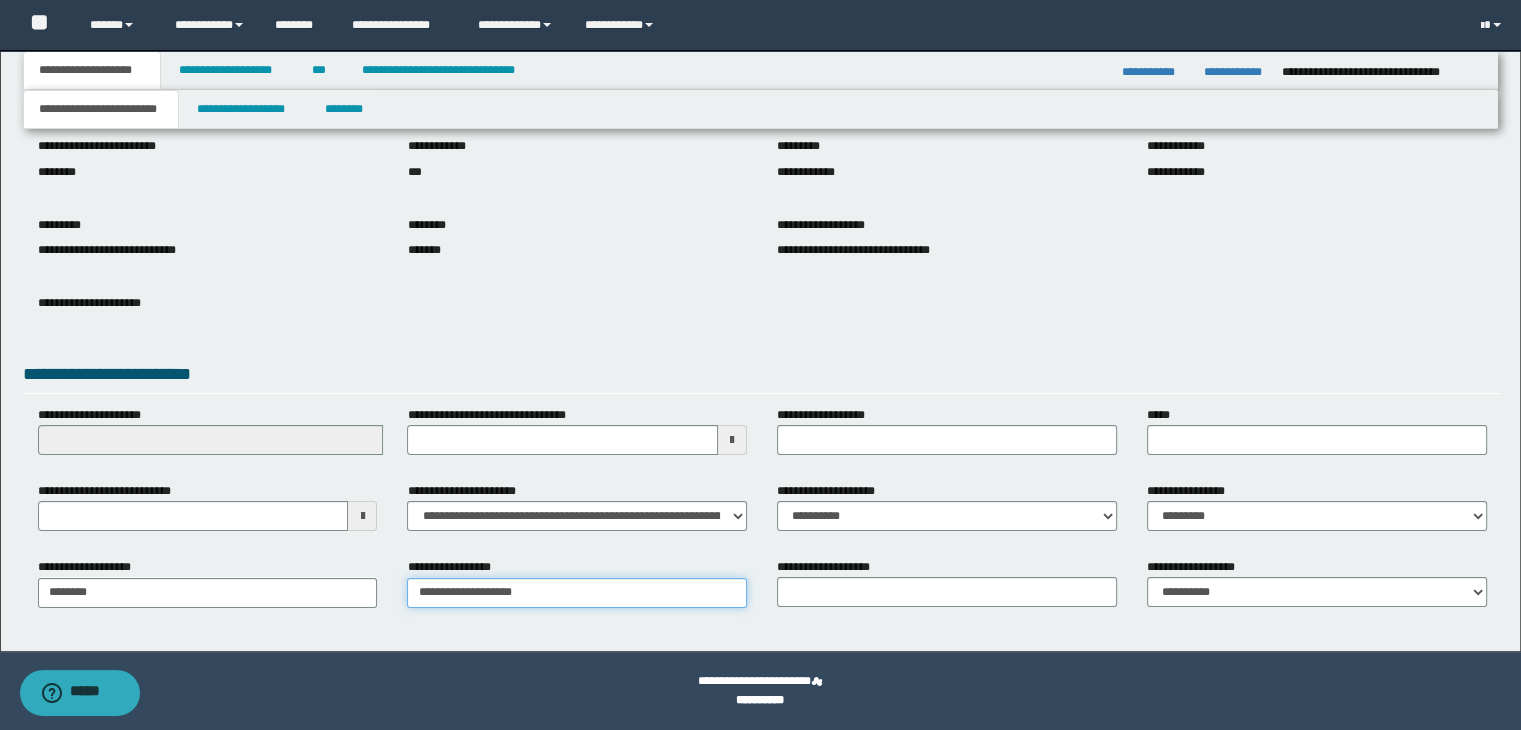 type on "**********" 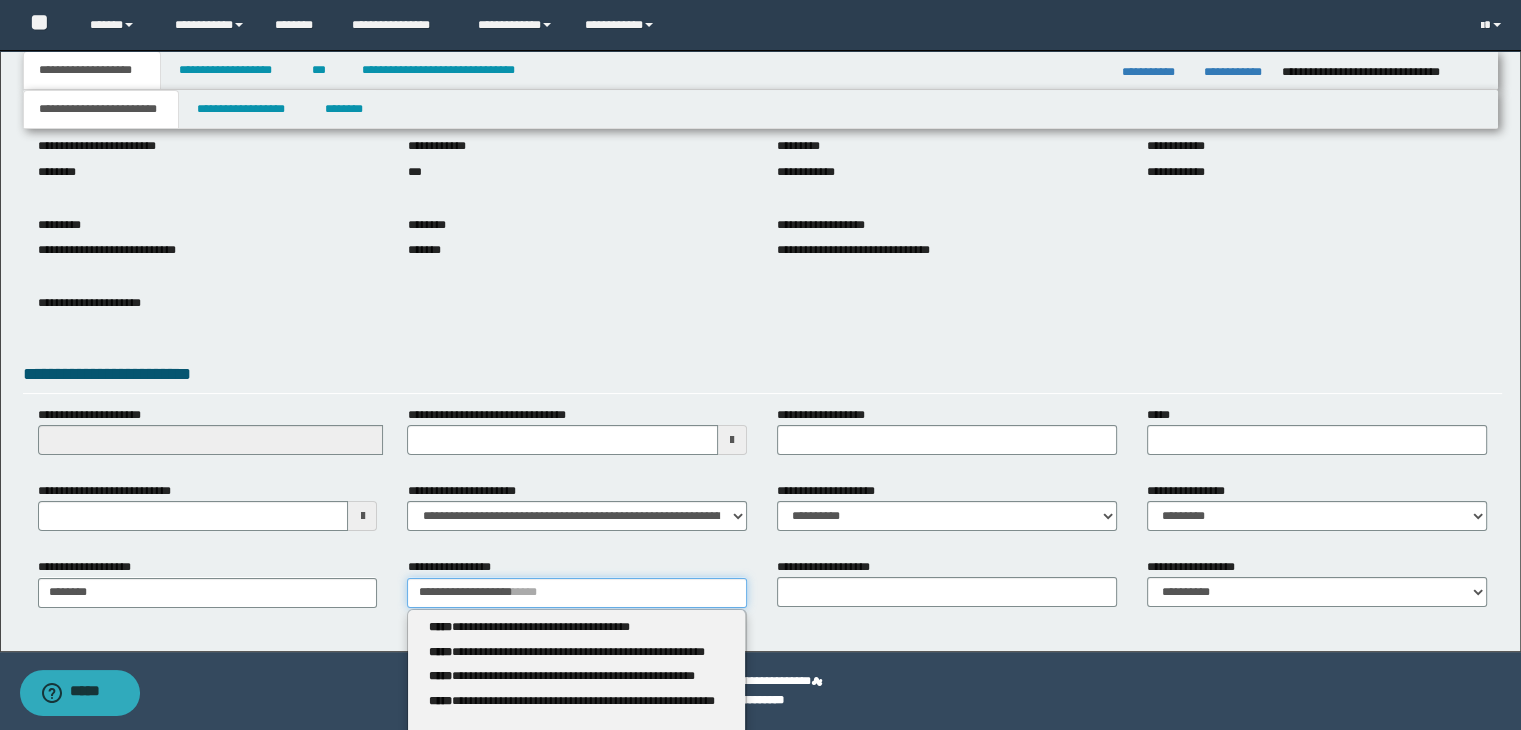 type 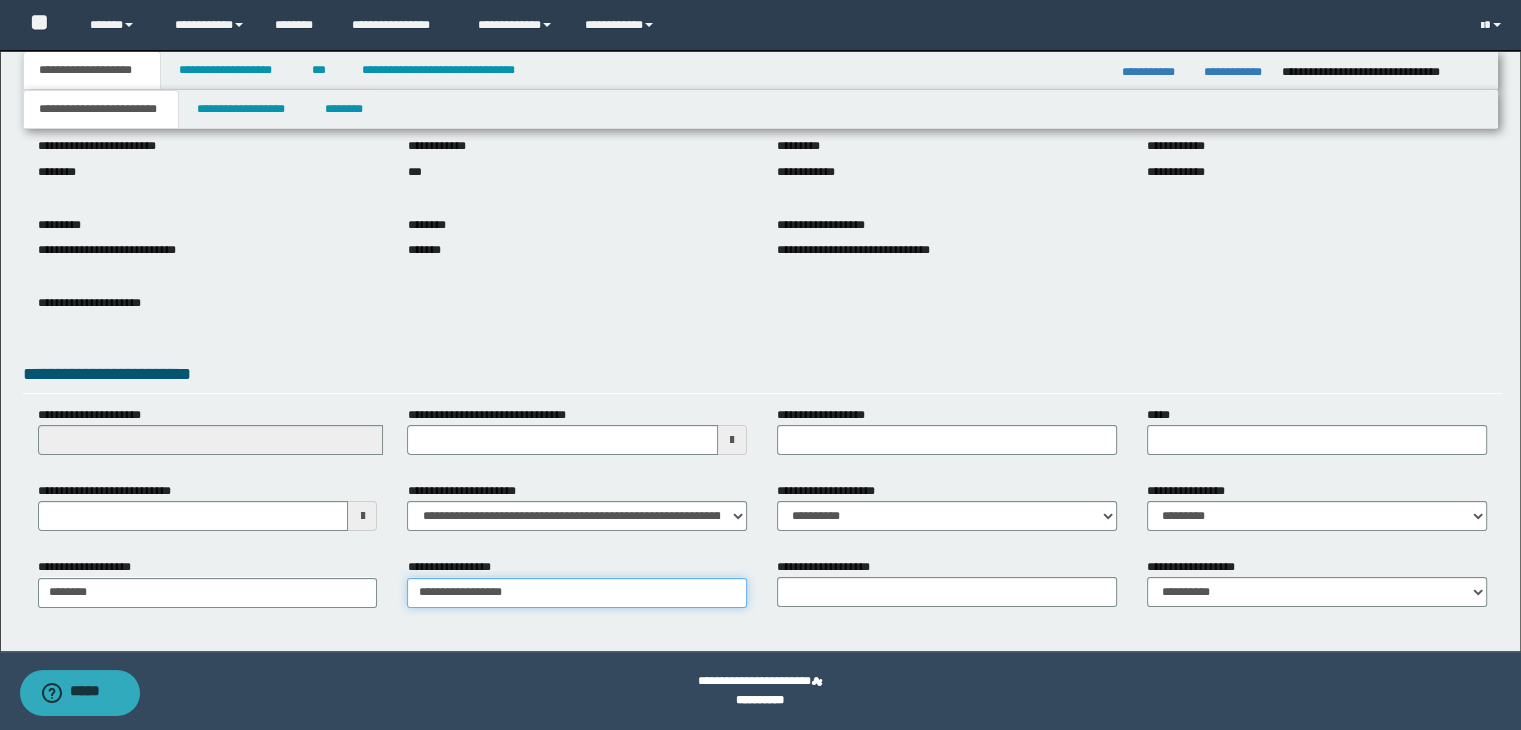 type on "**********" 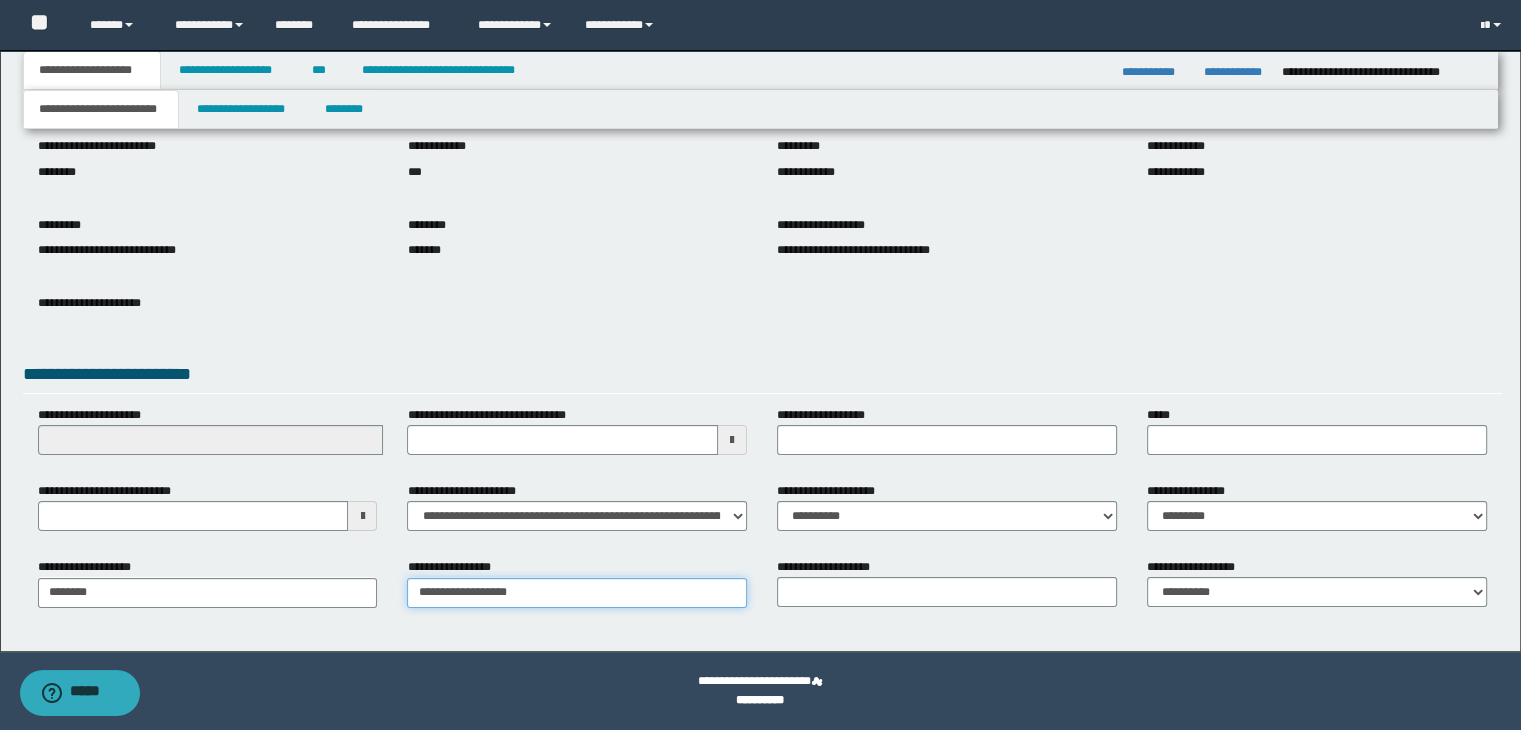 type on "**********" 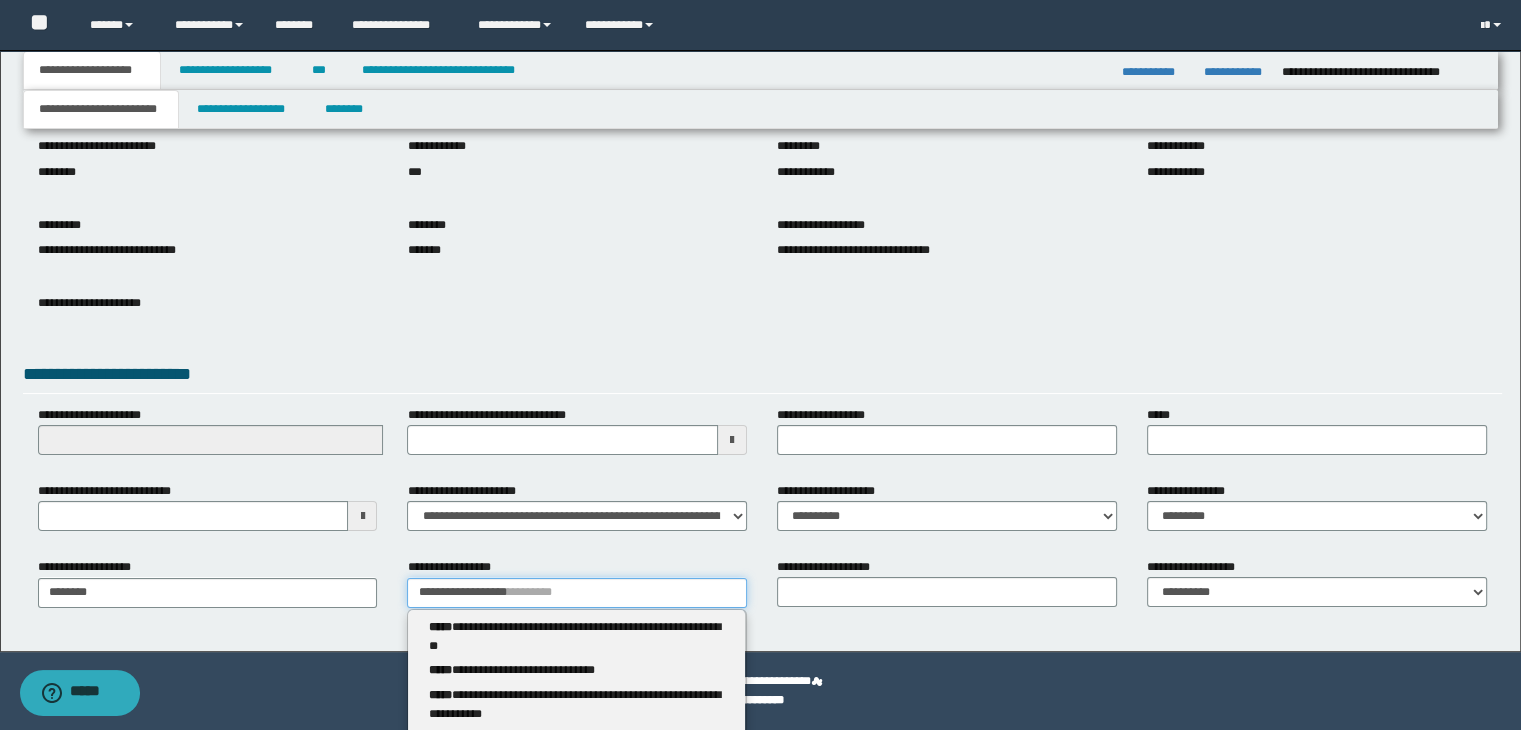 type 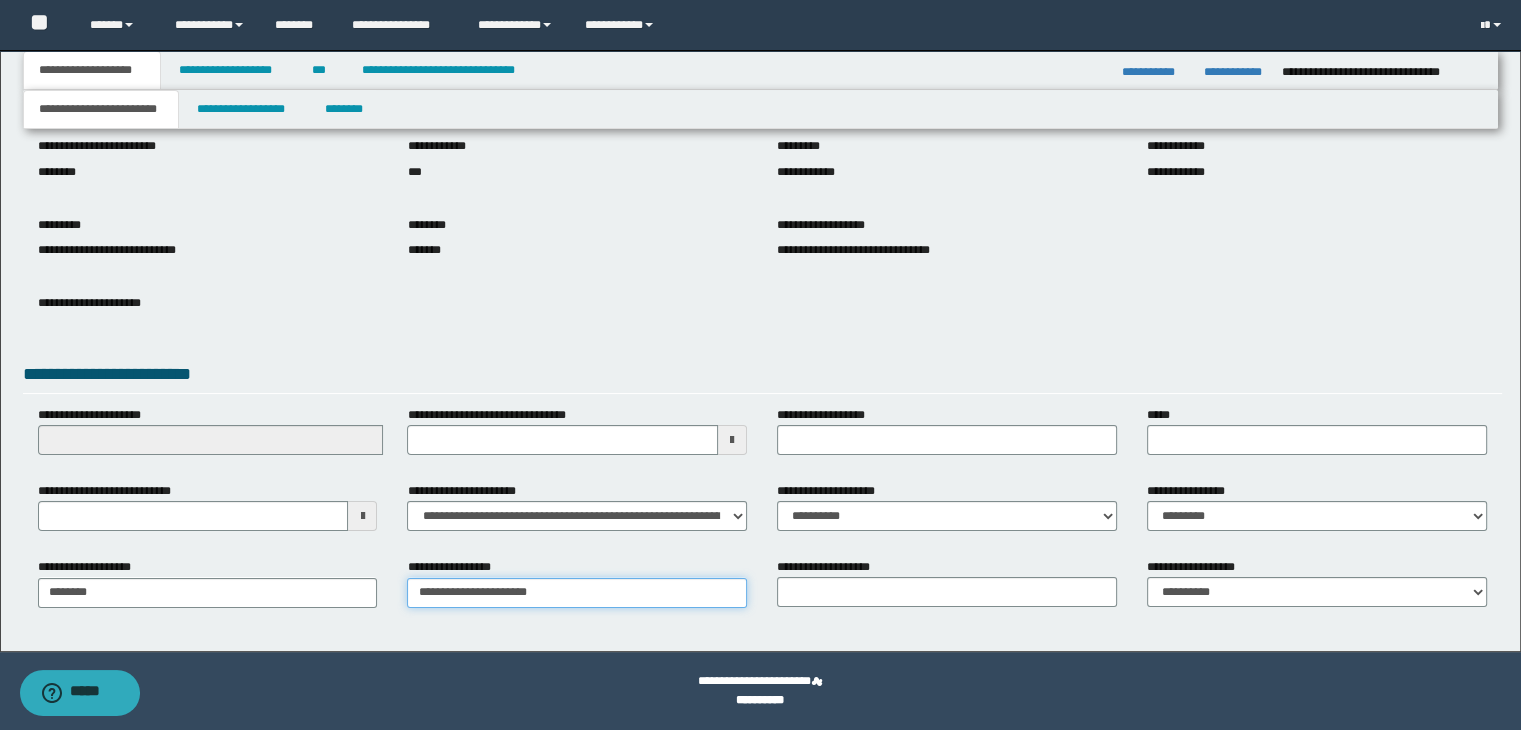 type on "**********" 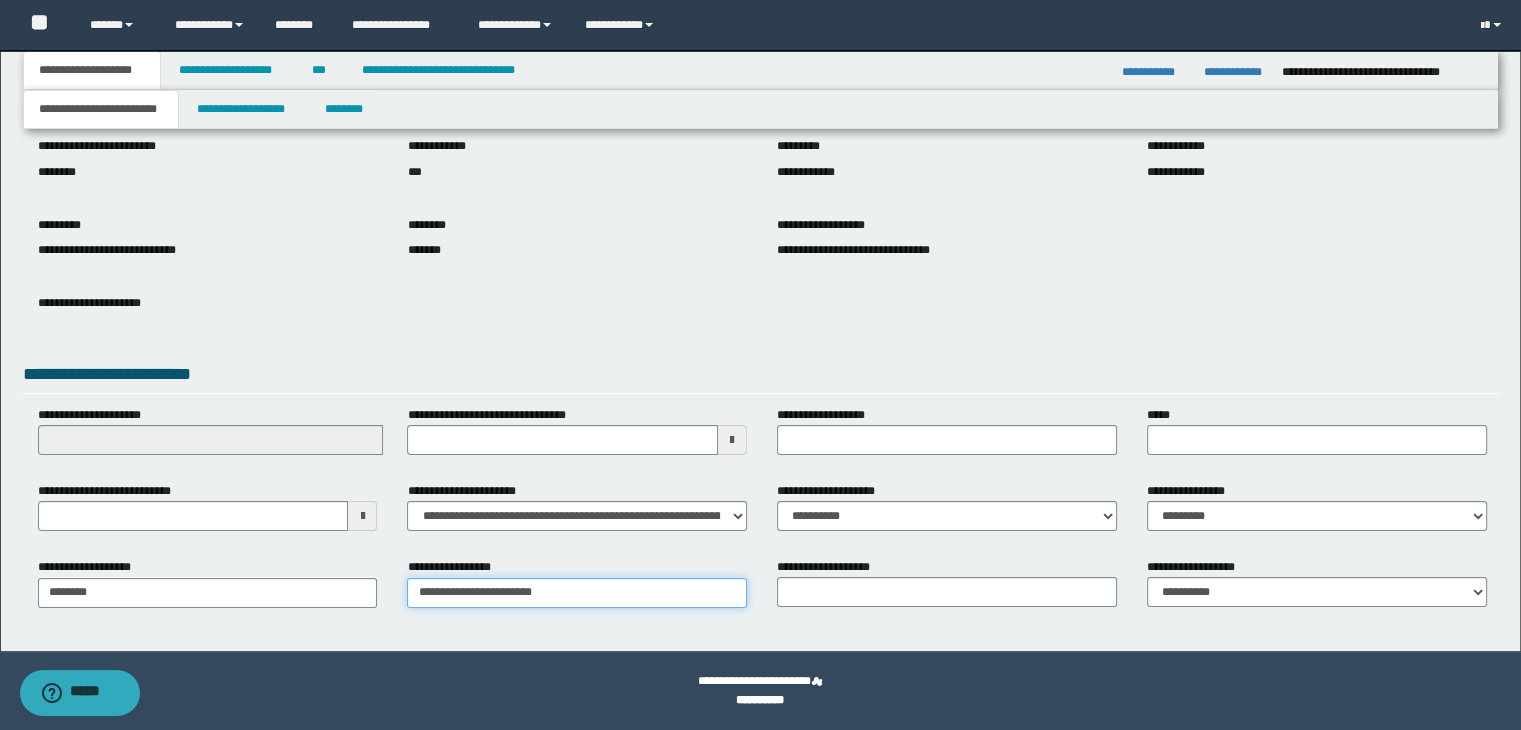 type on "**********" 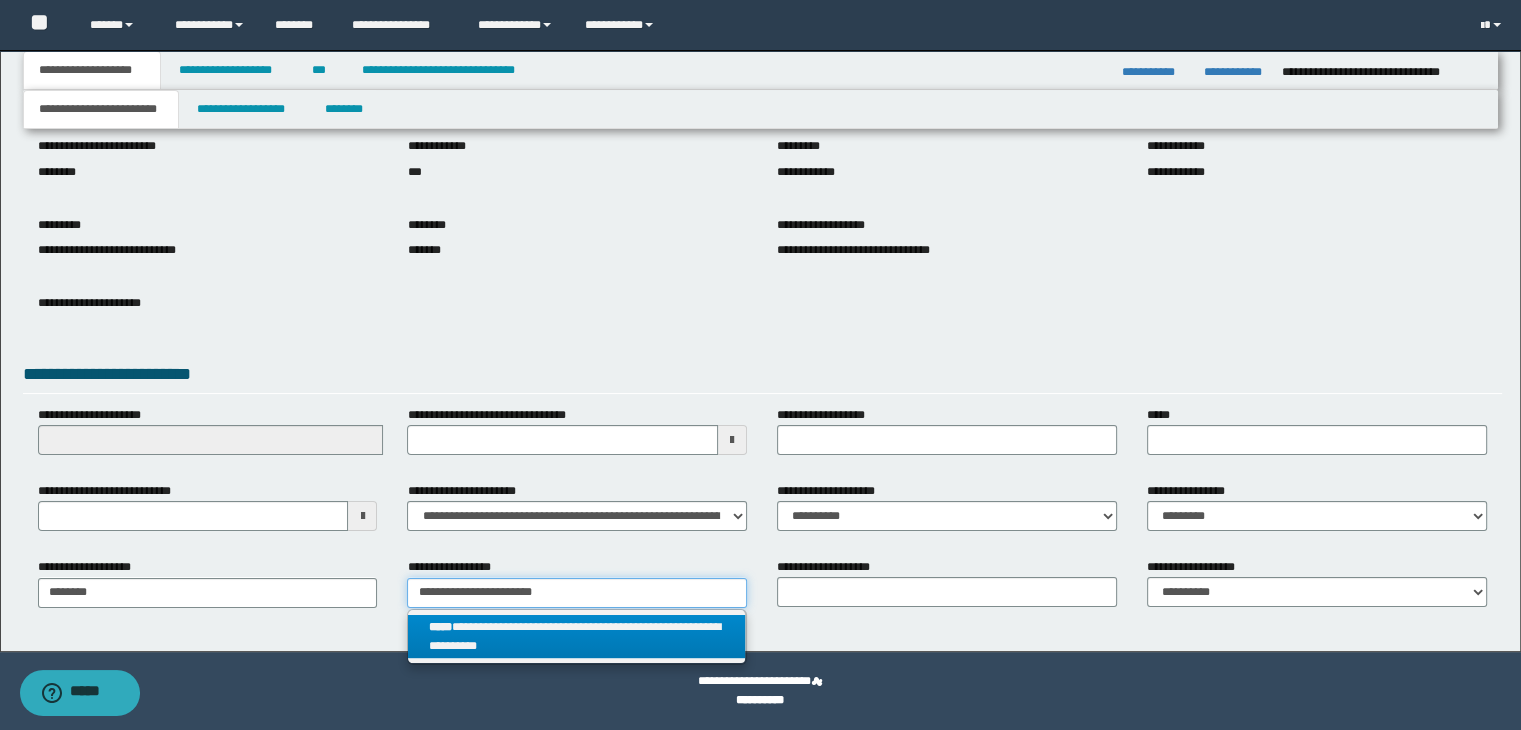 type on "**********" 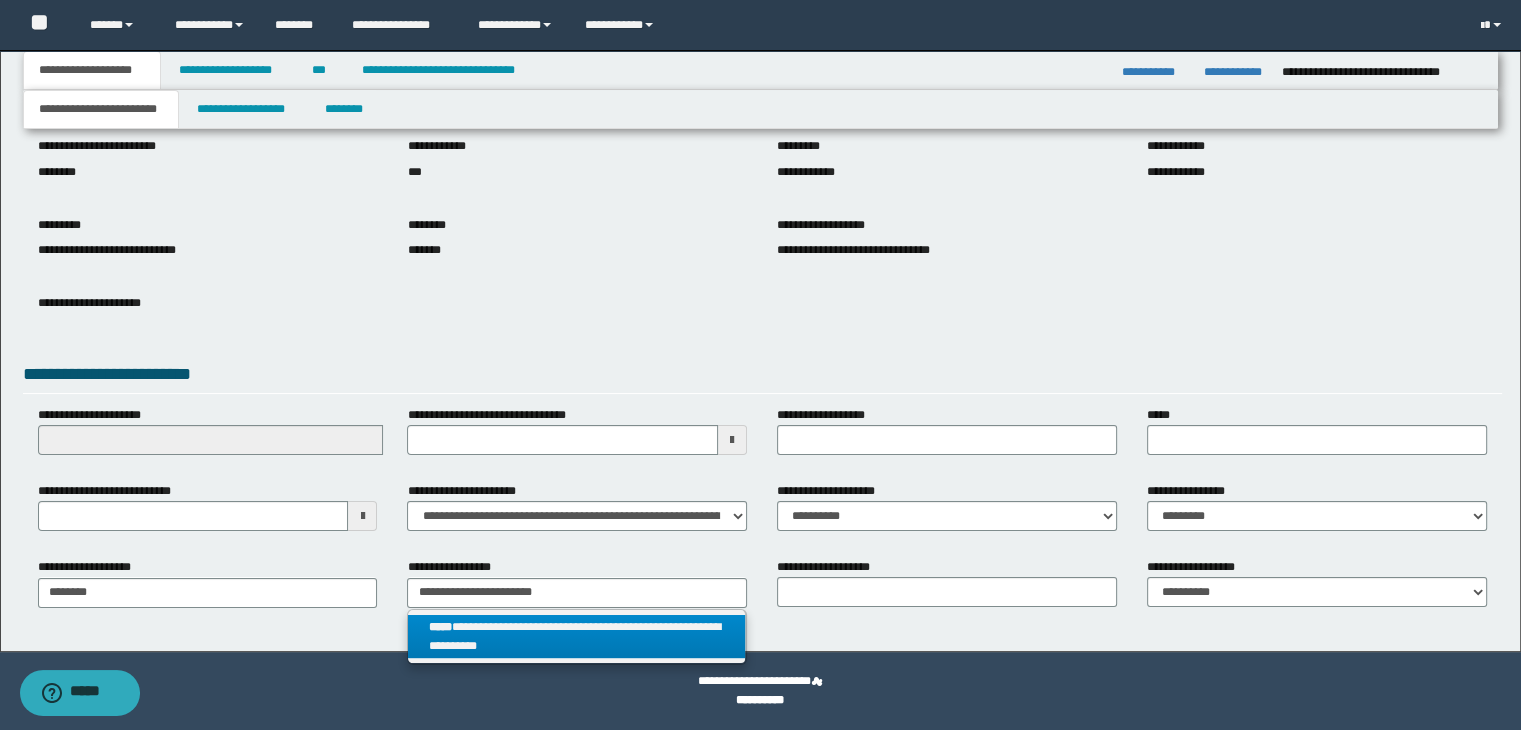 click on "**********" at bounding box center (577, 637) 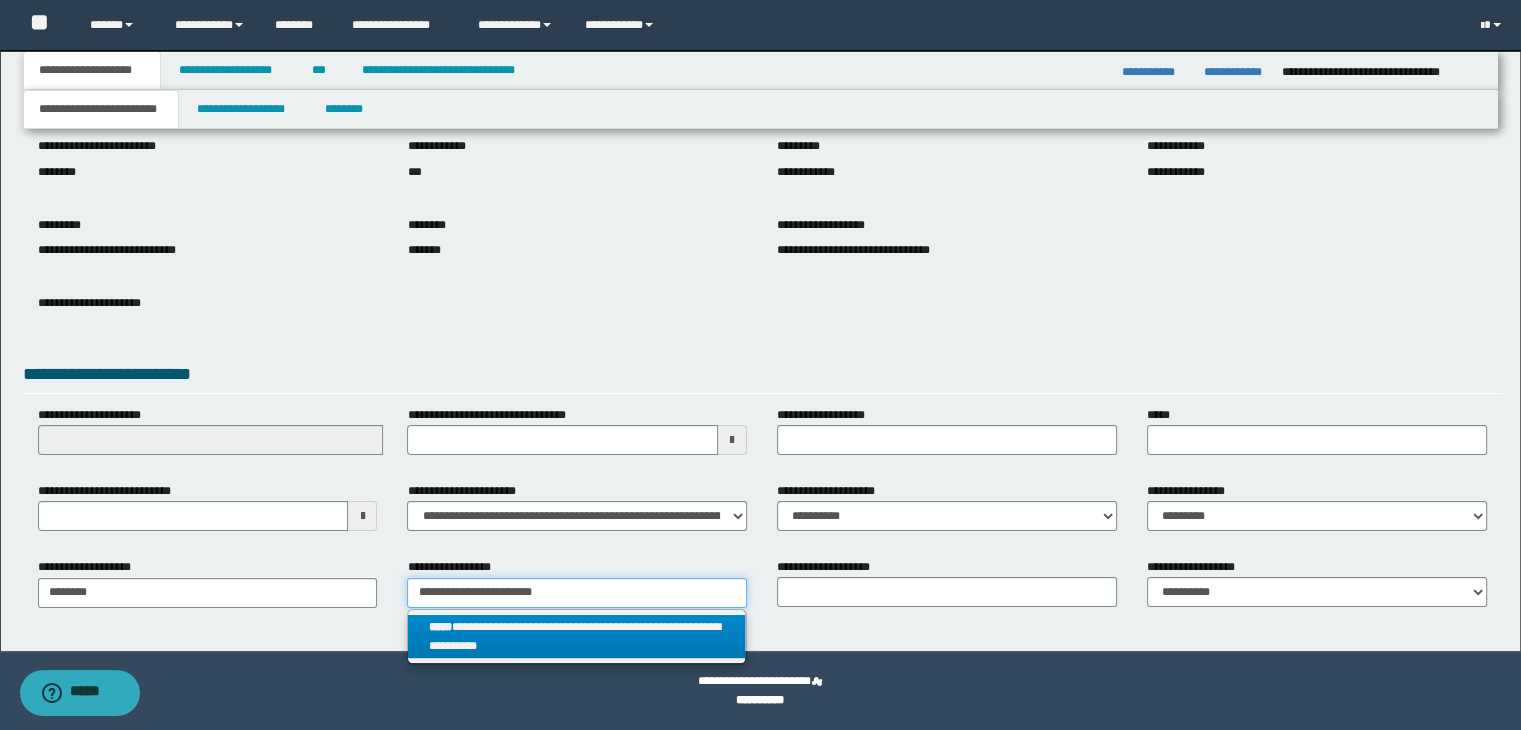 type 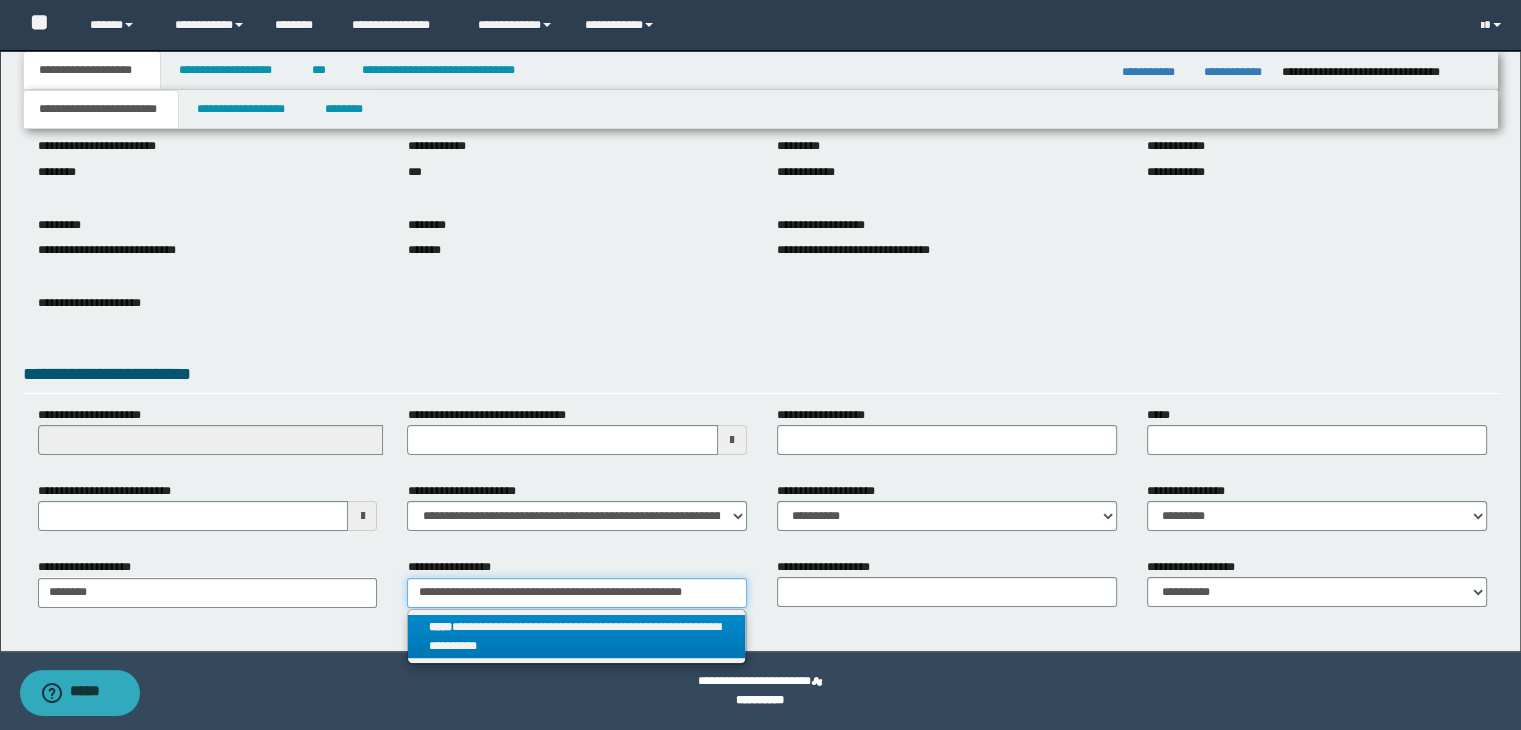 scroll, scrollTop: 0, scrollLeft: 12, axis: horizontal 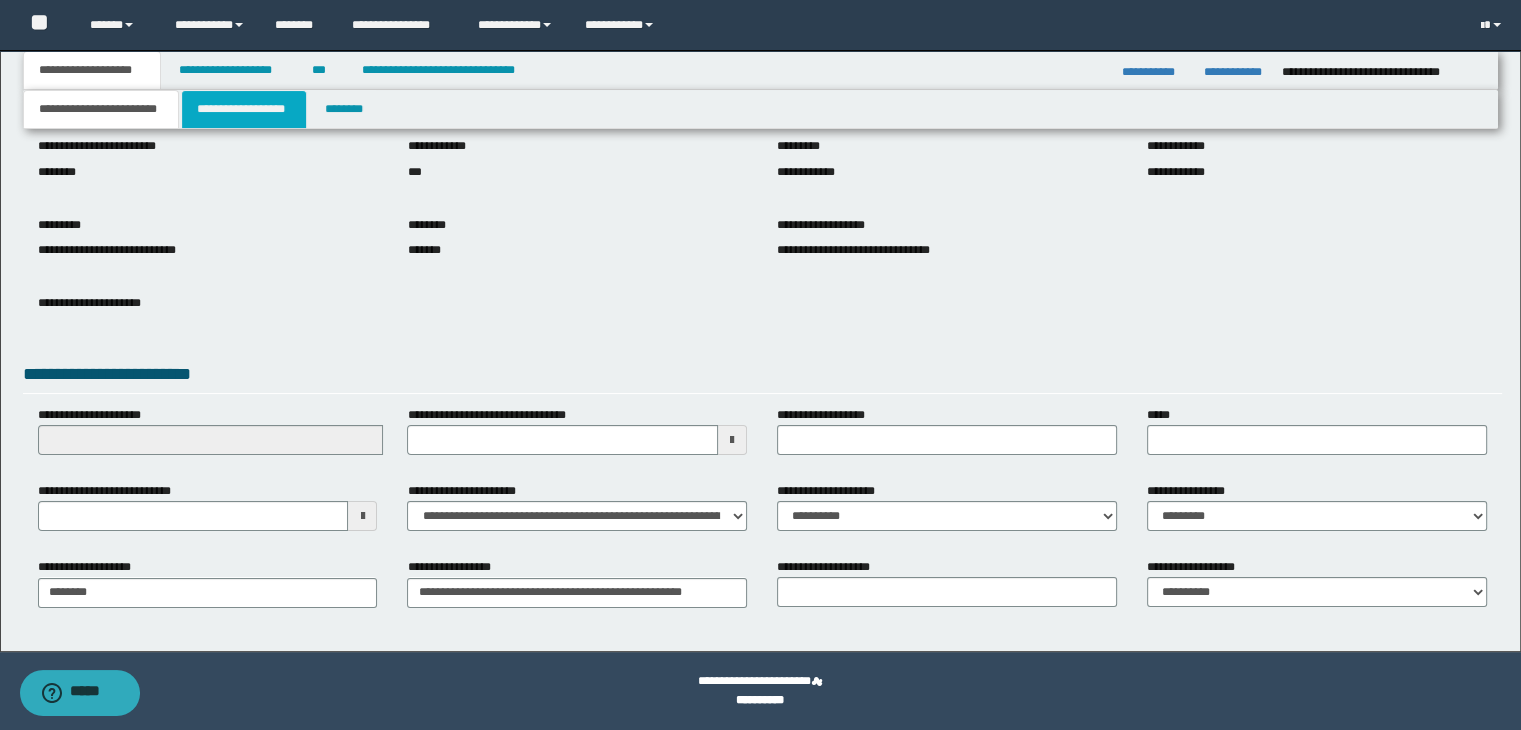 click on "**********" at bounding box center (244, 109) 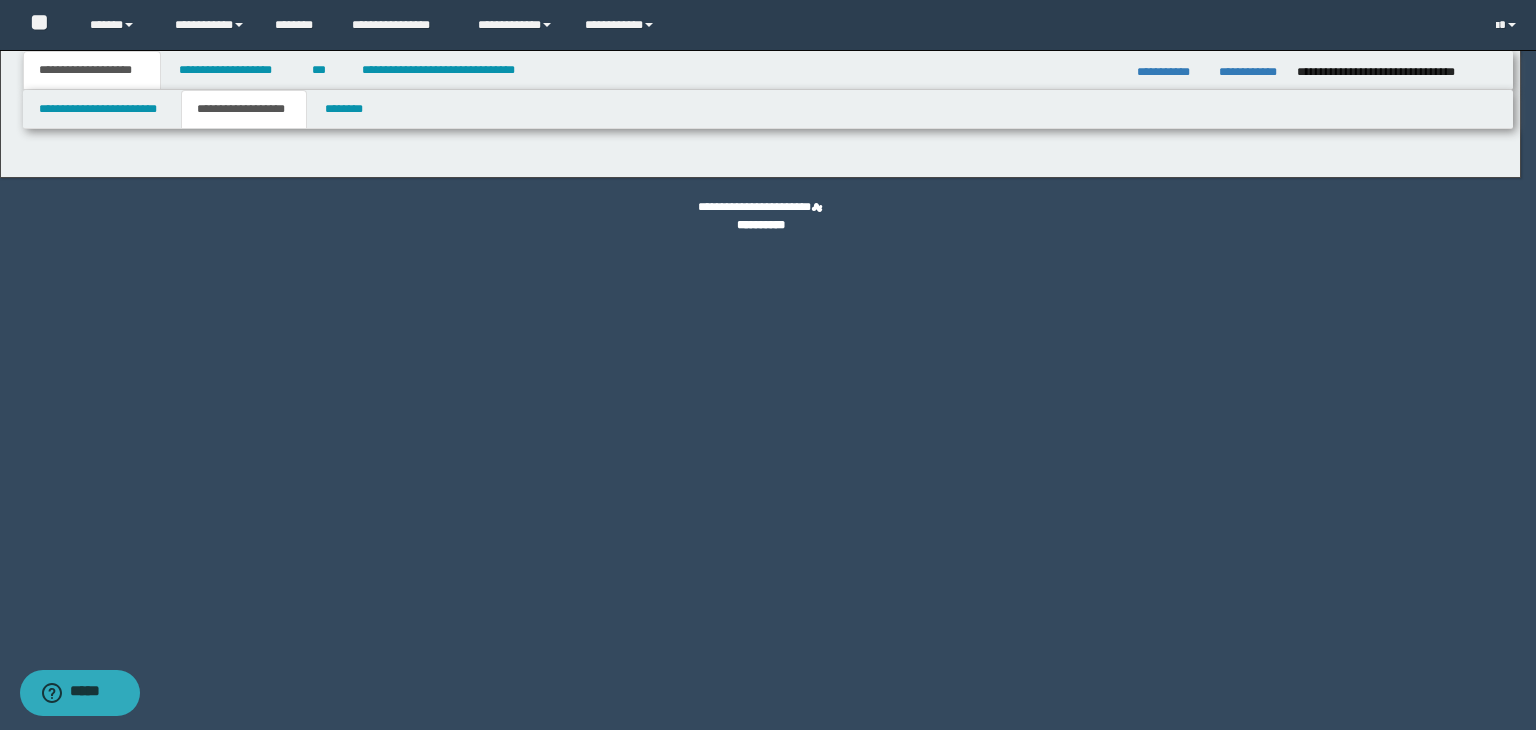 type on "********" 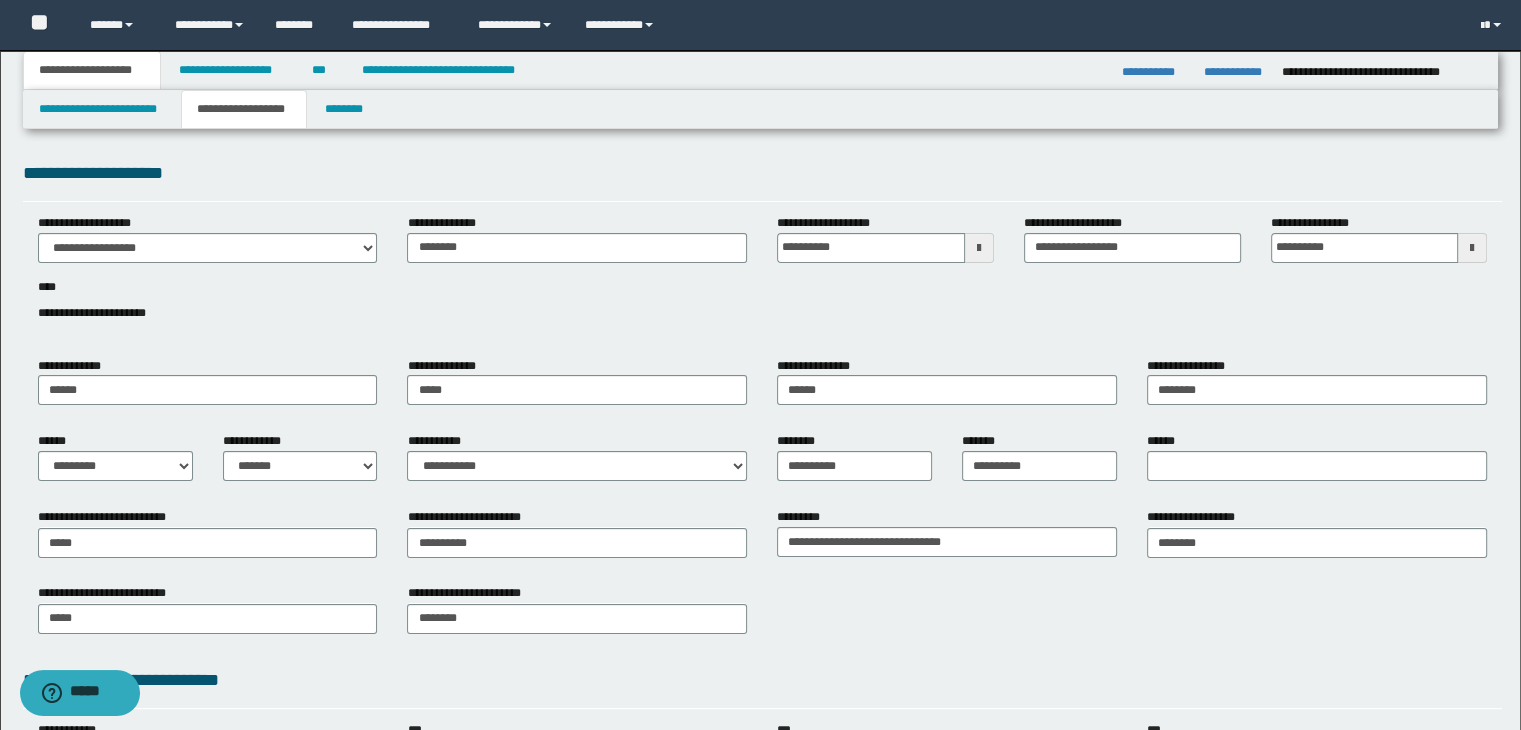 click on "**********" at bounding box center [763, 173] 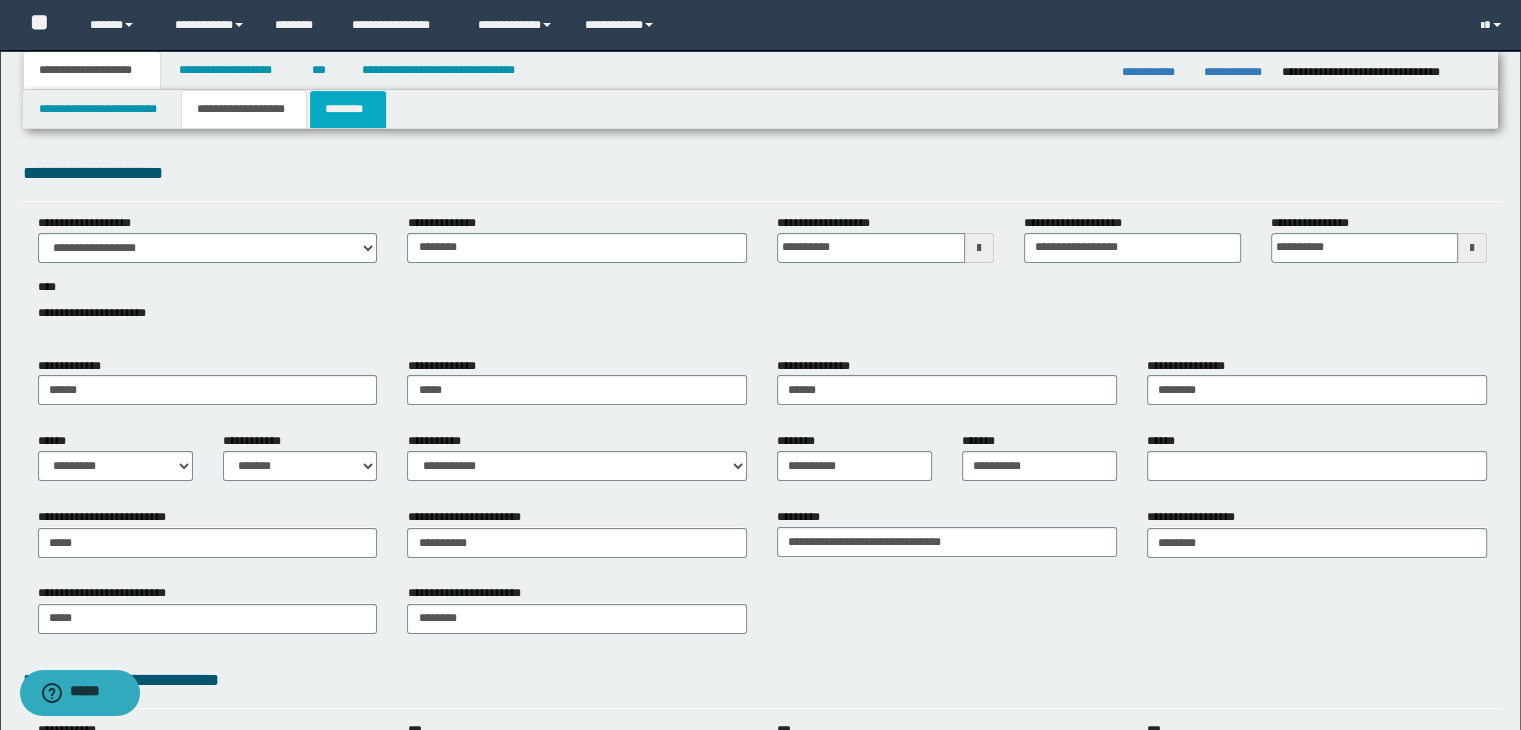 click on "********" at bounding box center [348, 109] 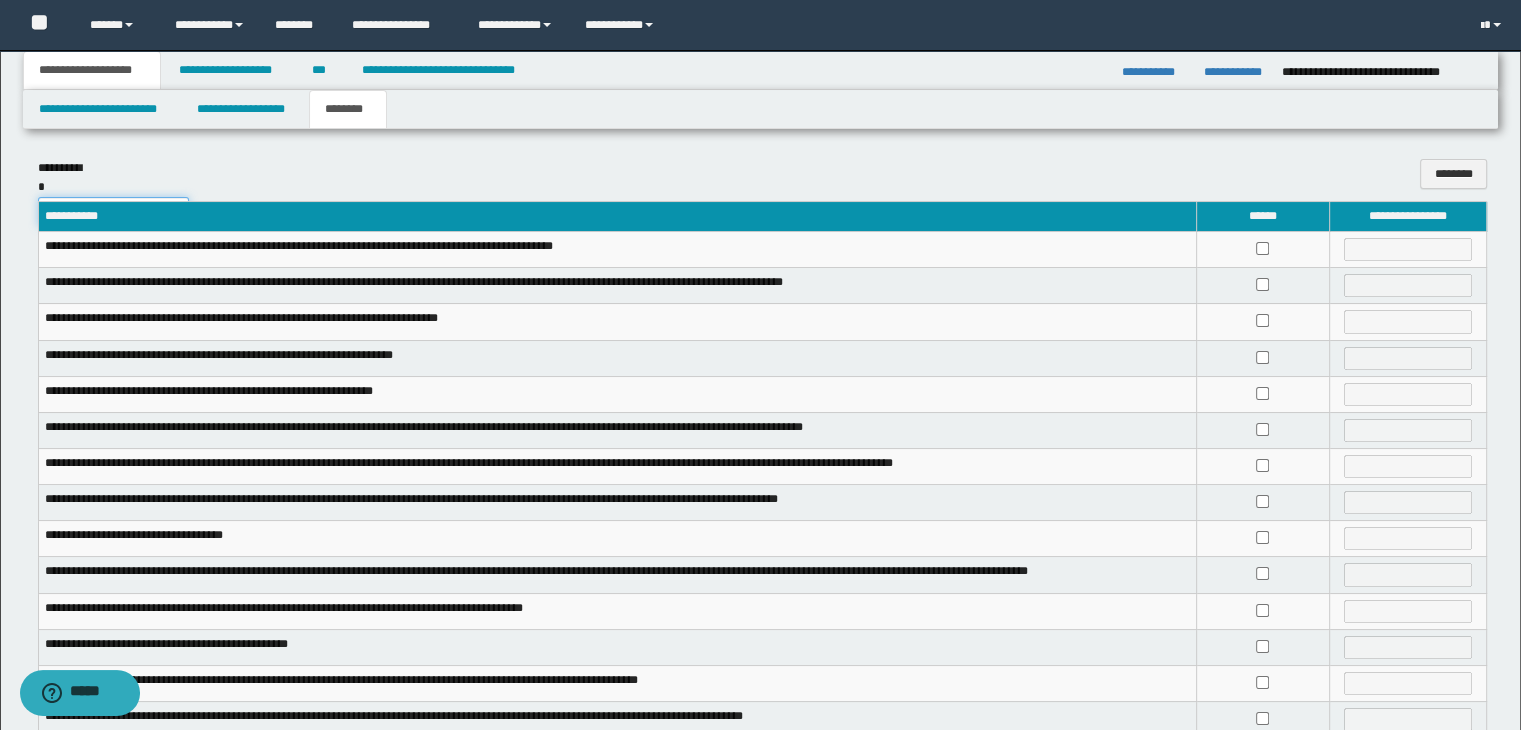 click on "**********" at bounding box center [113, 212] 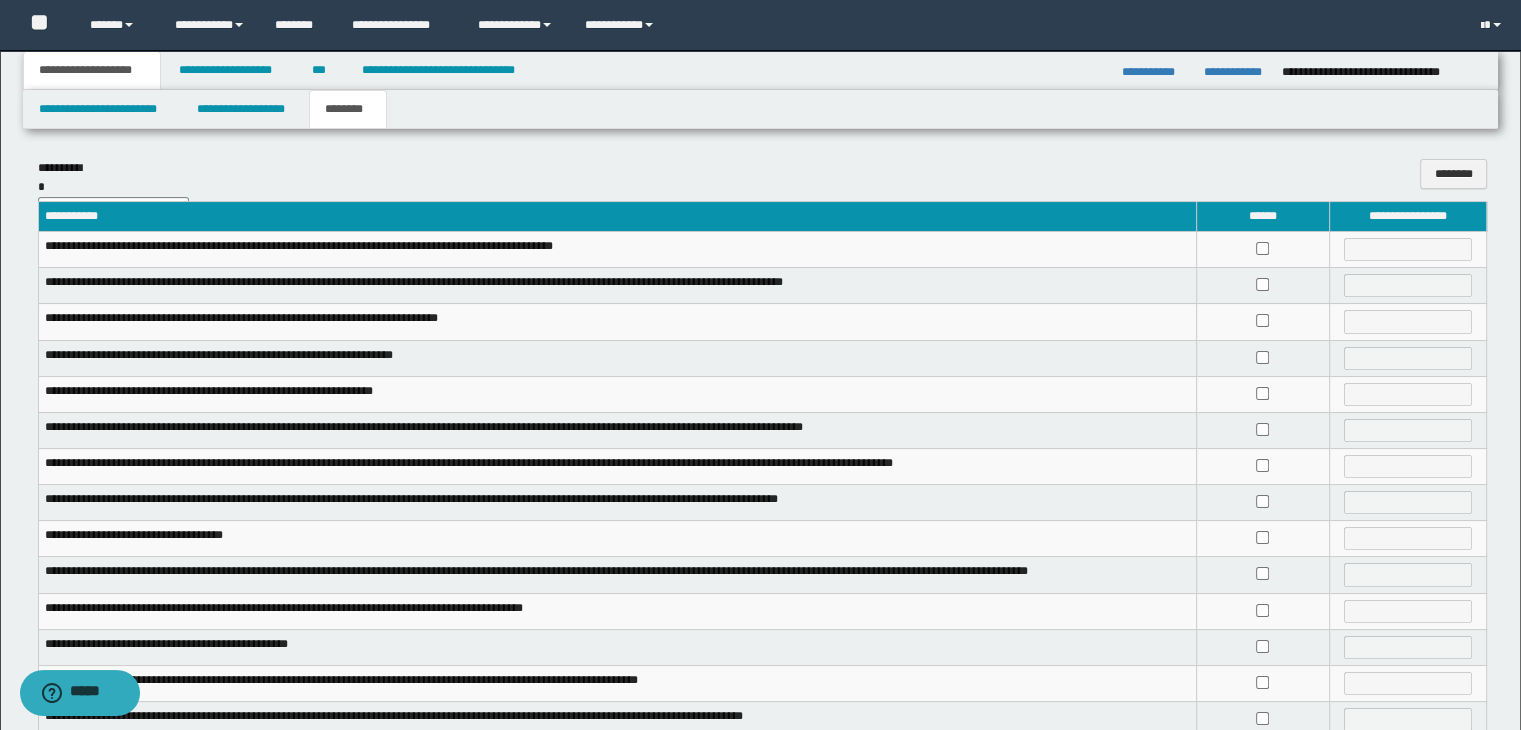 click on "**********" at bounding box center [617, 250] 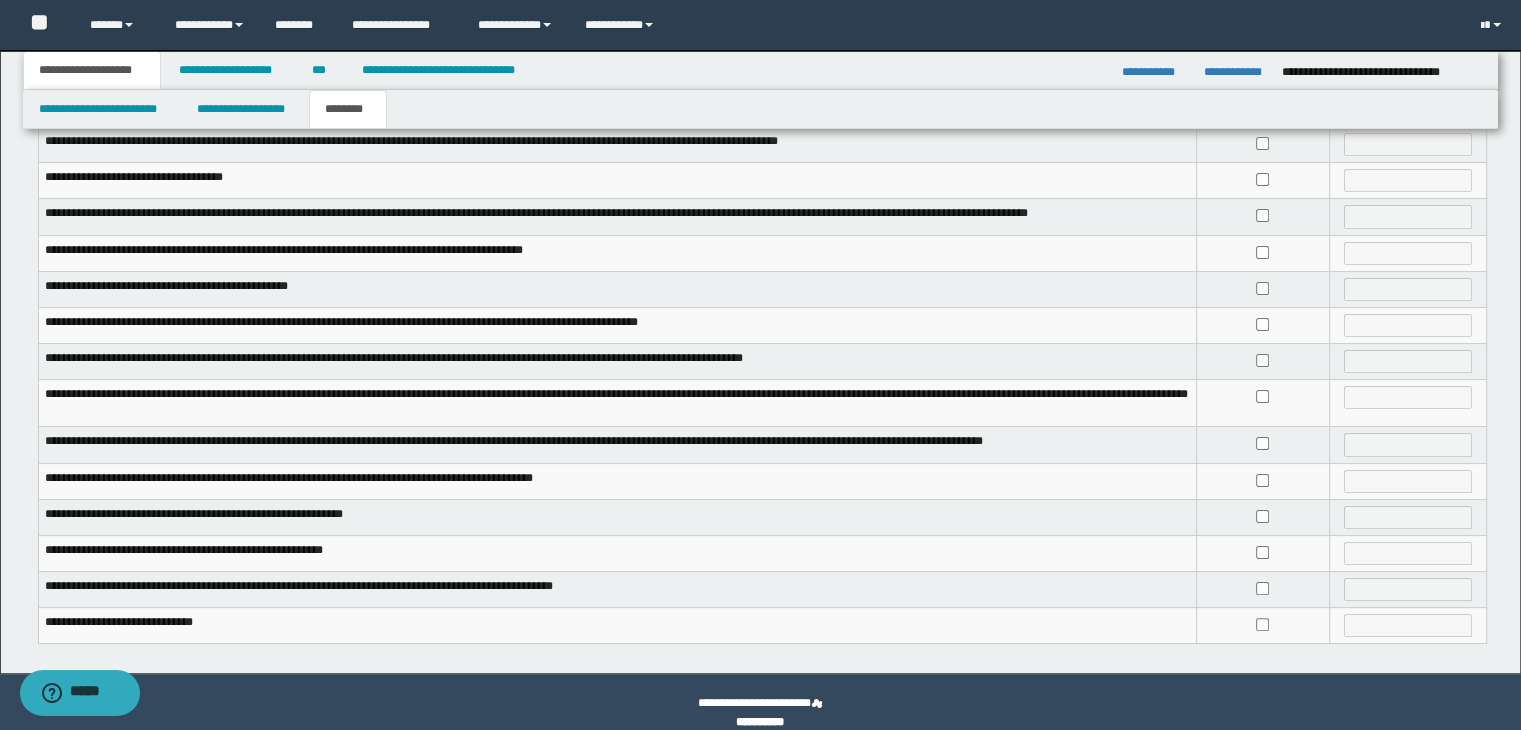 scroll, scrollTop: 380, scrollLeft: 0, axis: vertical 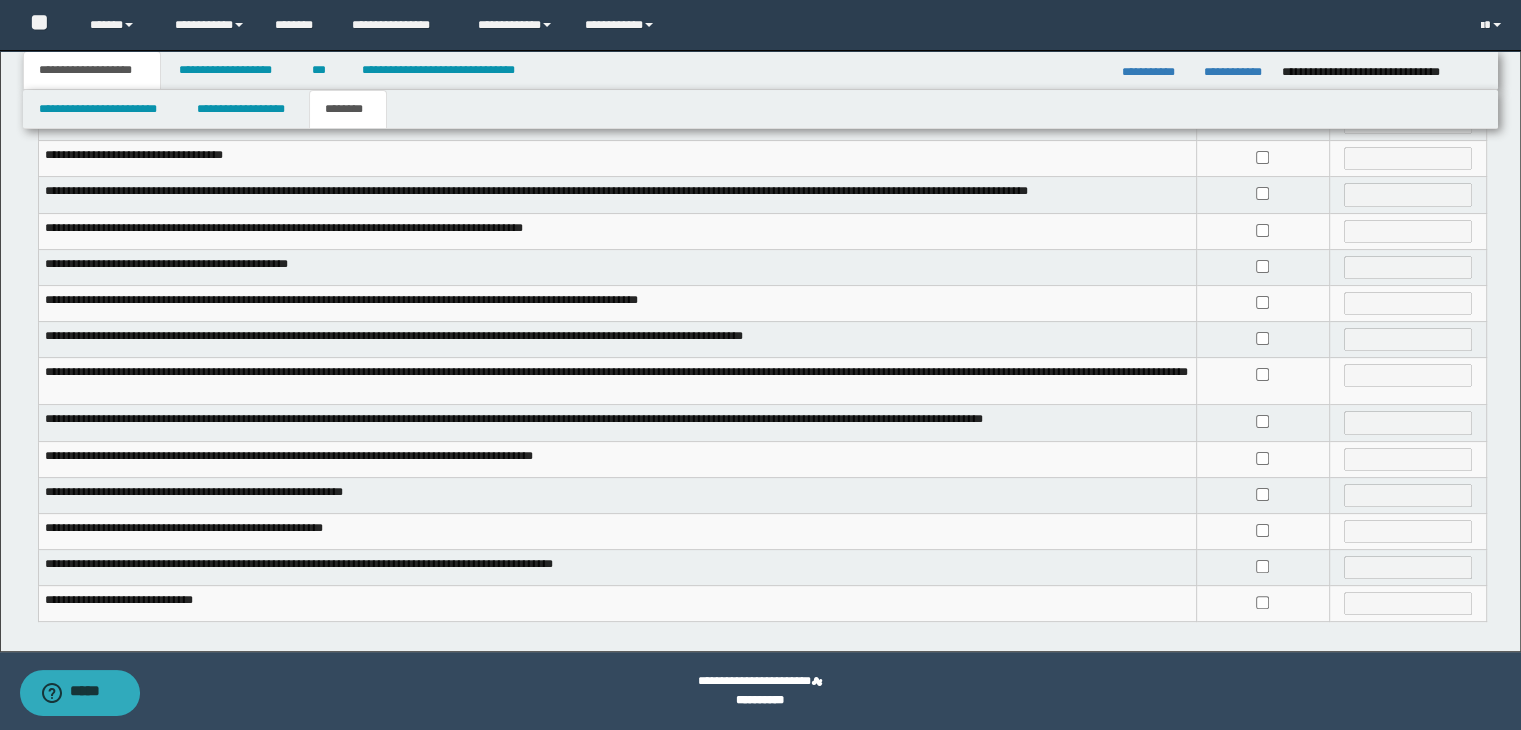 click at bounding box center [1262, 604] 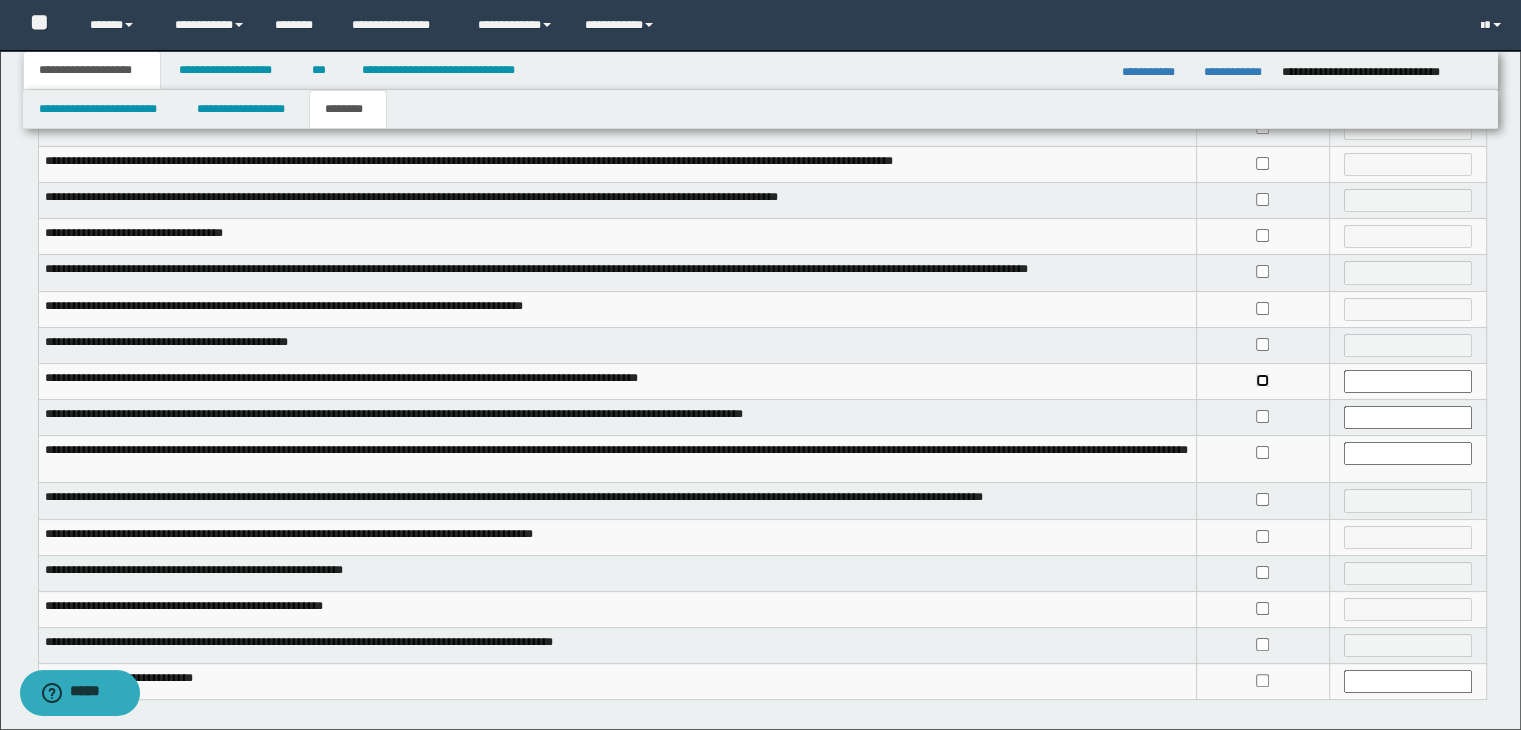 scroll, scrollTop: 180, scrollLeft: 0, axis: vertical 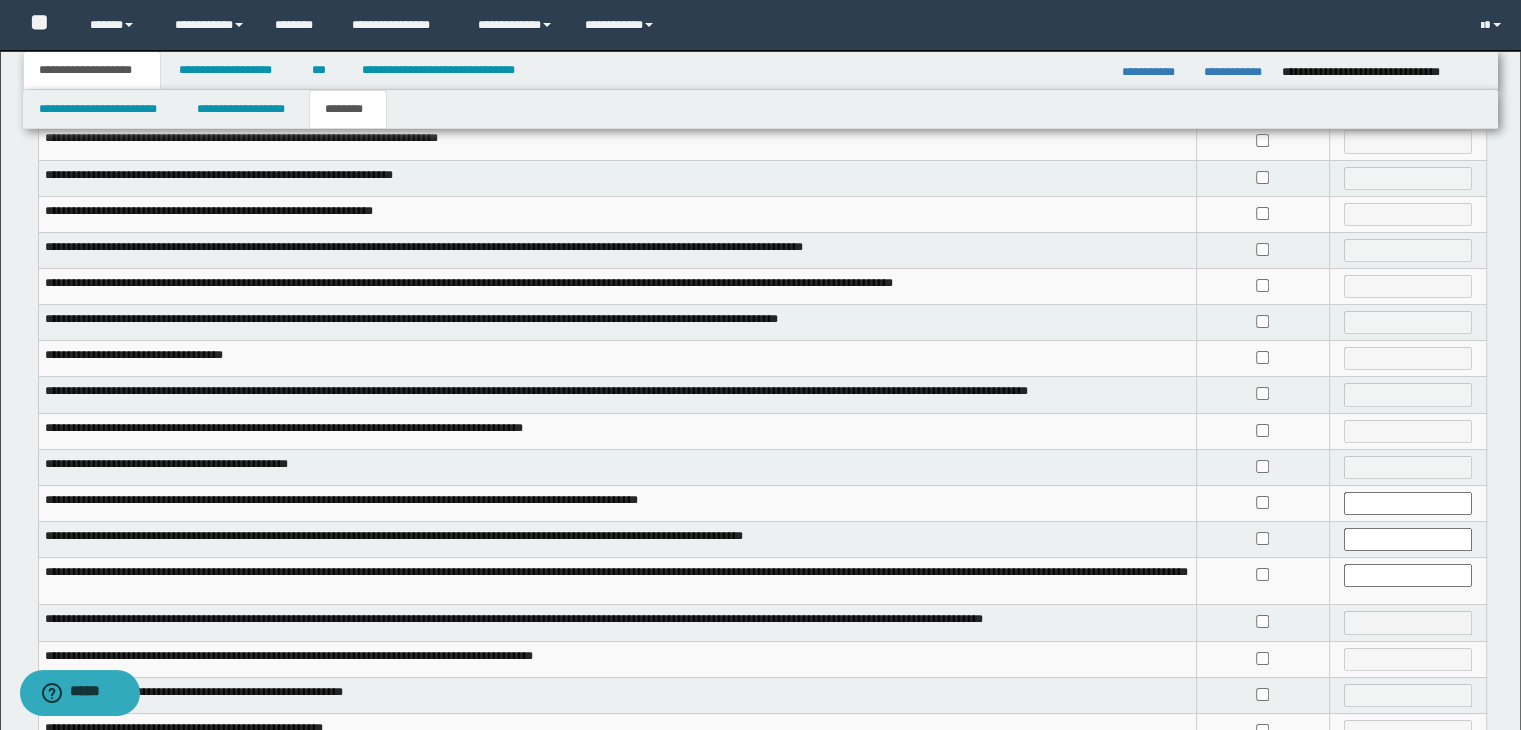 click at bounding box center (1262, 395) 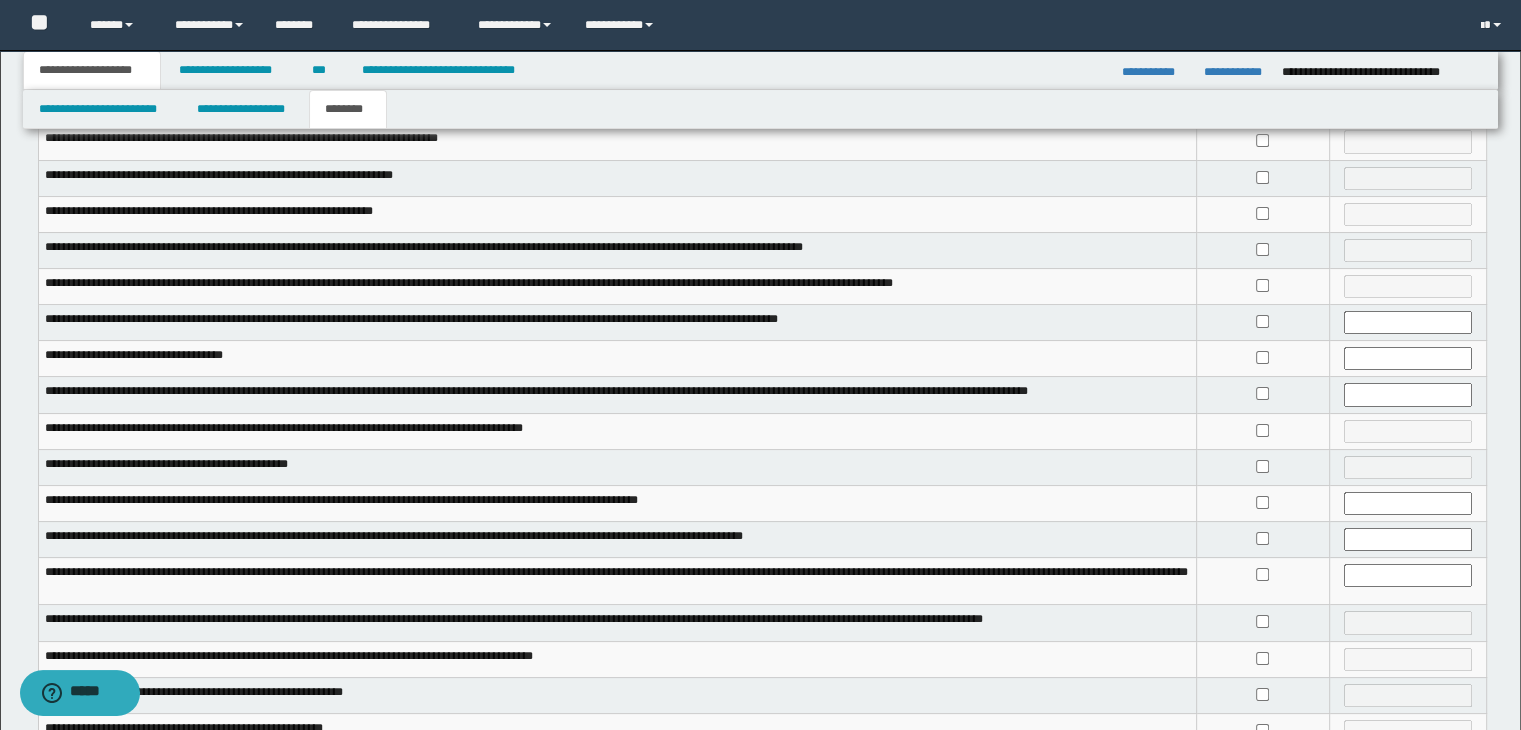 click on "**********" at bounding box center (92, 70) 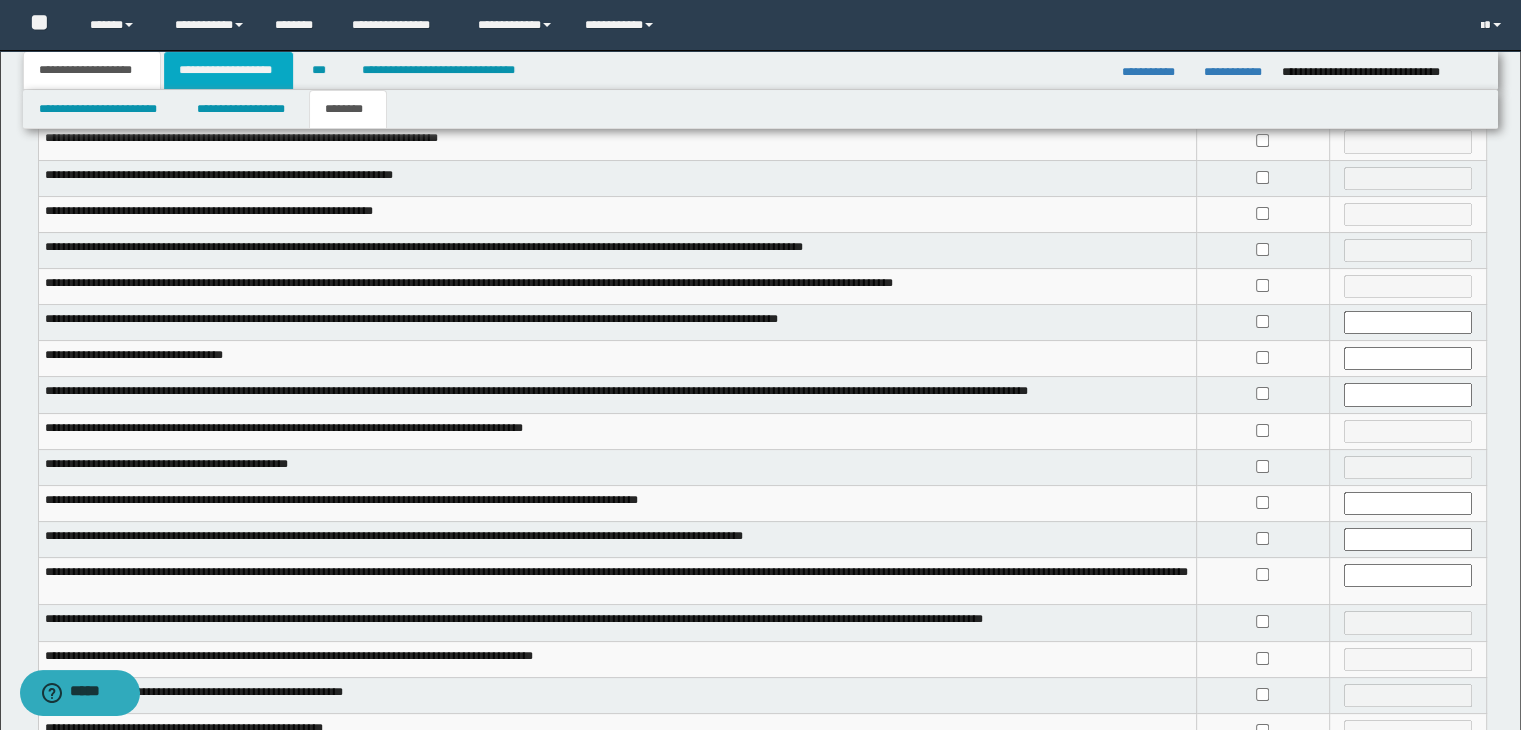 click on "**********" at bounding box center [228, 70] 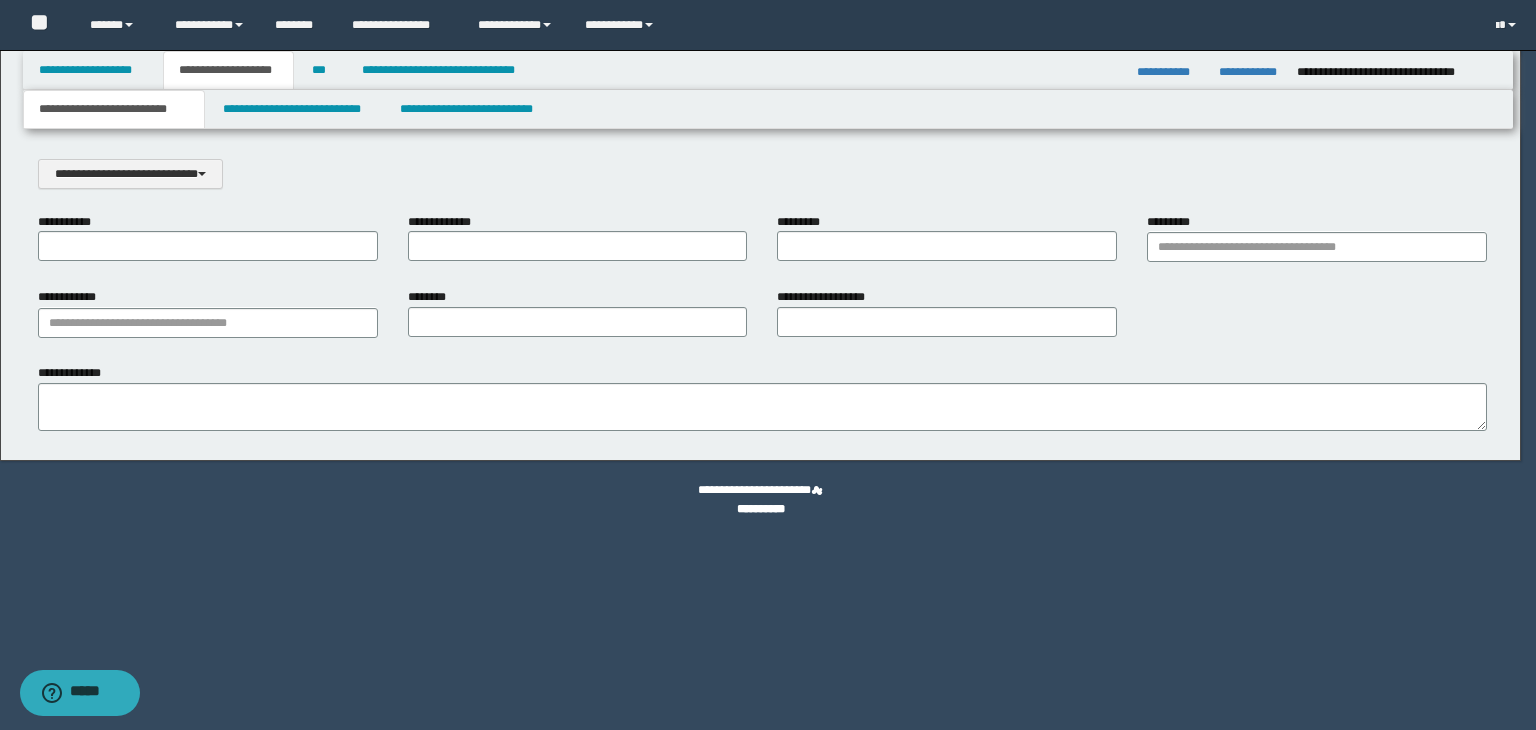 scroll, scrollTop: 0, scrollLeft: 0, axis: both 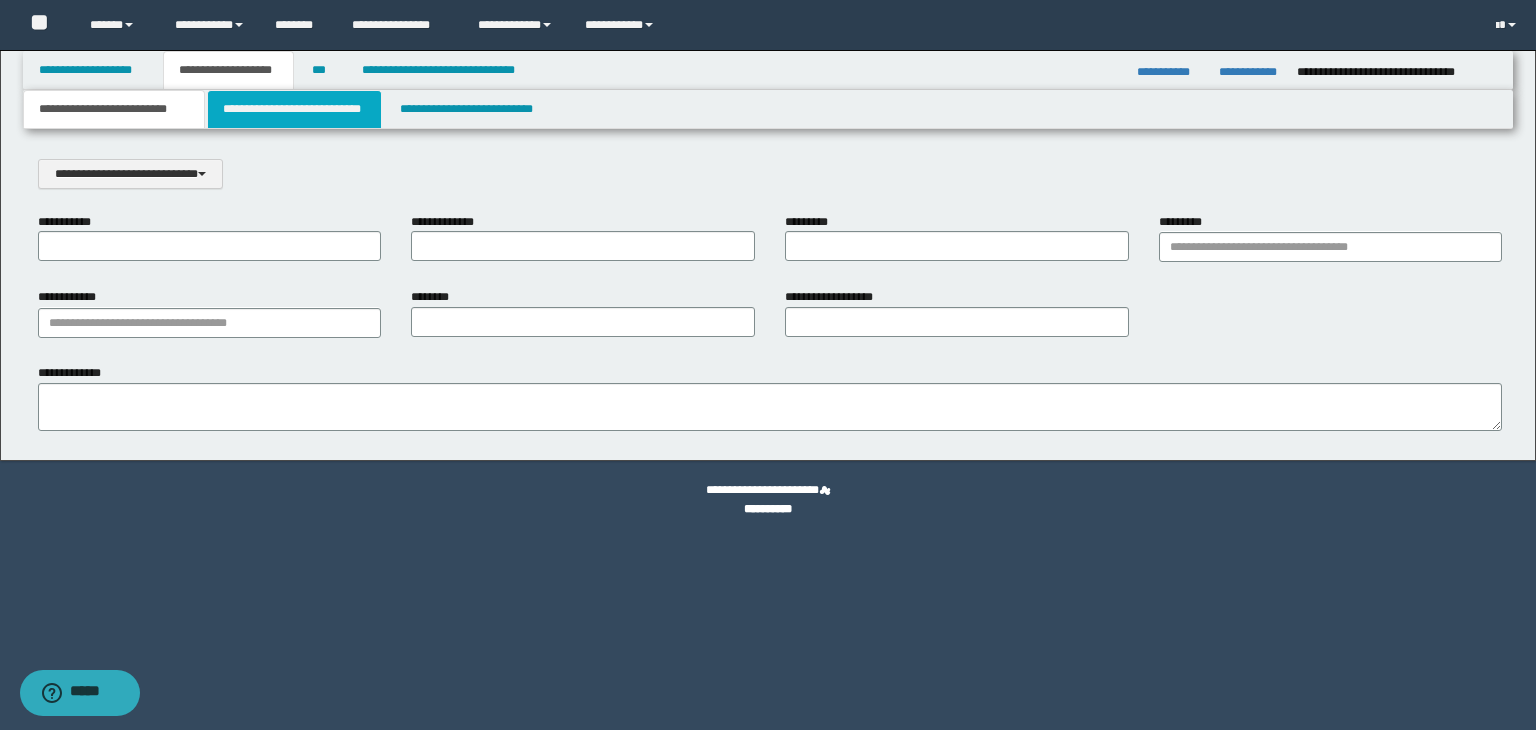 click on "**********" at bounding box center (294, 109) 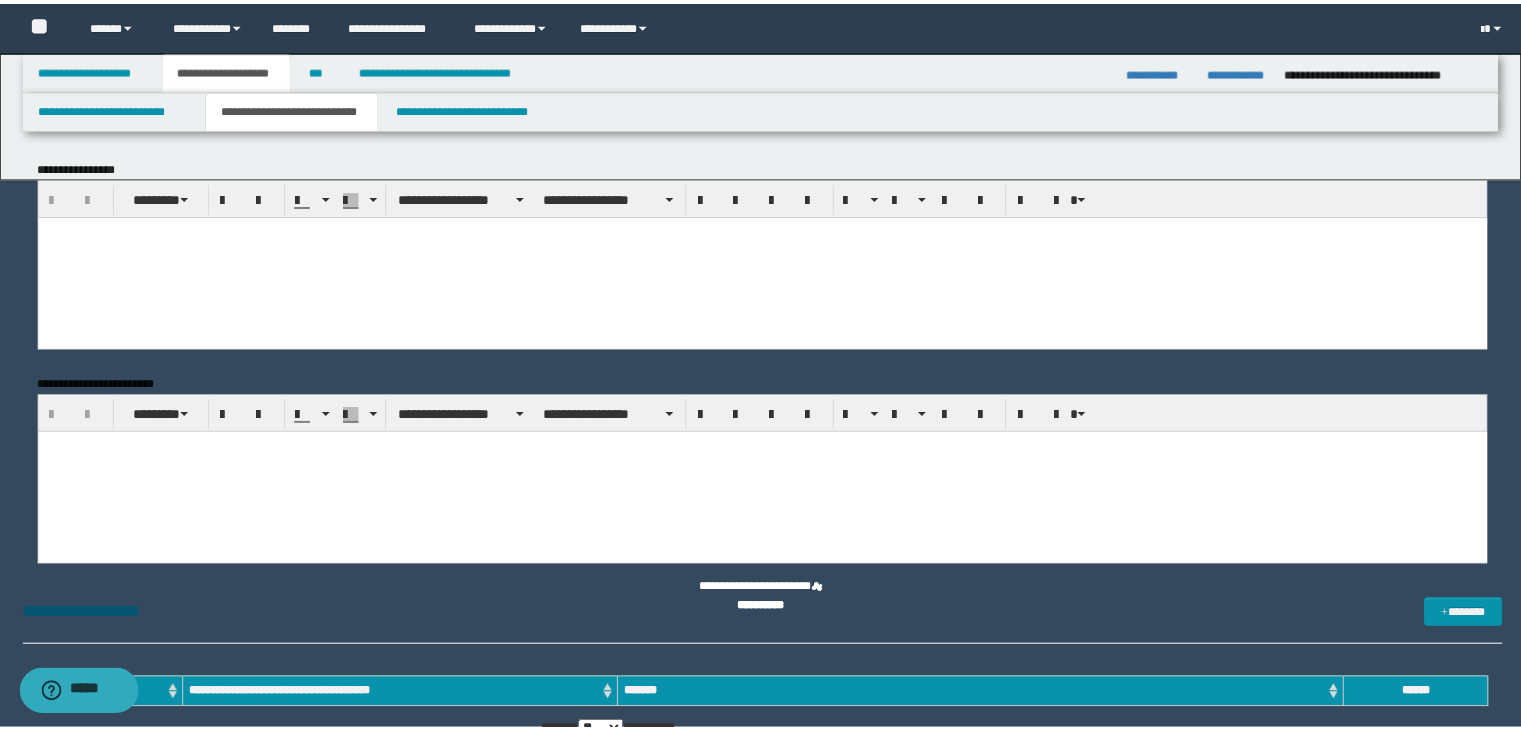 scroll, scrollTop: 0, scrollLeft: 0, axis: both 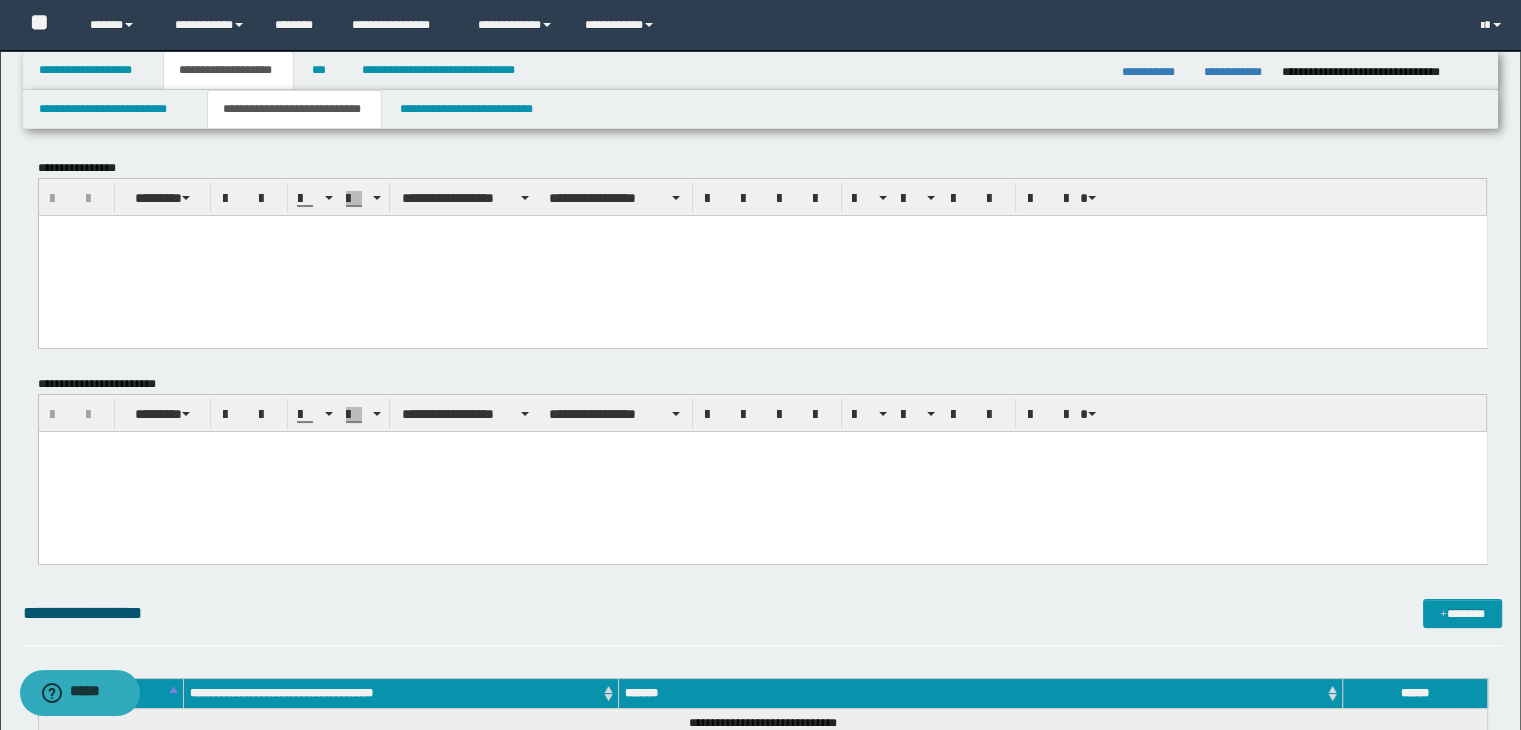 click at bounding box center [762, 255] 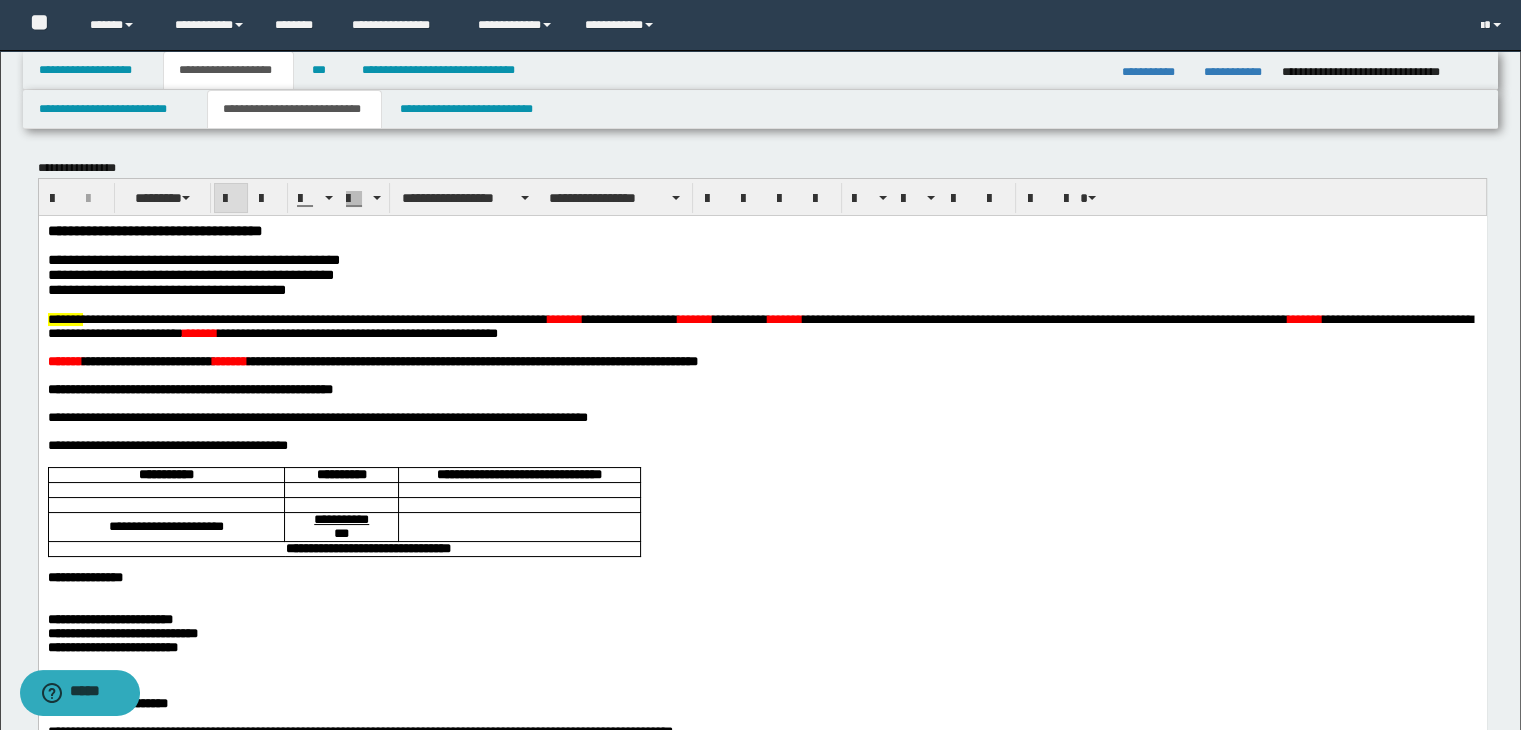 click on "**********" at bounding box center [762, 656] 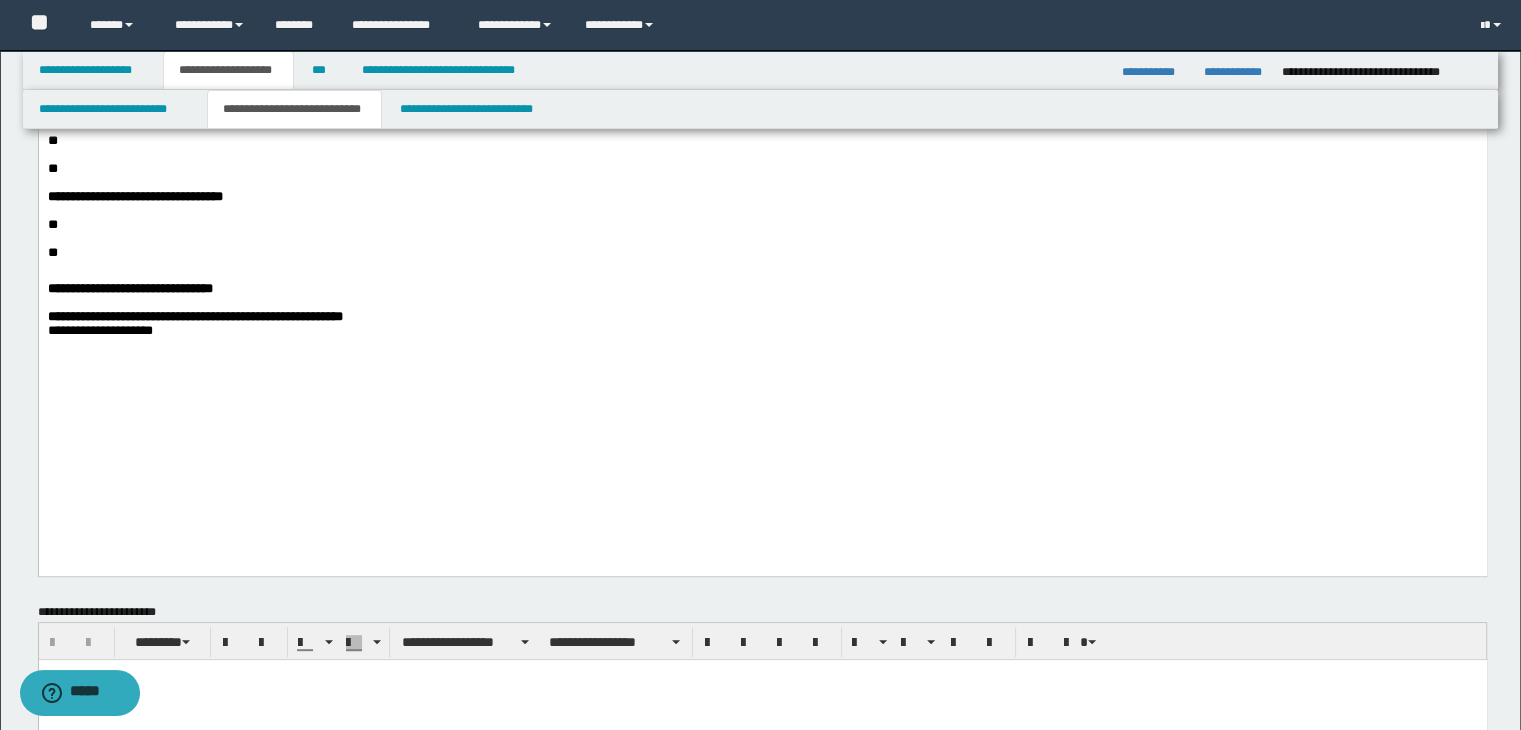 scroll, scrollTop: 1000, scrollLeft: 0, axis: vertical 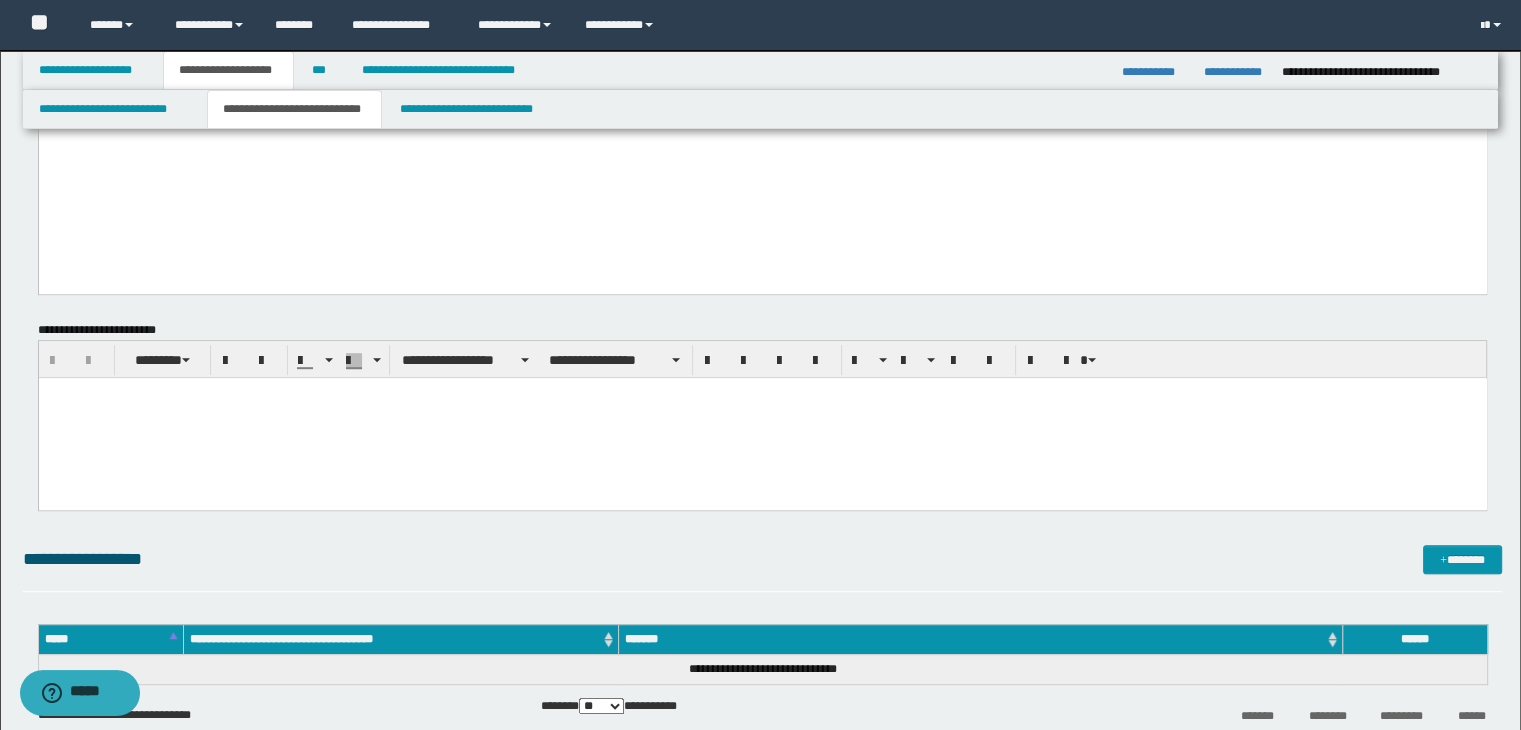 drag, startPoint x: 457, startPoint y: 764, endPoint x: 413, endPoint y: 396, distance: 370.6211 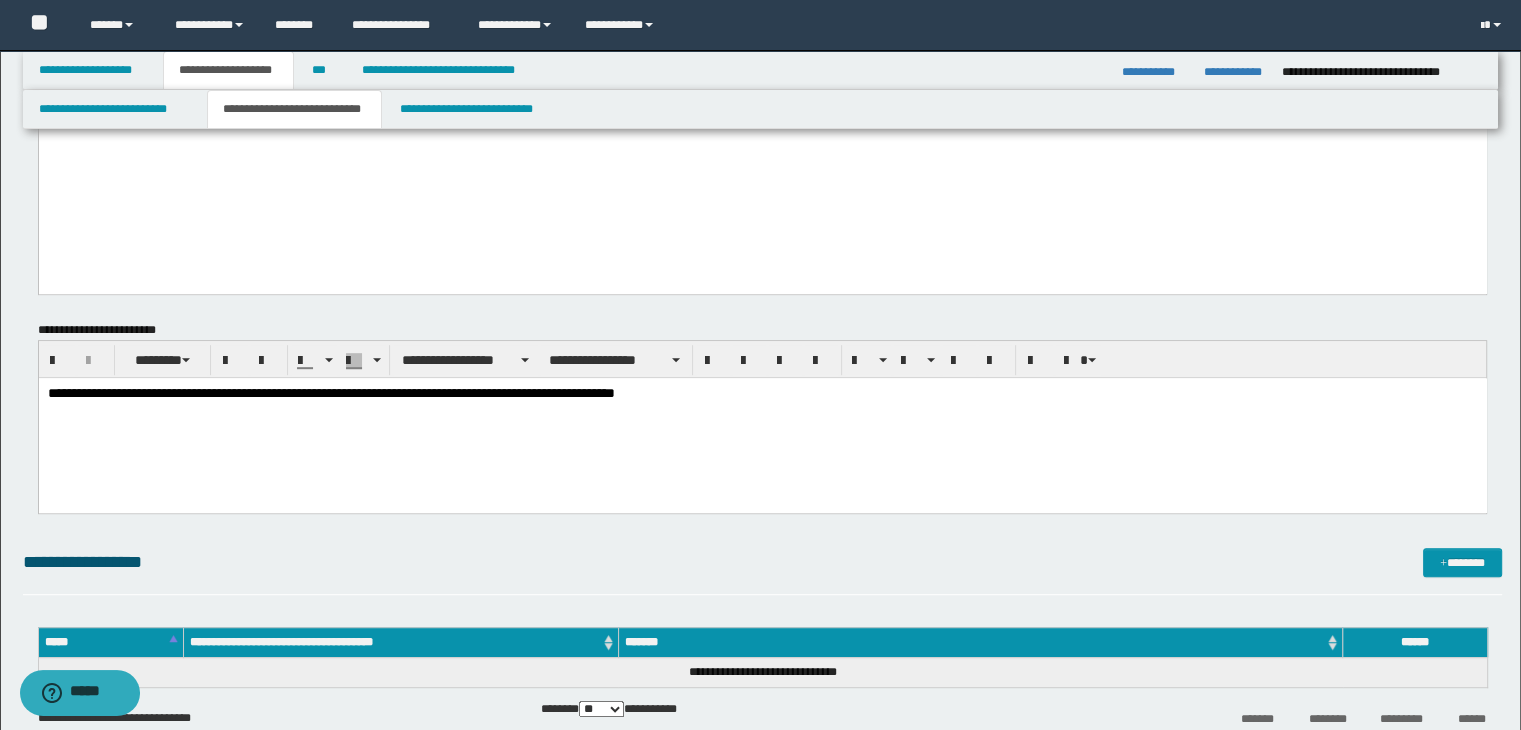 click on "**********" at bounding box center (330, 392) 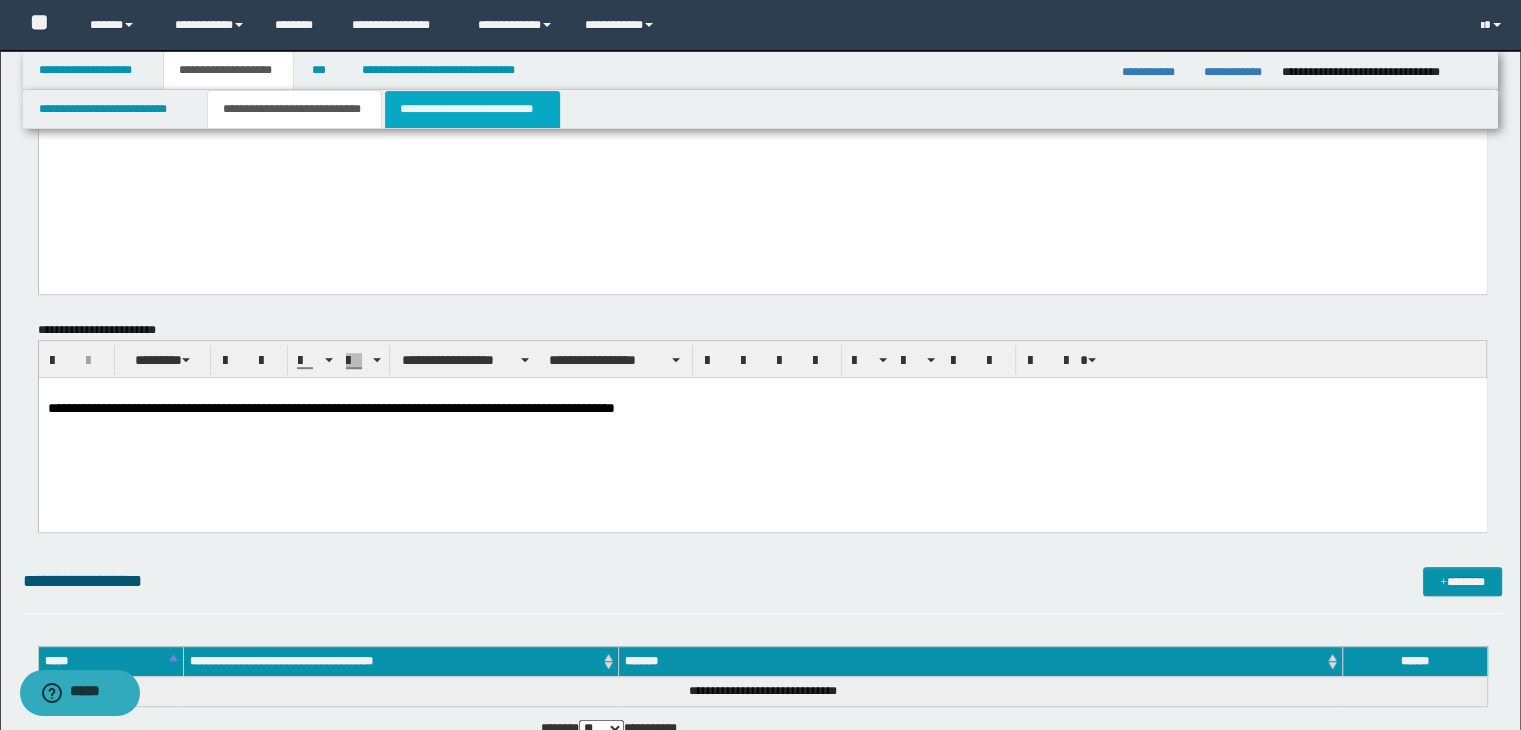 click on "**********" at bounding box center [472, 109] 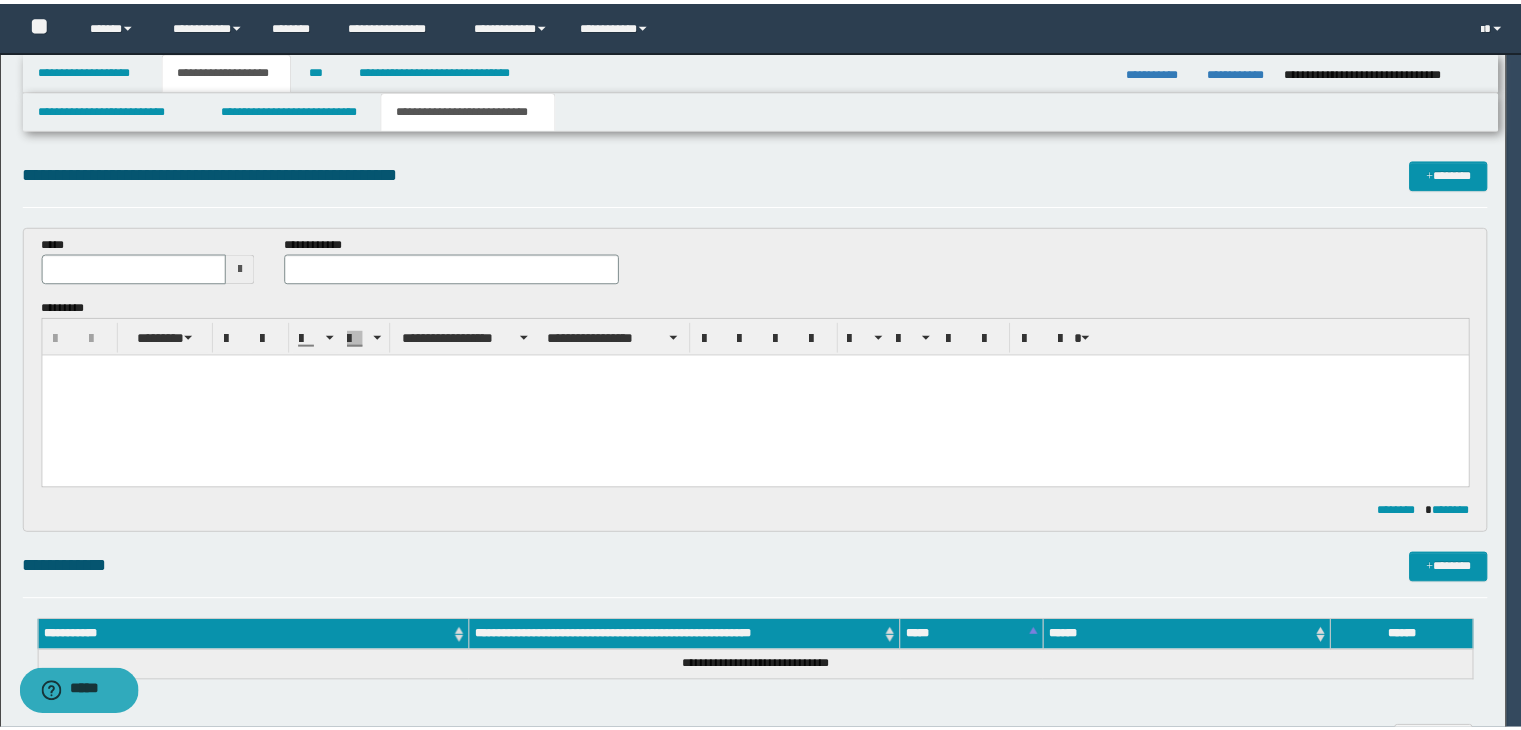 scroll, scrollTop: 0, scrollLeft: 0, axis: both 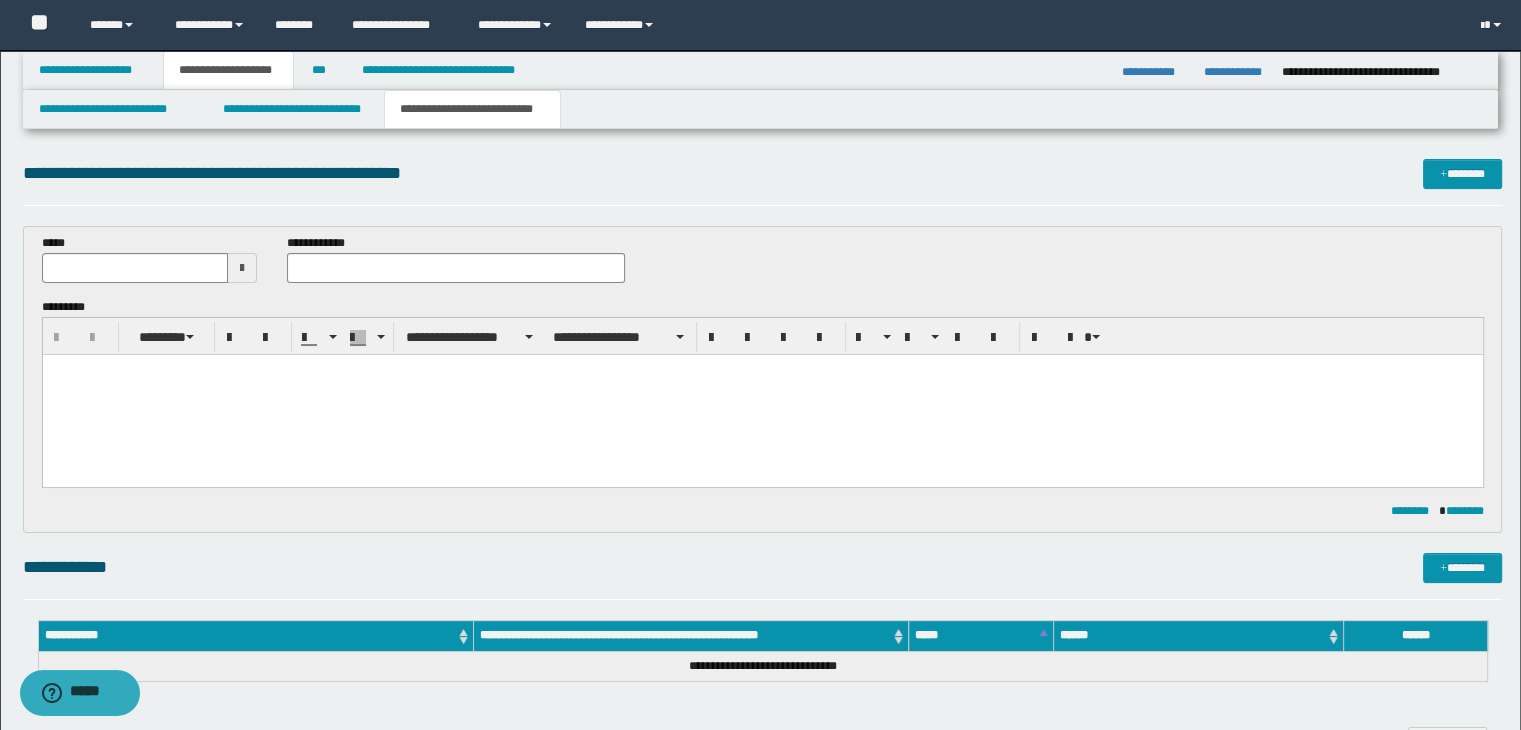 click at bounding box center [762, 369] 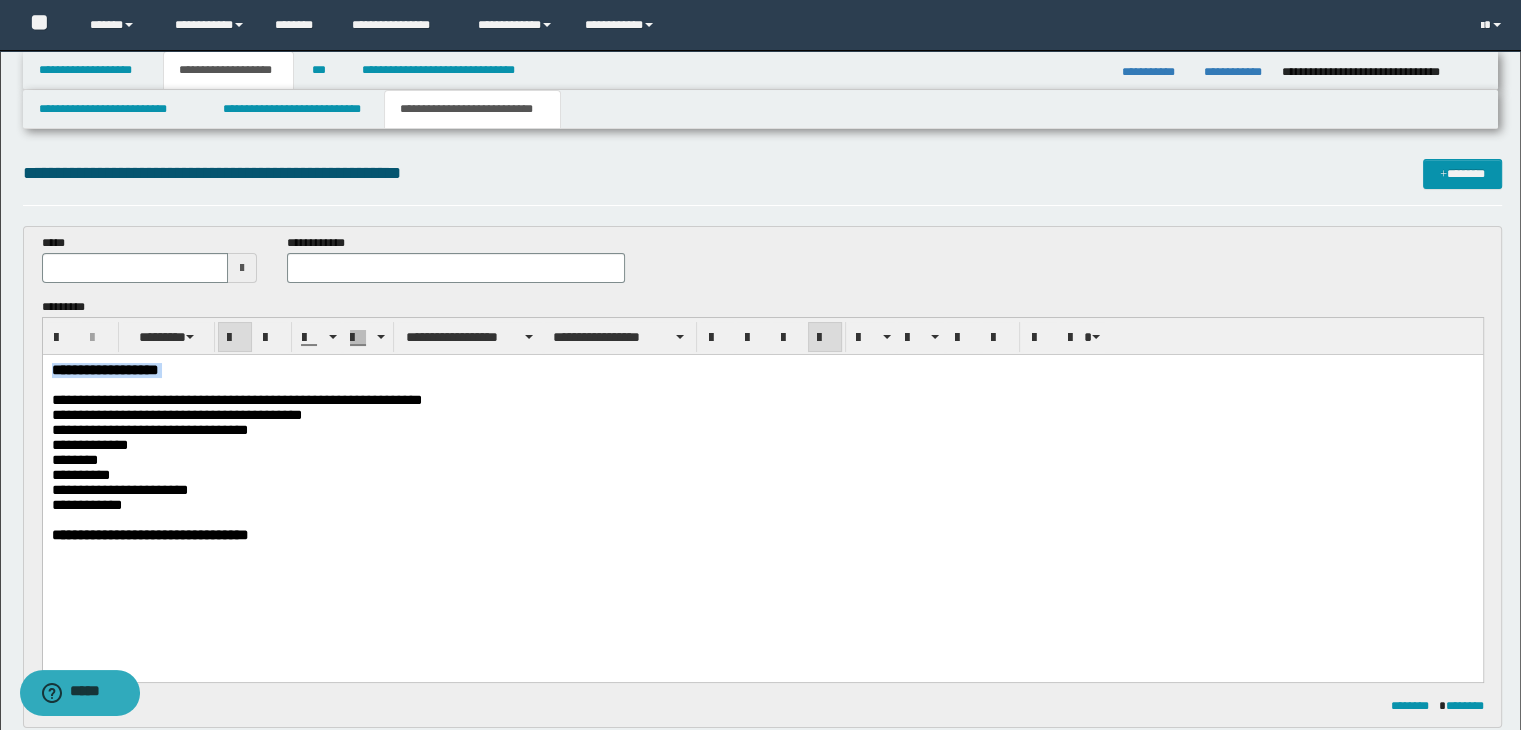 drag, startPoint x: 226, startPoint y: 378, endPoint x: 0, endPoint y: 367, distance: 226.26755 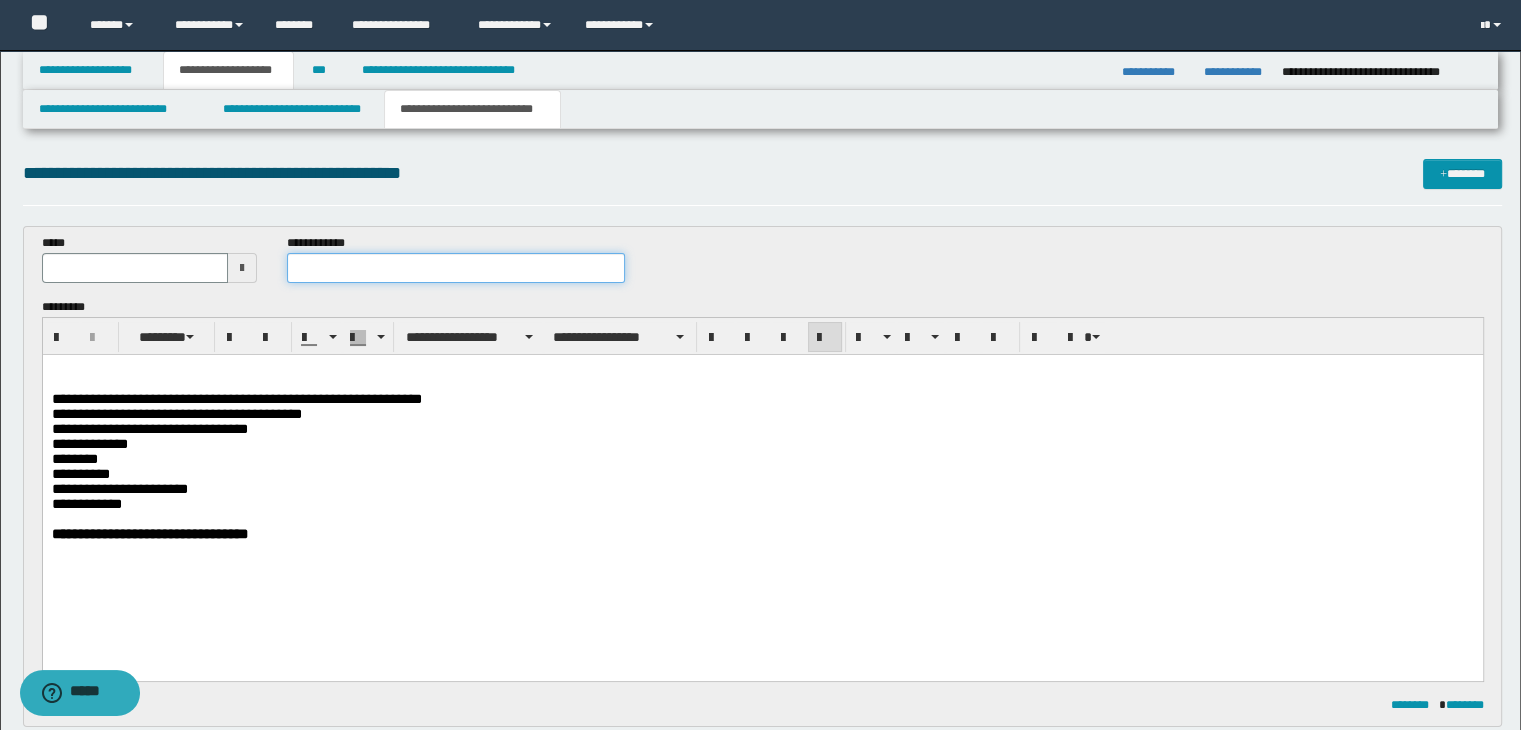 click at bounding box center [456, 268] 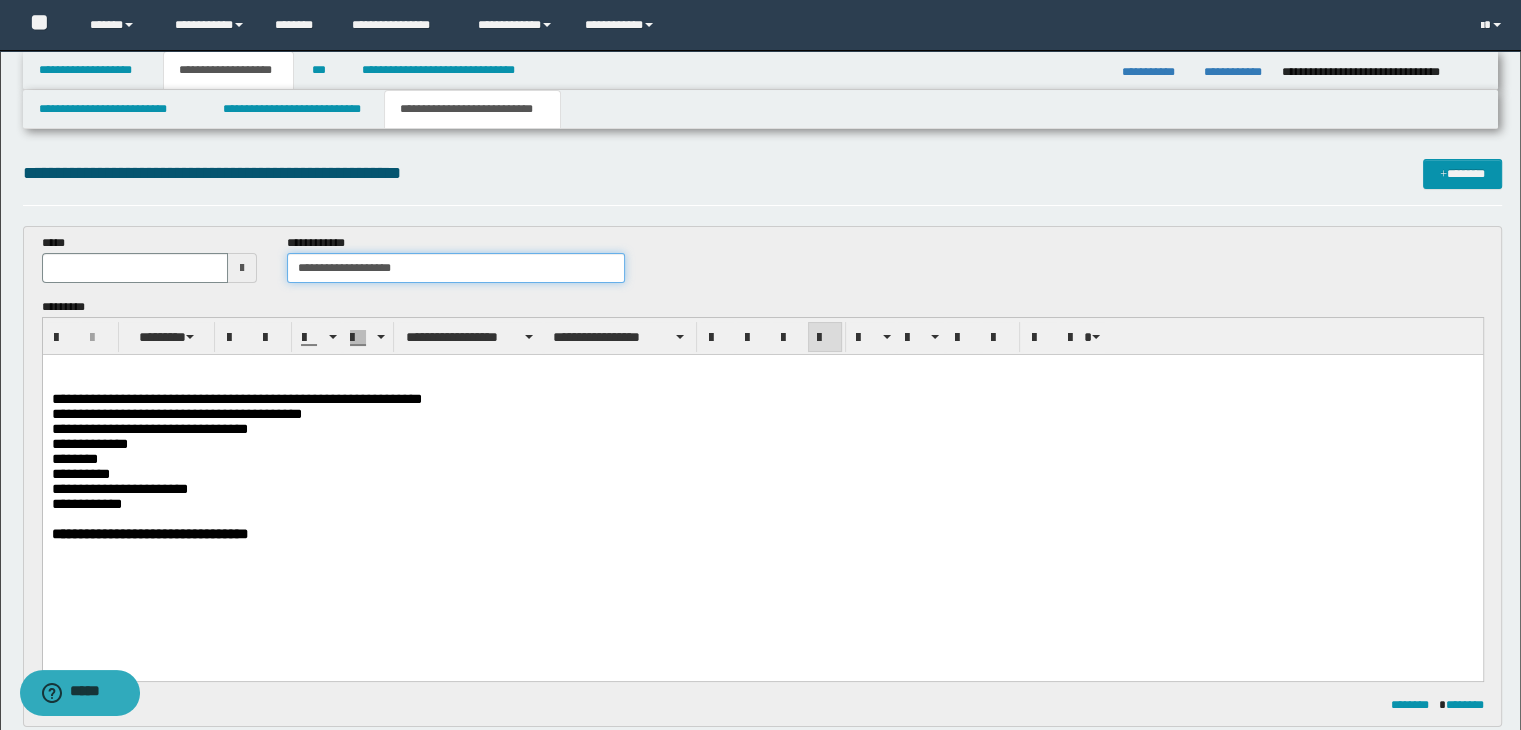 type on "**********" 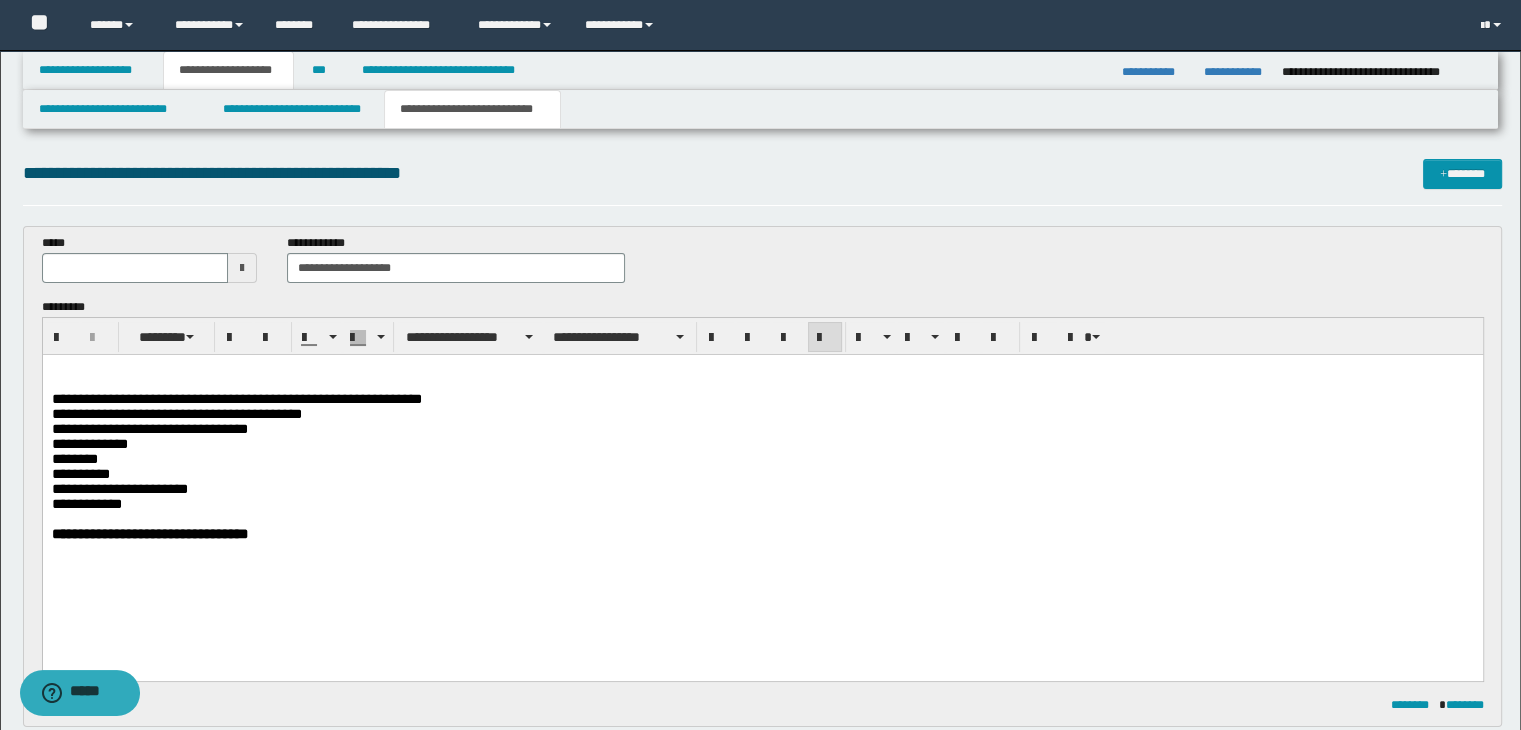 click at bounding box center (762, 369) 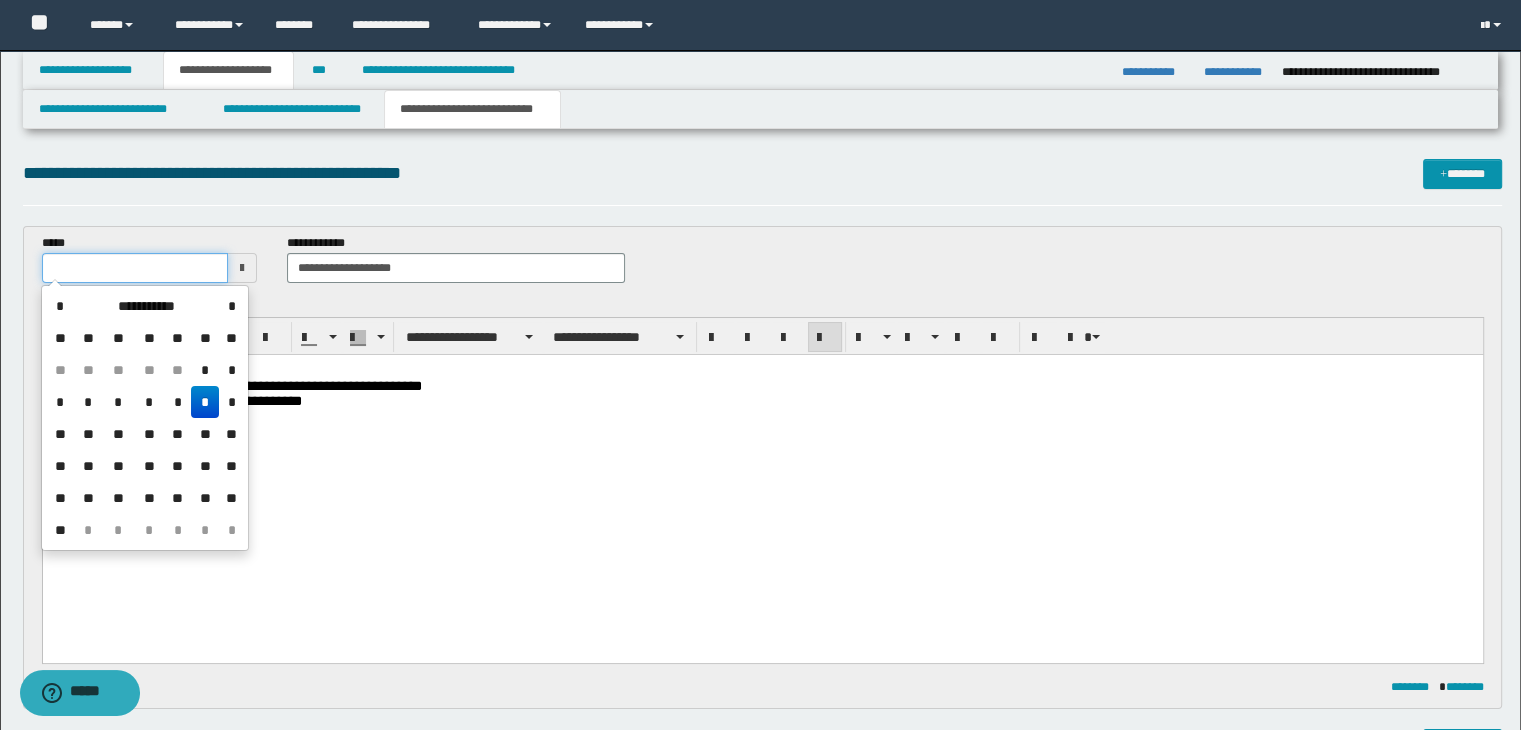 click at bounding box center (135, 268) 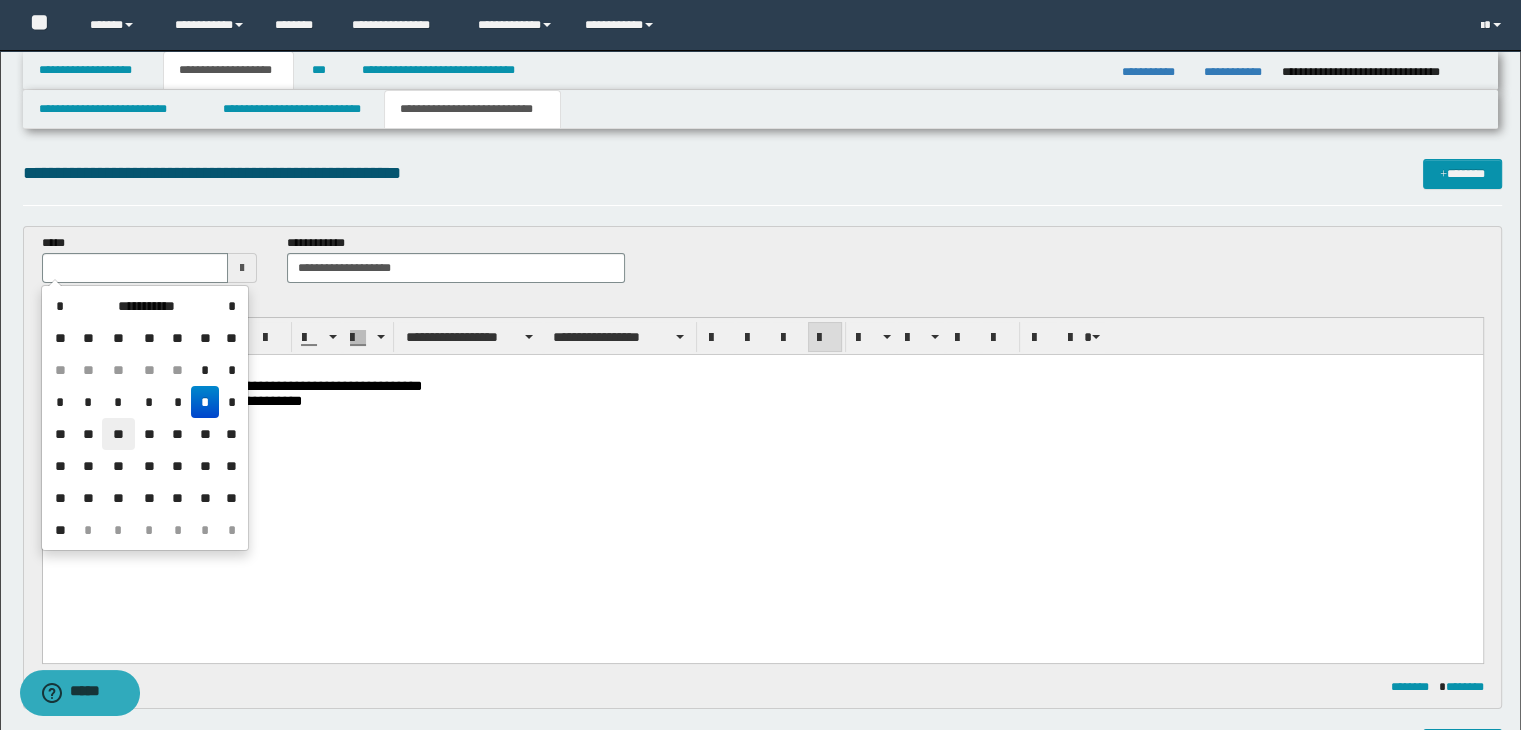 click on "**" at bounding box center [118, 434] 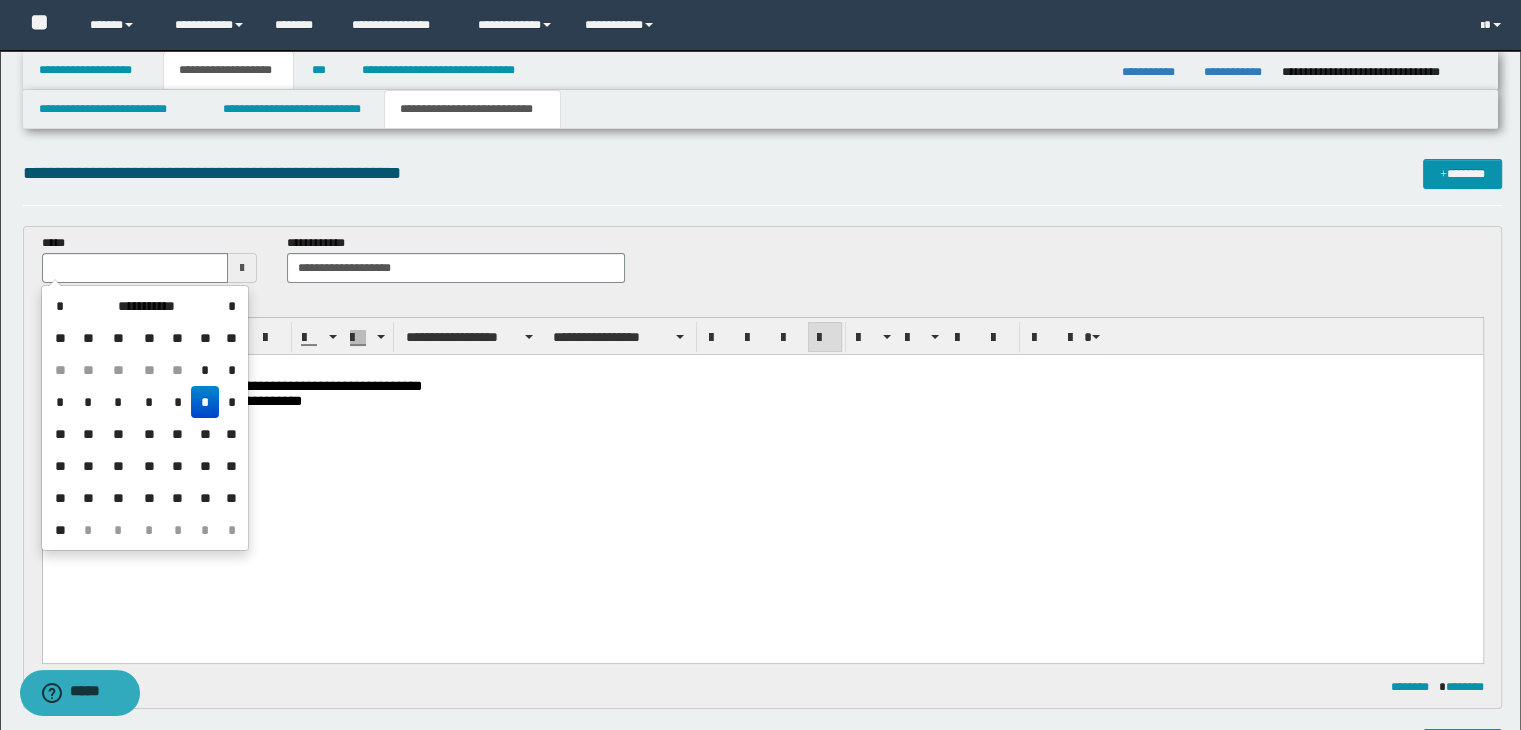 type on "**********" 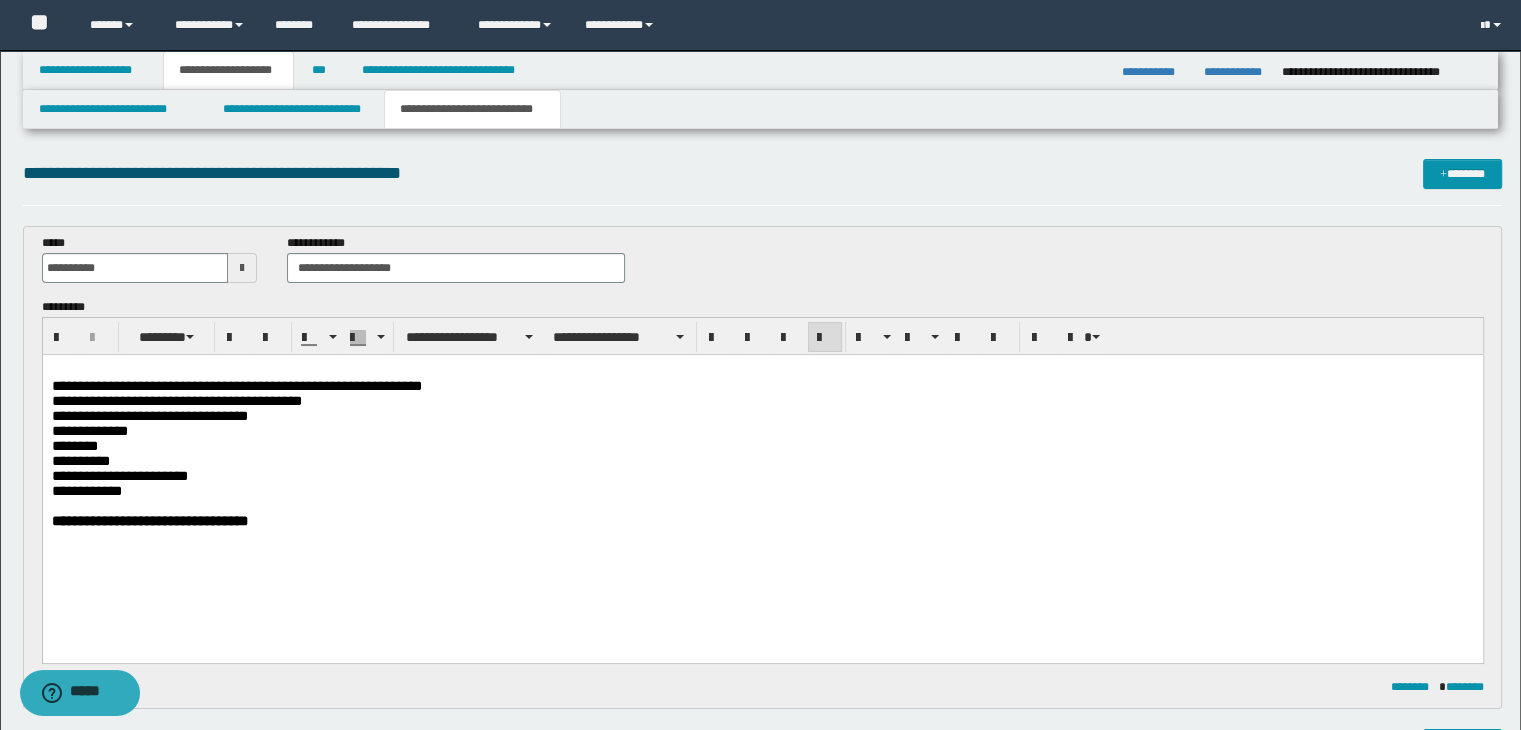 click on "**********" at bounding box center (762, 460) 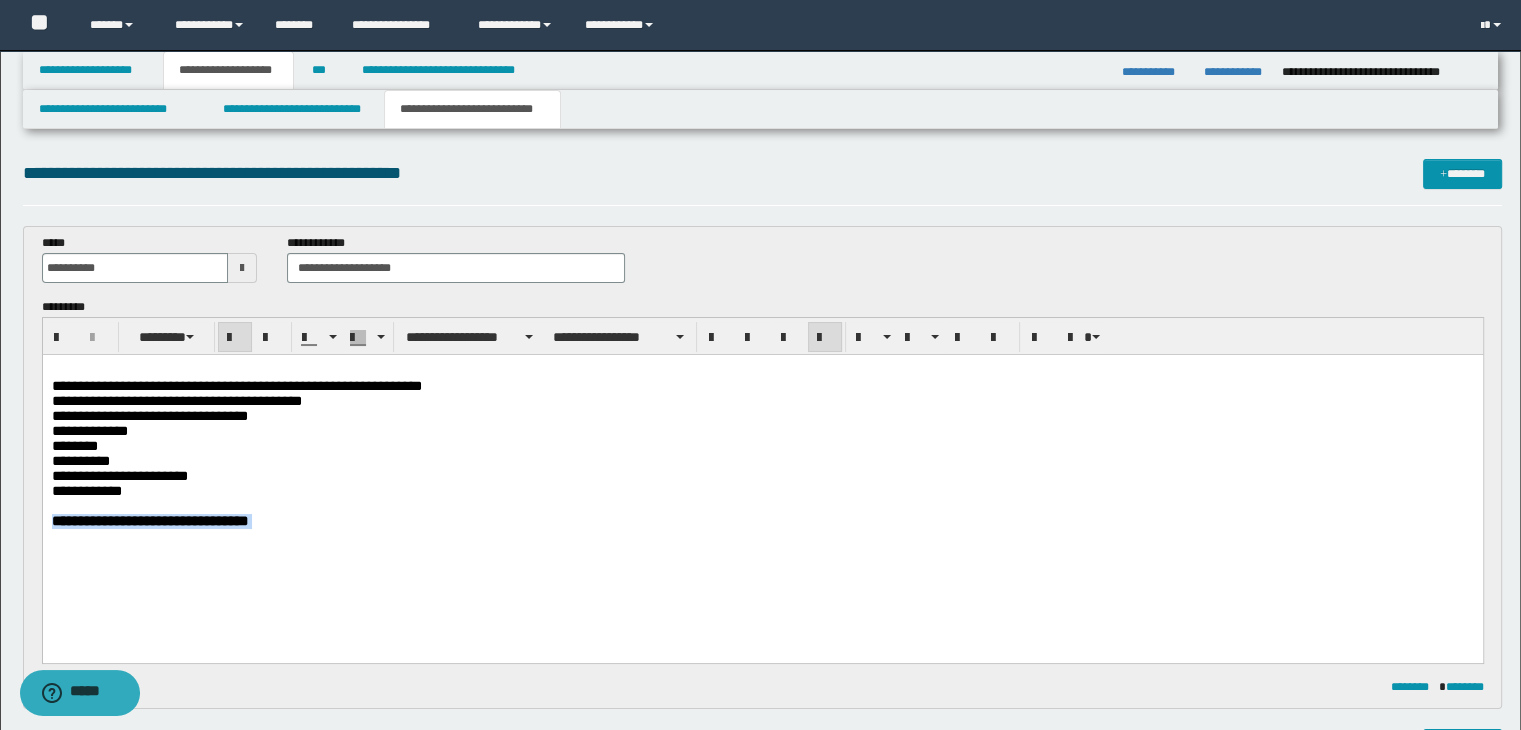 drag, startPoint x: 307, startPoint y: 558, endPoint x: 48, endPoint y: 538, distance: 259.77106 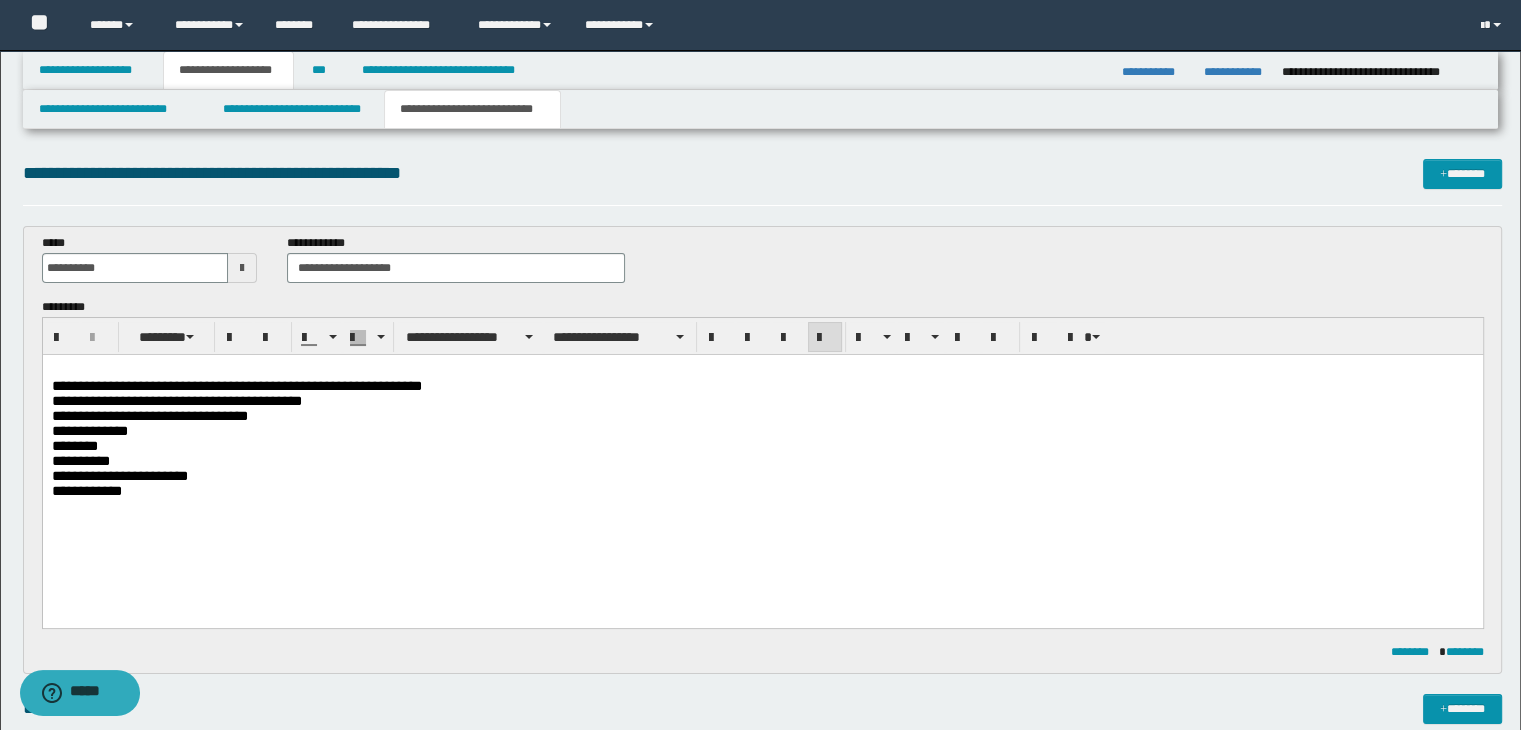drag, startPoint x: 1414, startPoint y: 991, endPoint x: 1392, endPoint y: 491, distance: 500.48376 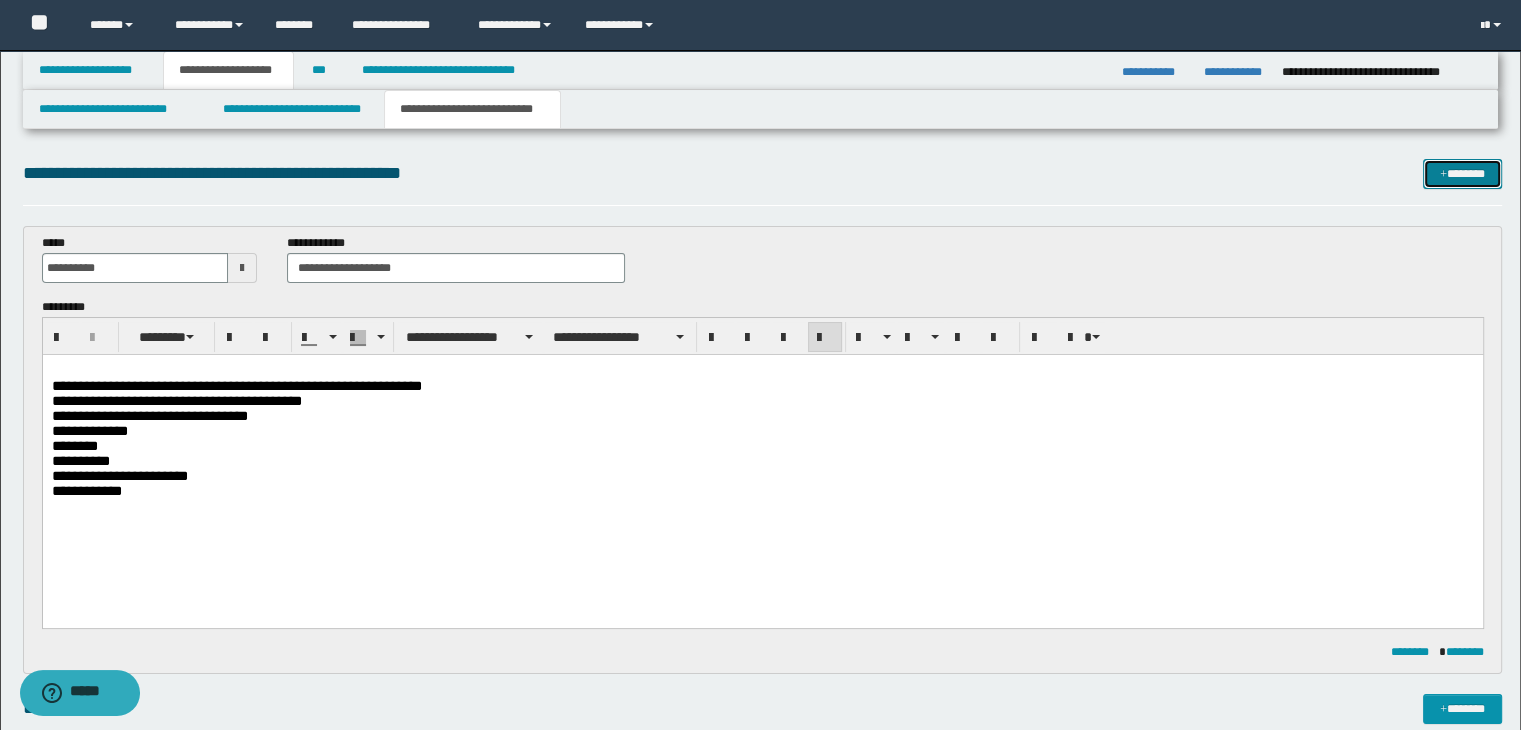 click on "*******" at bounding box center [1462, 174] 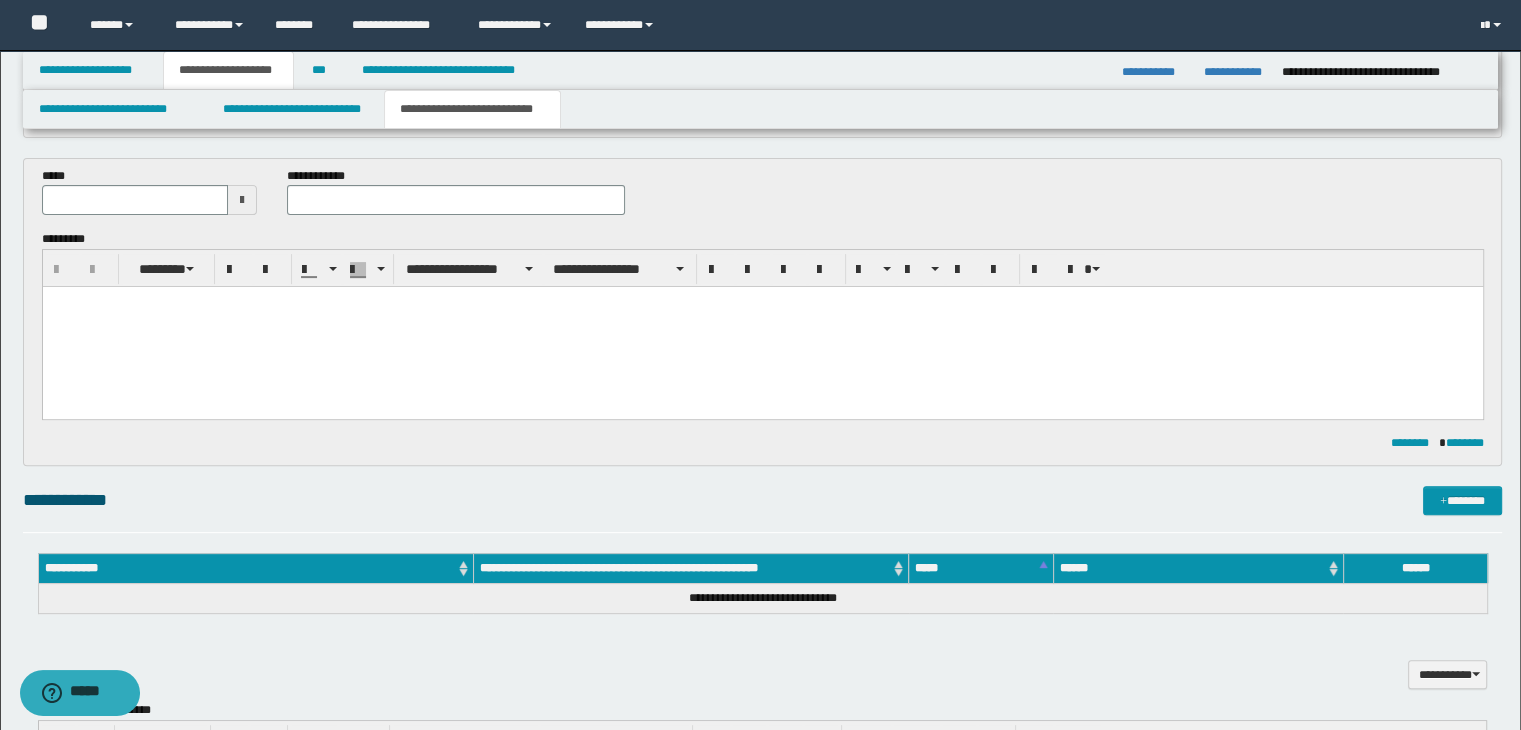 scroll, scrollTop: 420, scrollLeft: 0, axis: vertical 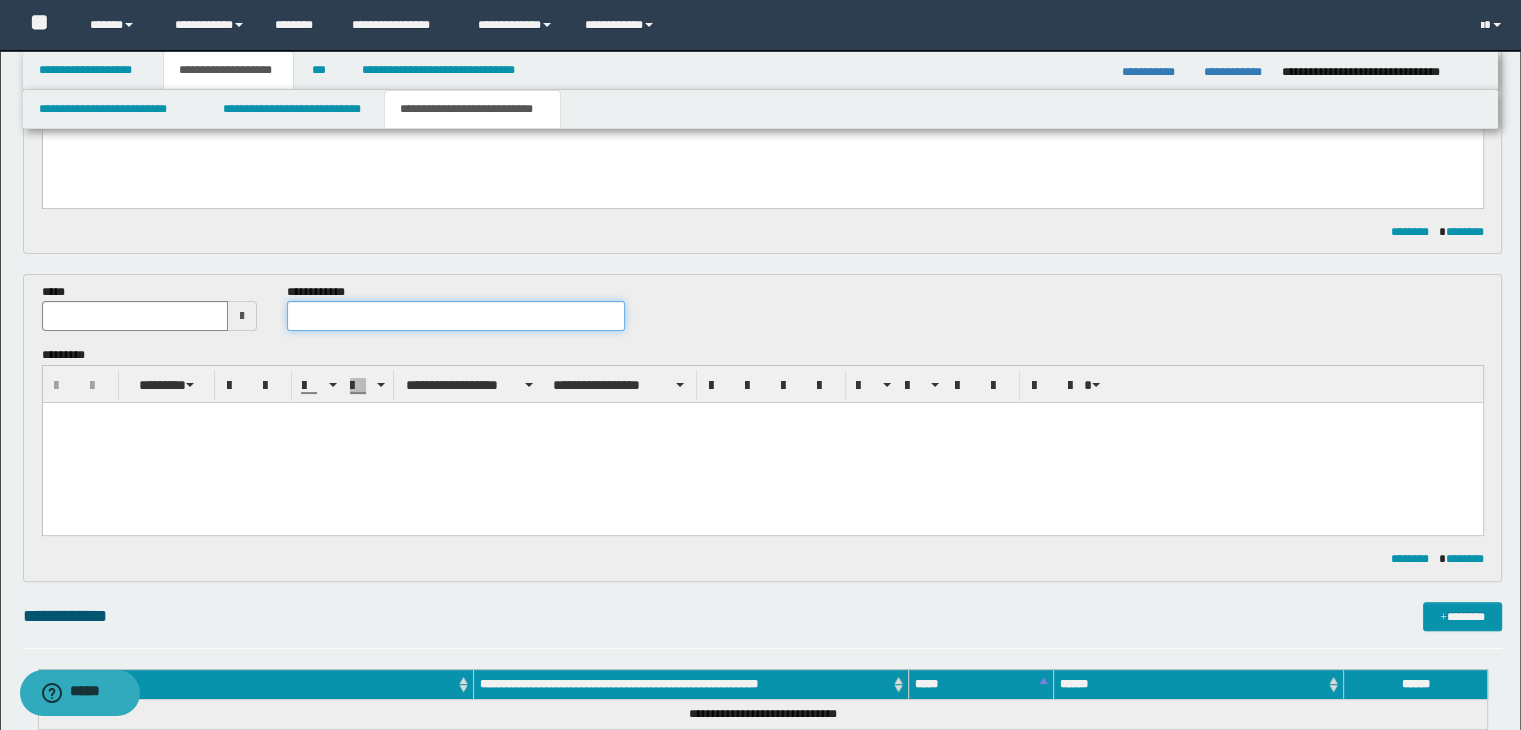 click at bounding box center (456, 316) 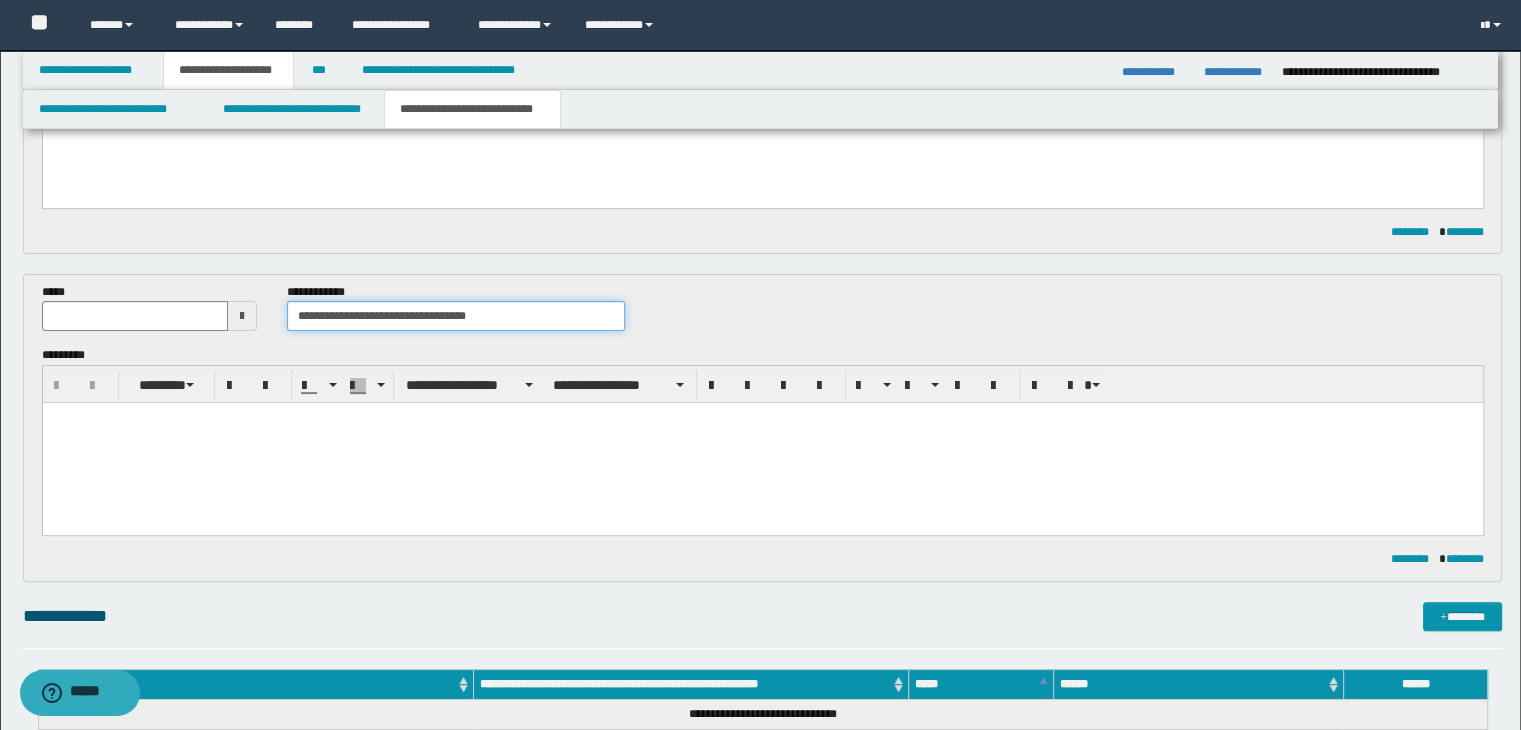 type on "**********" 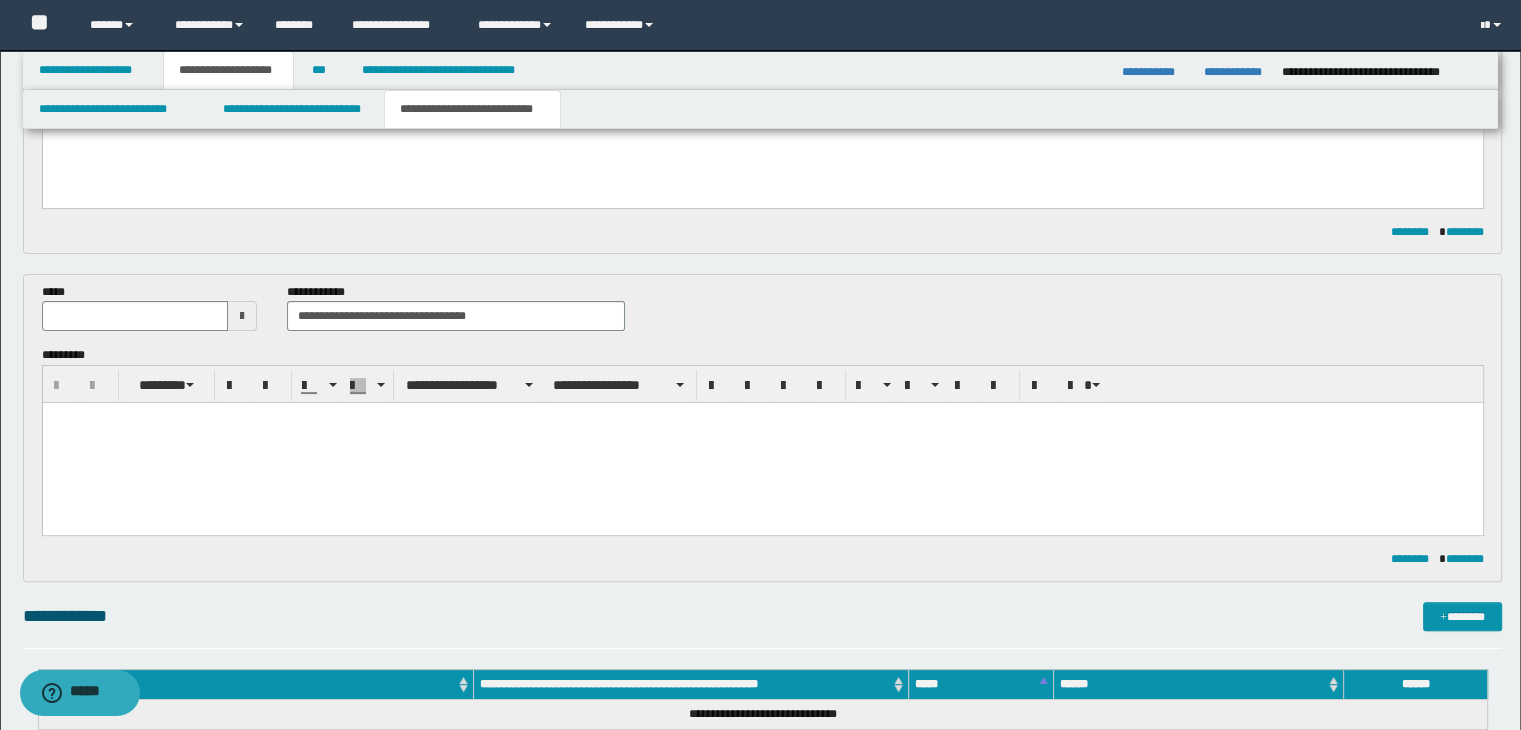 click at bounding box center [242, 316] 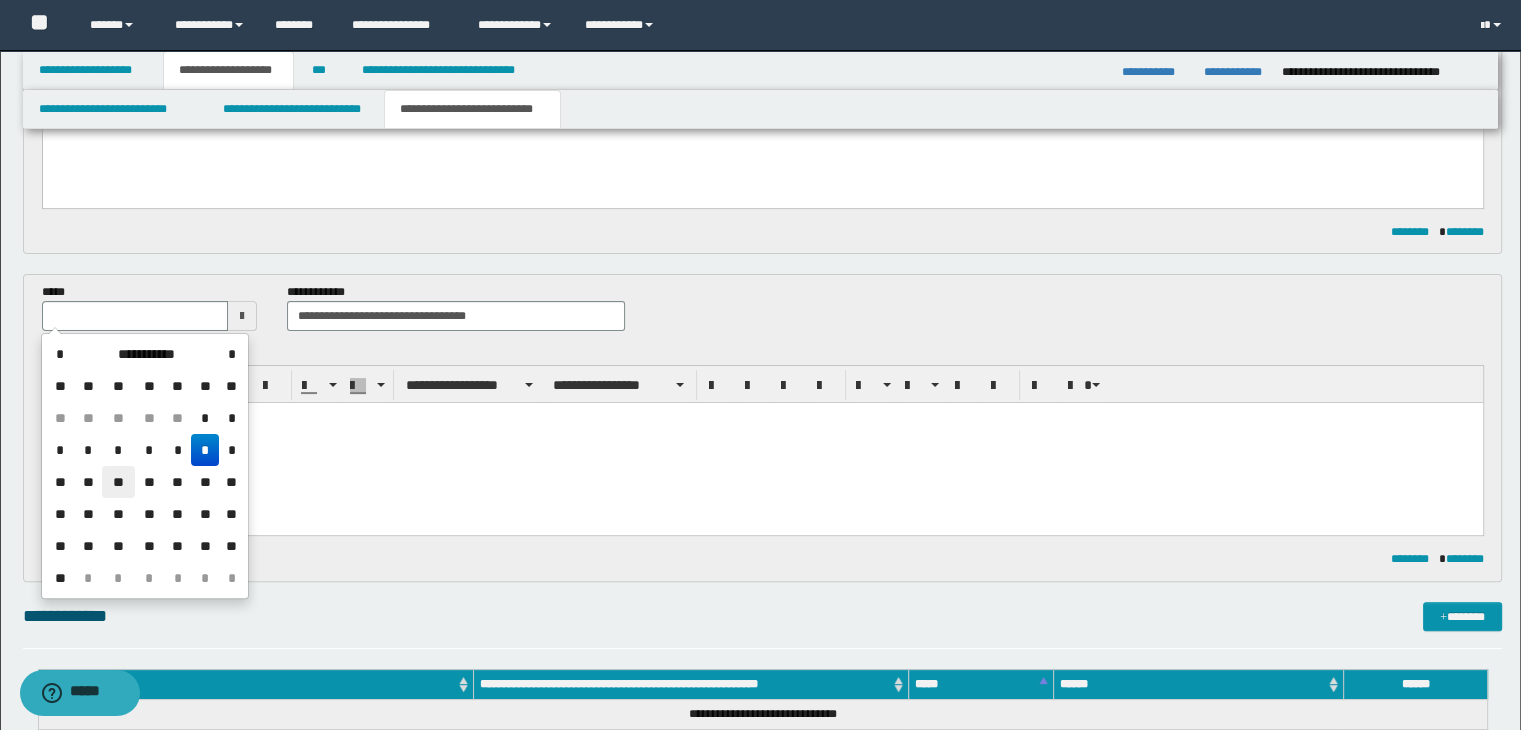 click on "**" at bounding box center (118, 482) 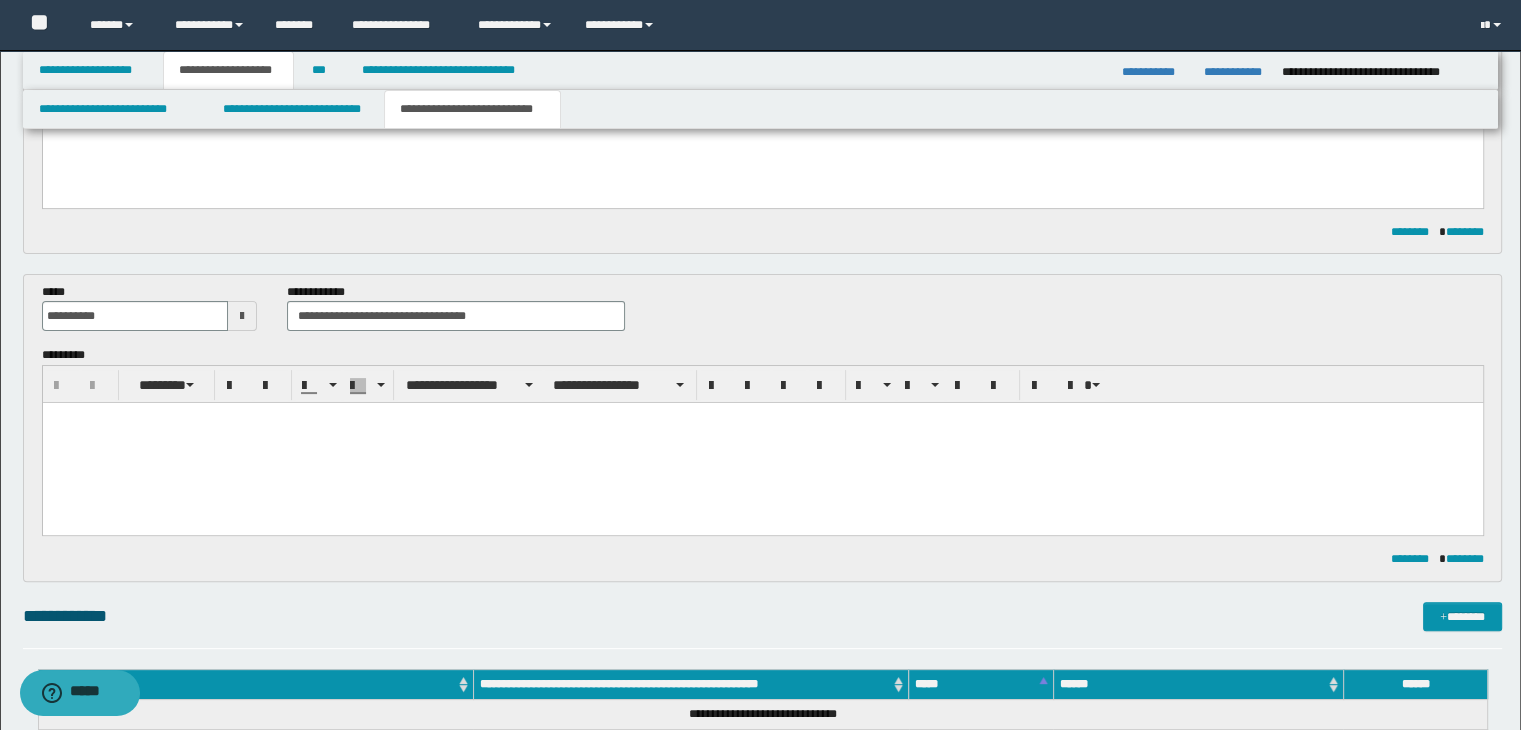 click at bounding box center [762, 443] 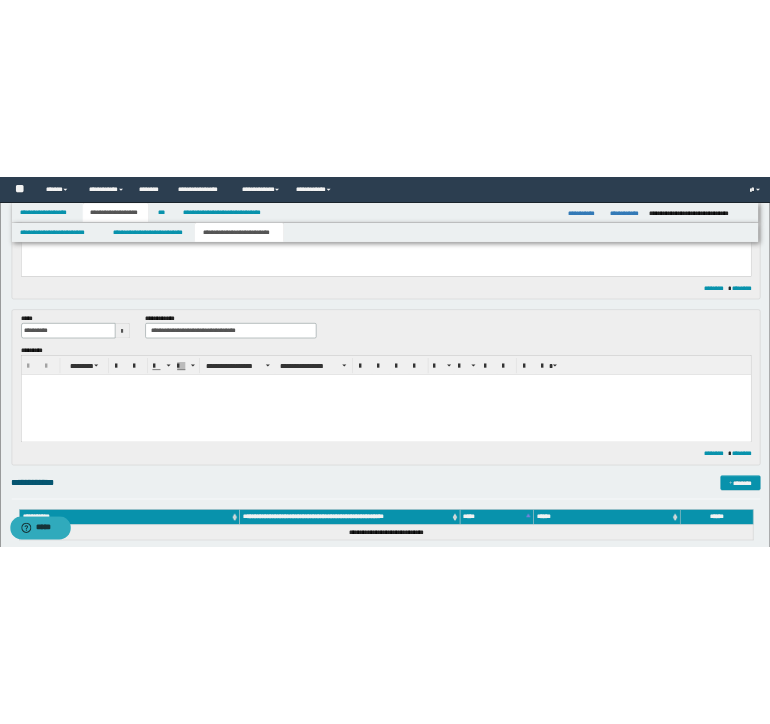 scroll, scrollTop: 620, scrollLeft: 0, axis: vertical 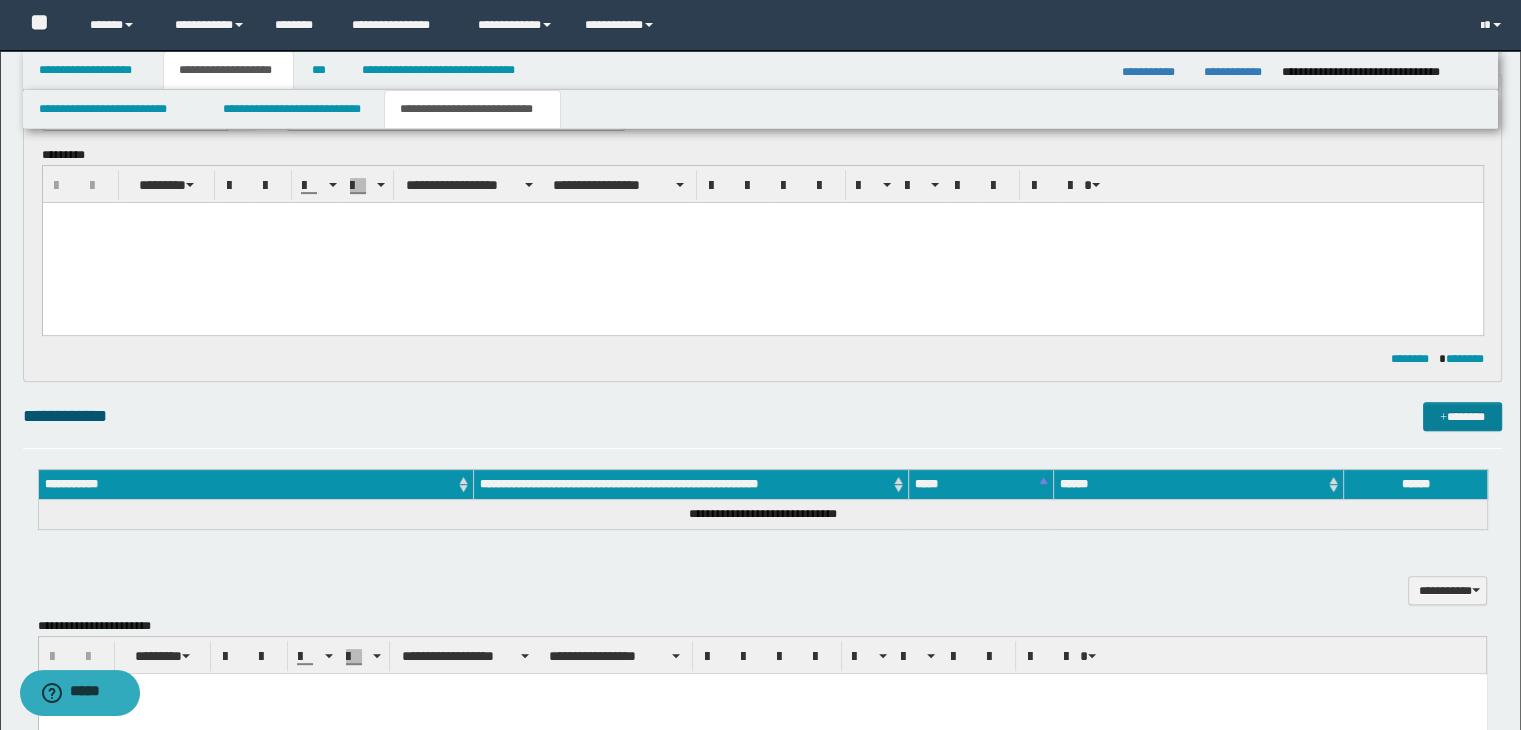 click on "*******" at bounding box center [1462, 417] 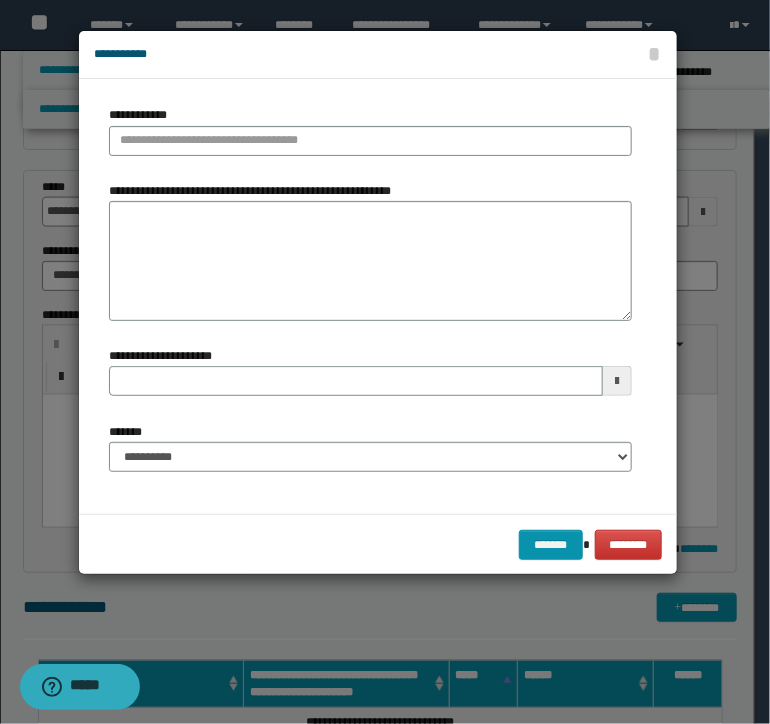 type 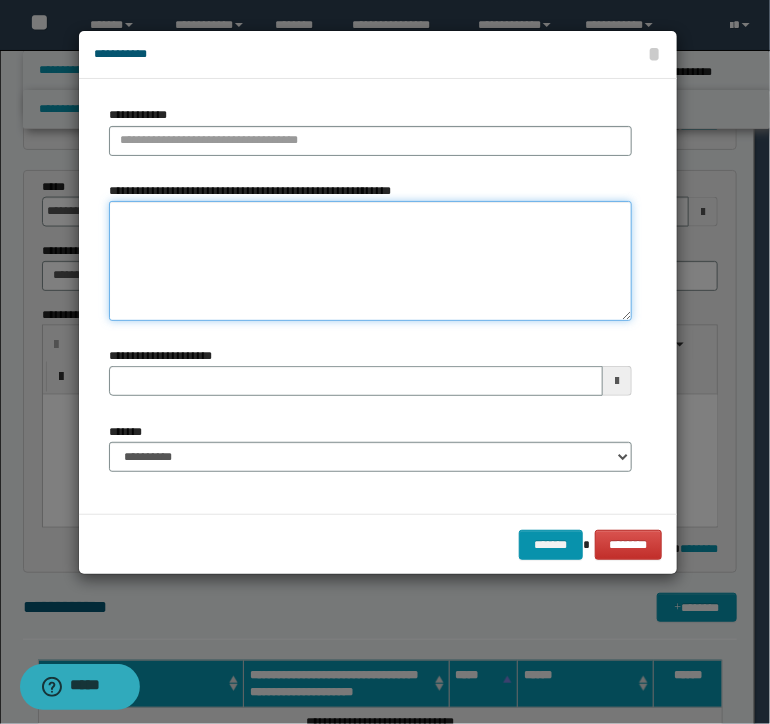 click on "**********" at bounding box center [370, 261] 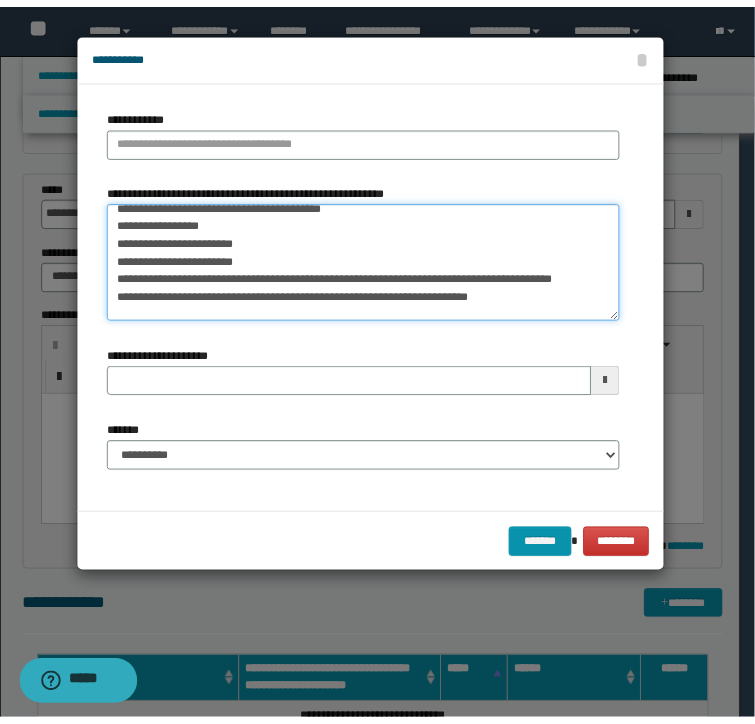 scroll, scrollTop: 0, scrollLeft: 0, axis: both 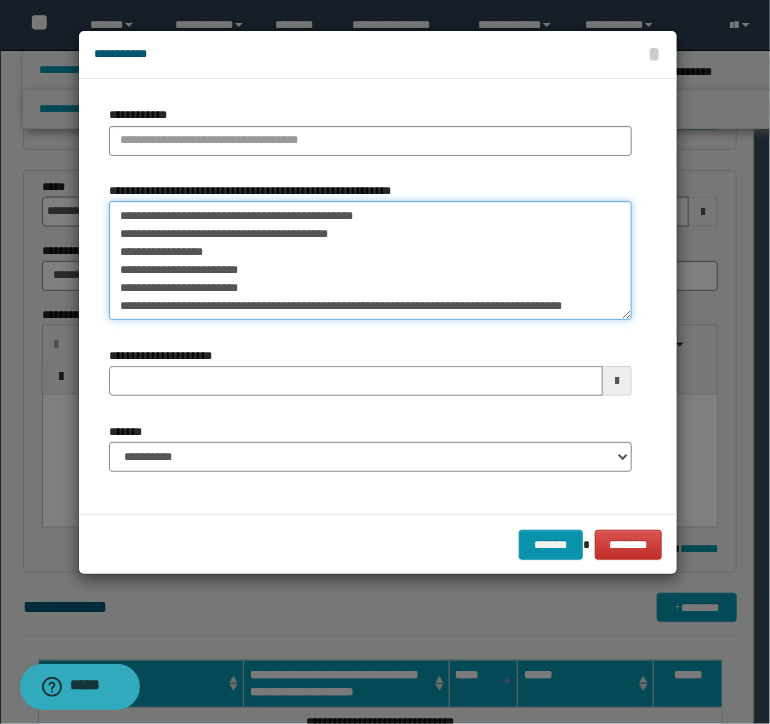 type 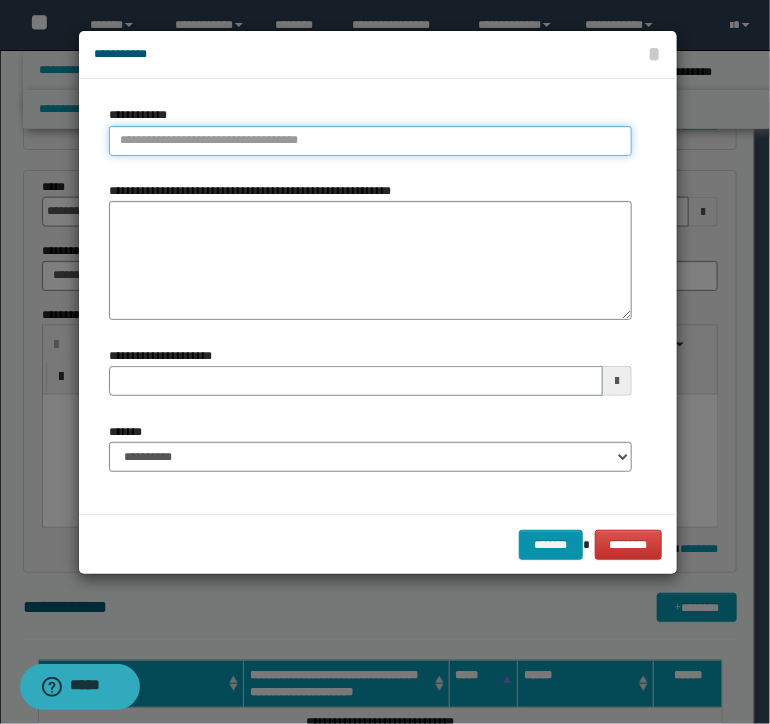 click on "**********" at bounding box center [370, 141] 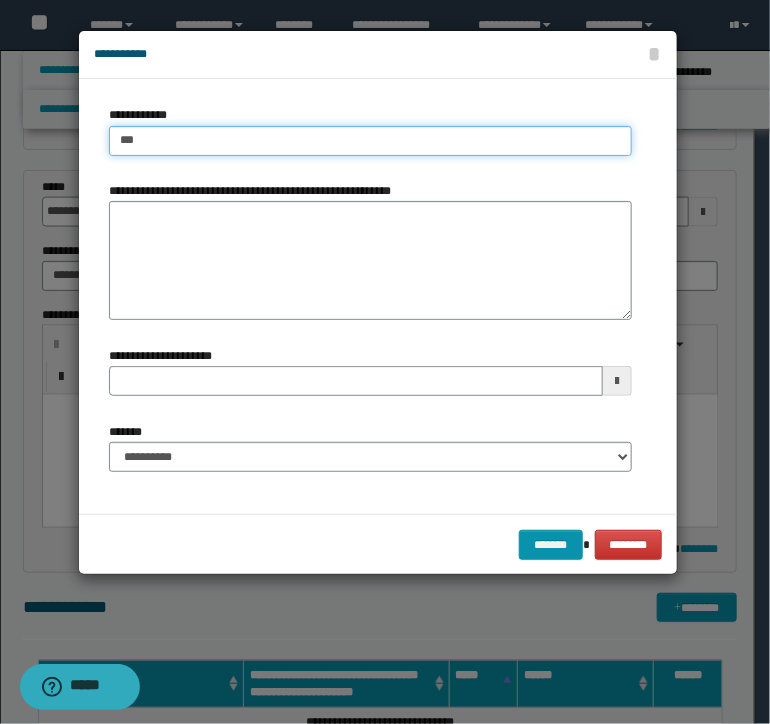 type on "****" 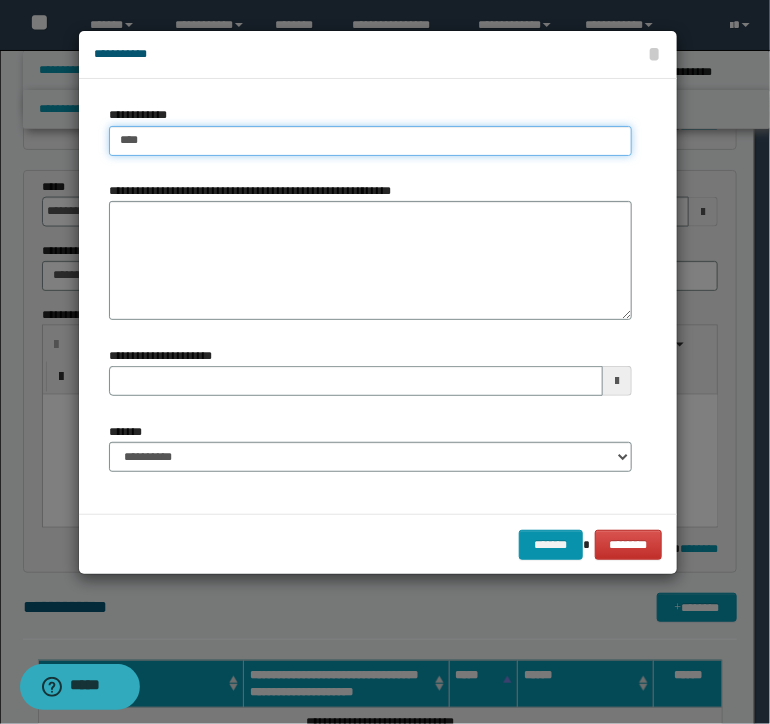 type on "****" 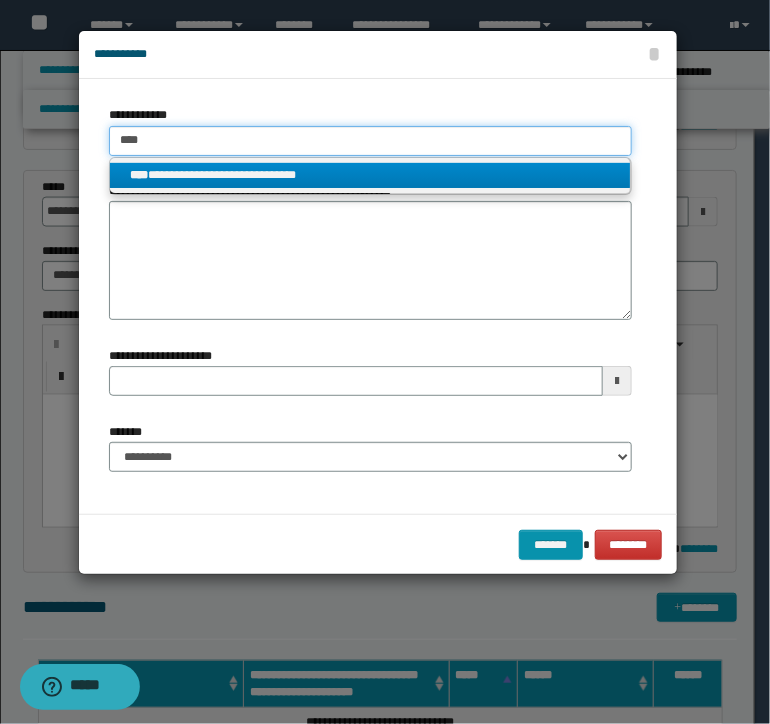 type on "****" 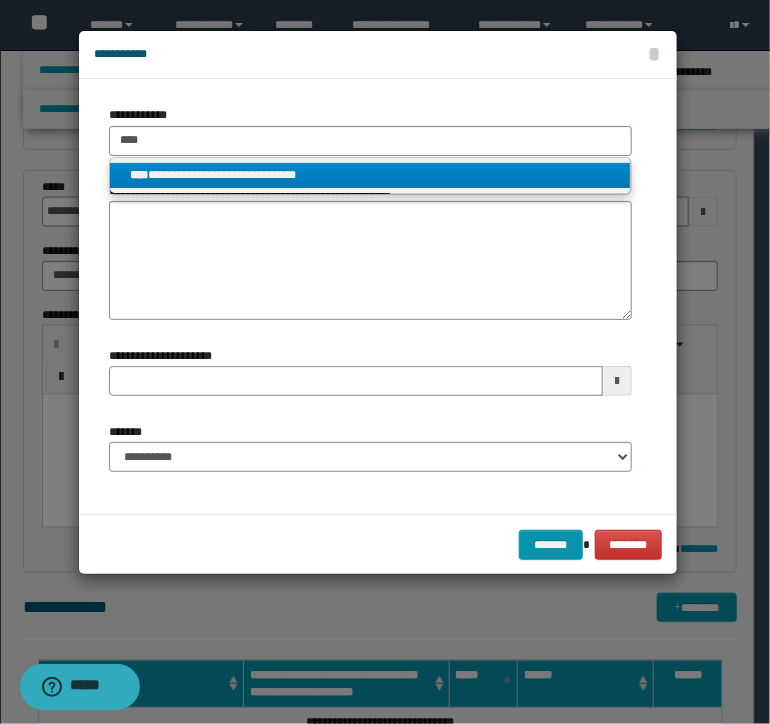 click on "**********" at bounding box center (370, 175) 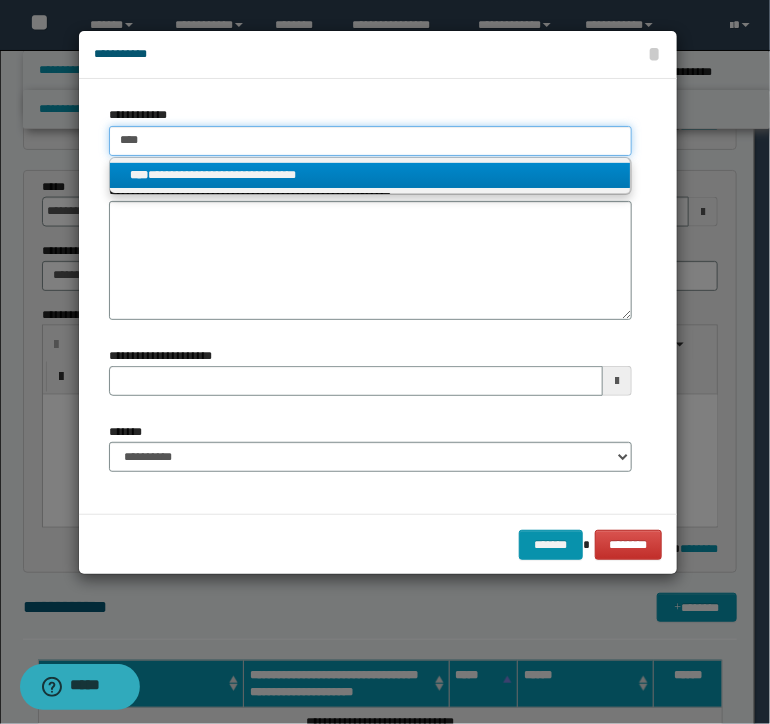 type 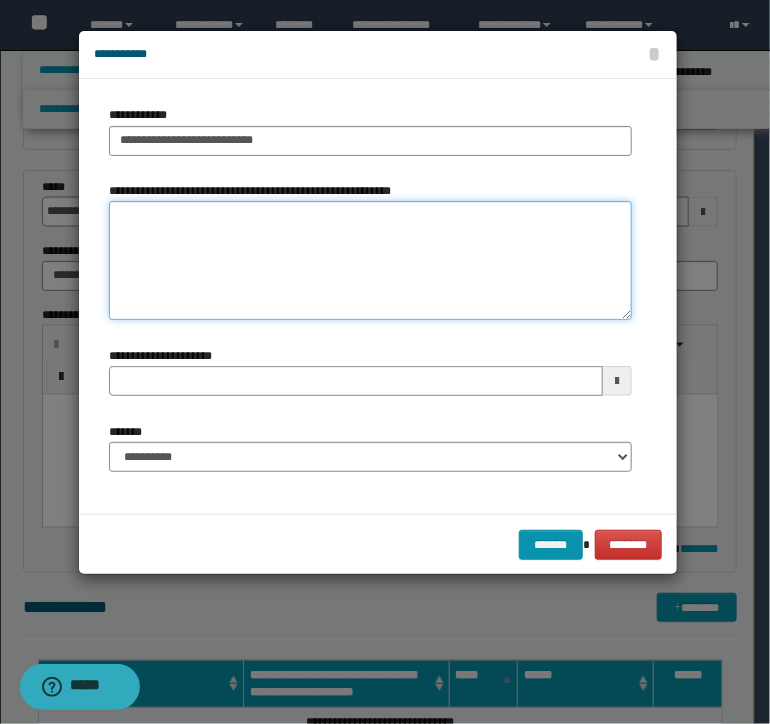 click on "**********" at bounding box center [370, 261] 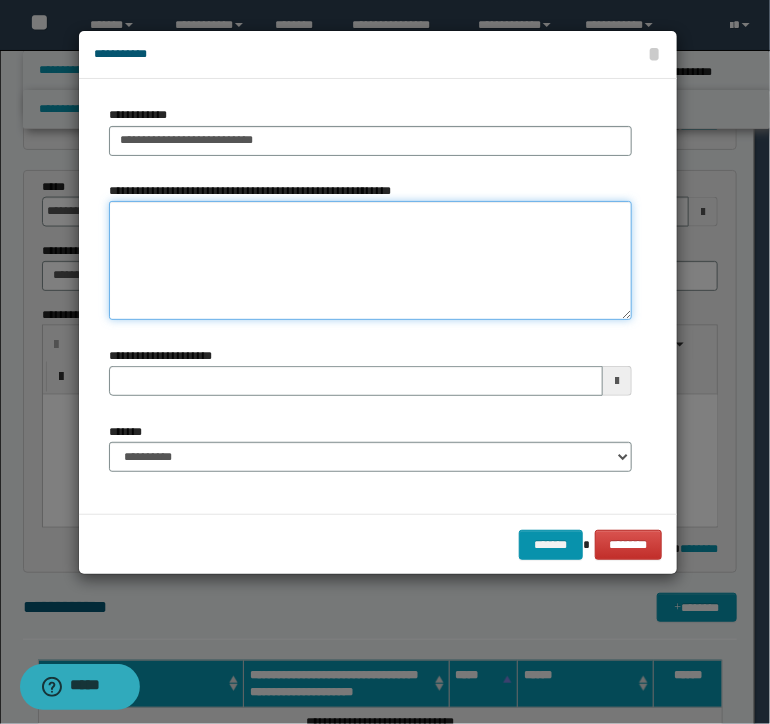 type 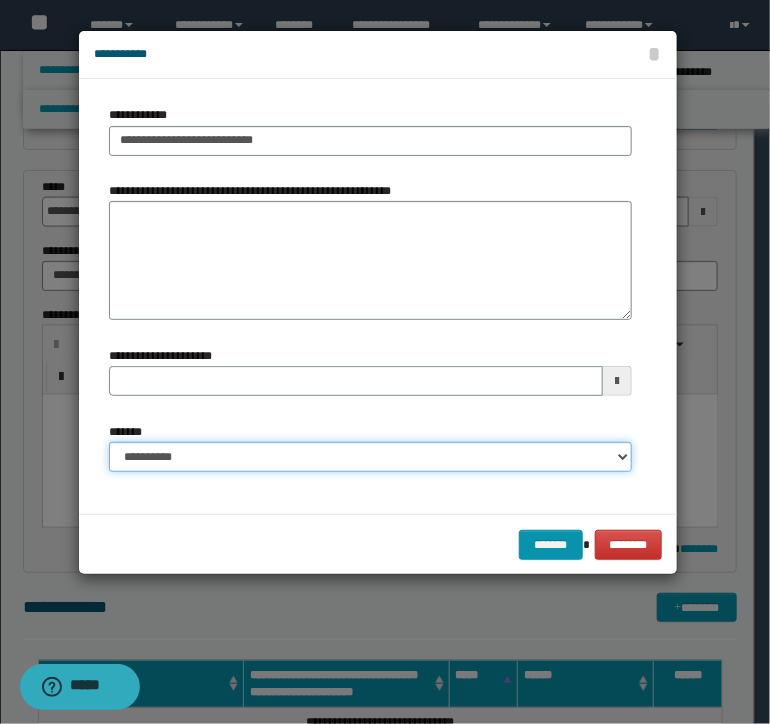 click on "**********" at bounding box center [370, 457] 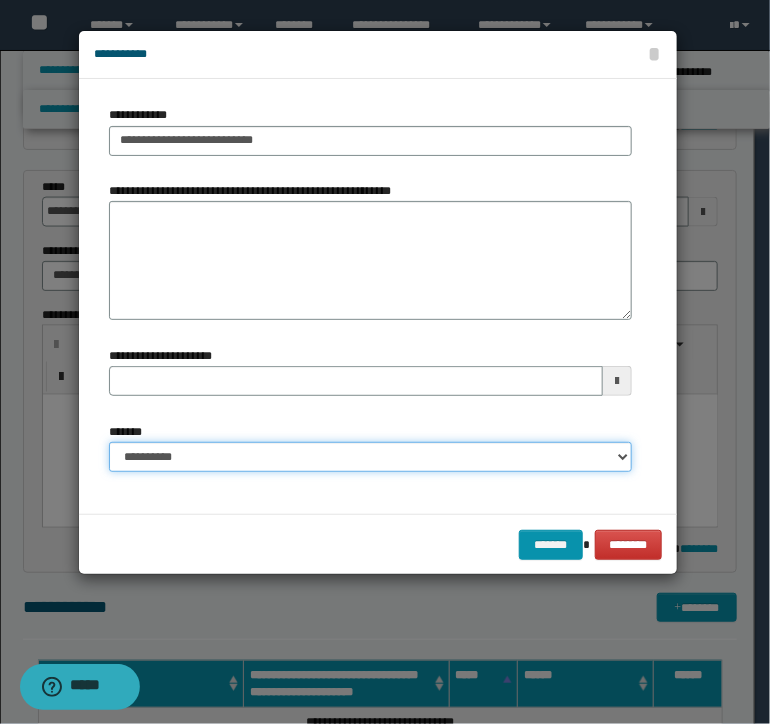 select on "*" 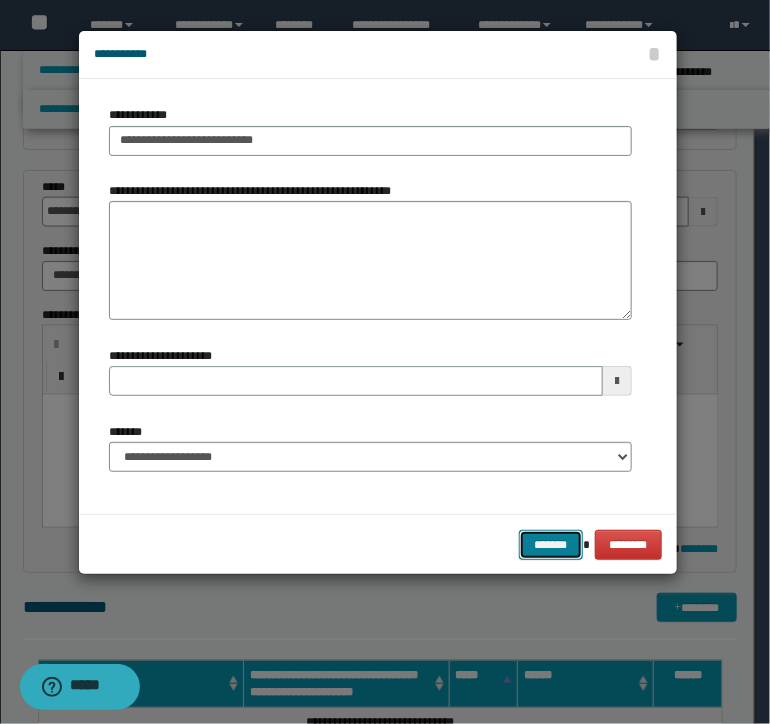 click on "*******" at bounding box center [551, 545] 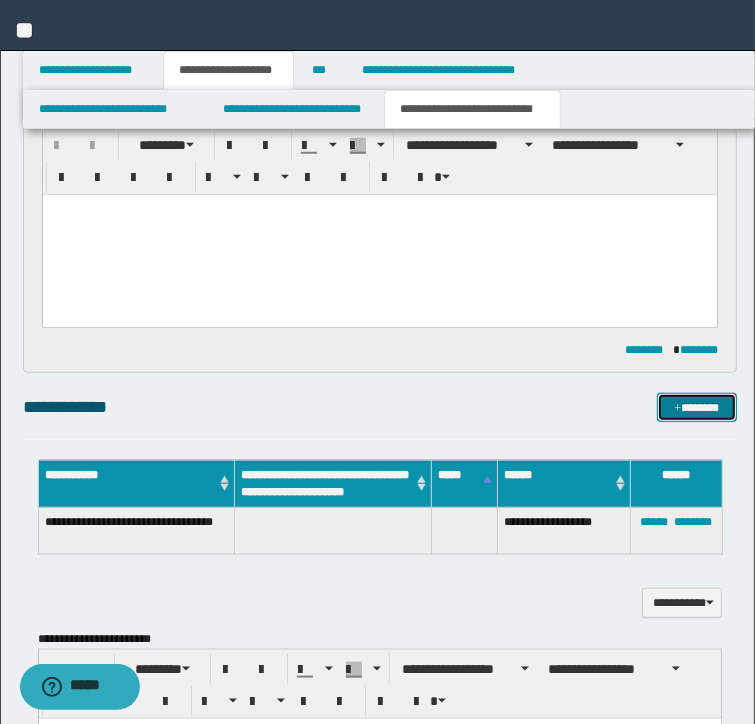 scroll, scrollTop: 820, scrollLeft: 0, axis: vertical 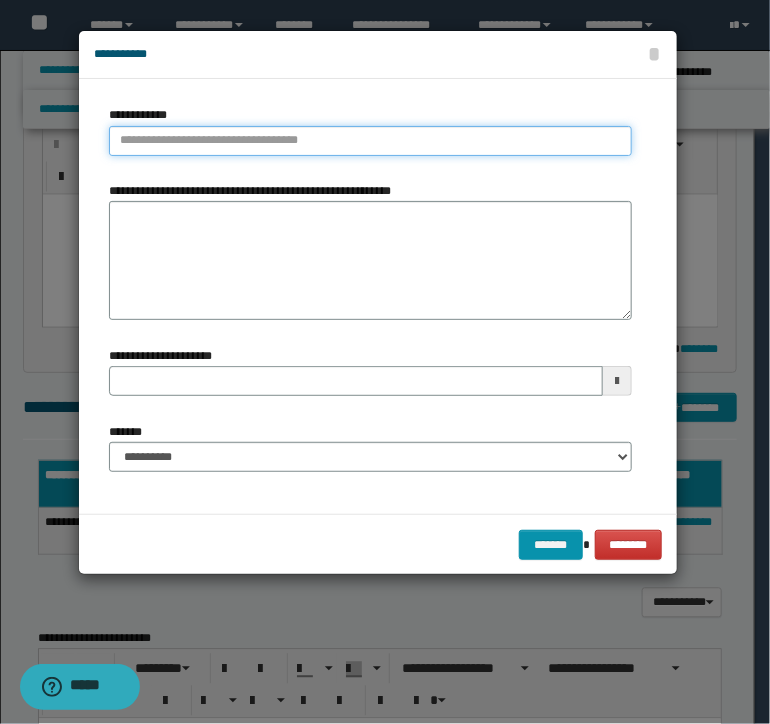 type on "**********" 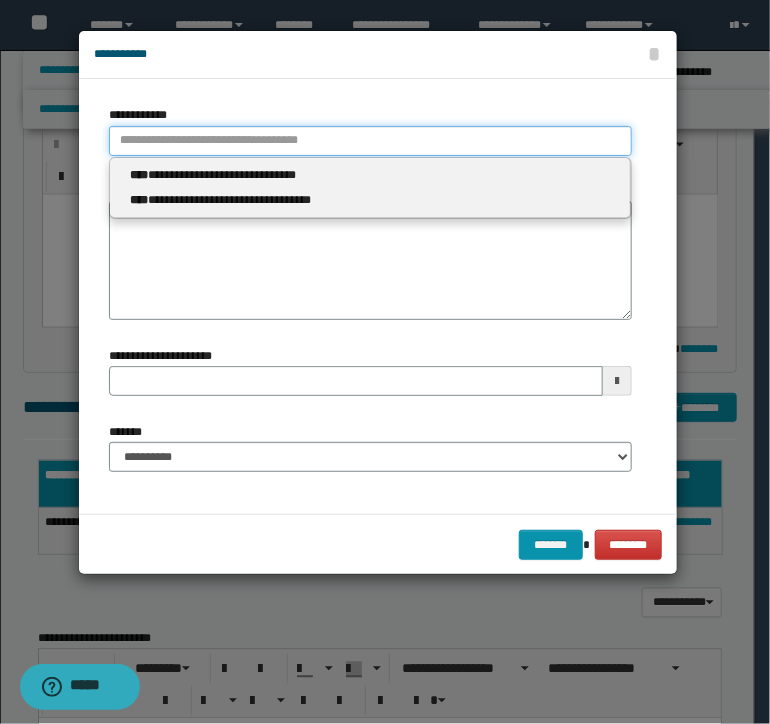 click on "**********" at bounding box center [370, 141] 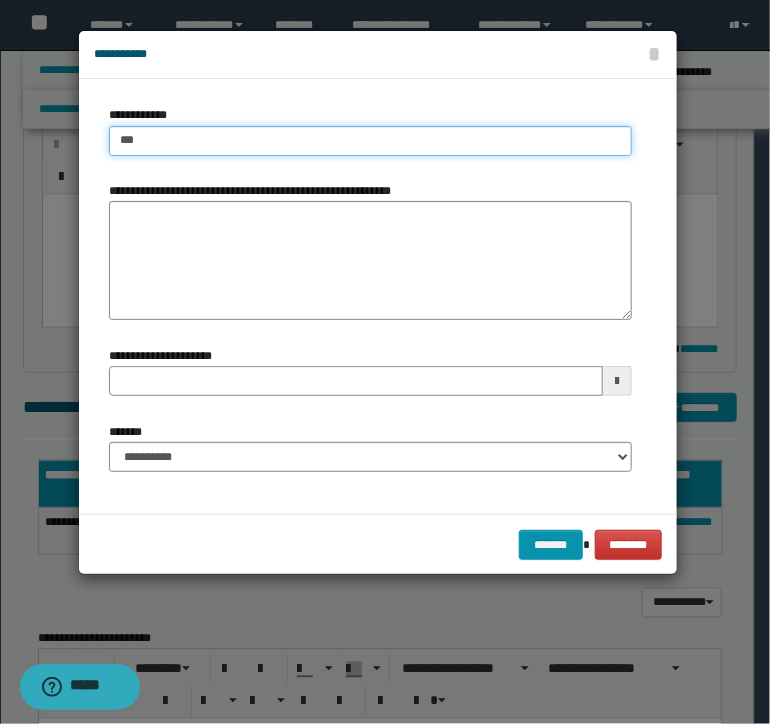 type on "****" 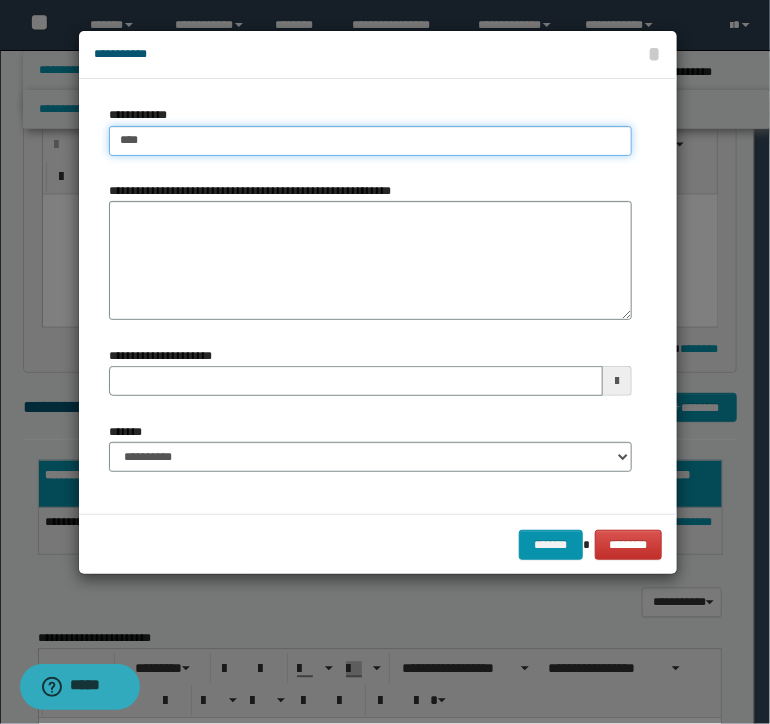 type on "****" 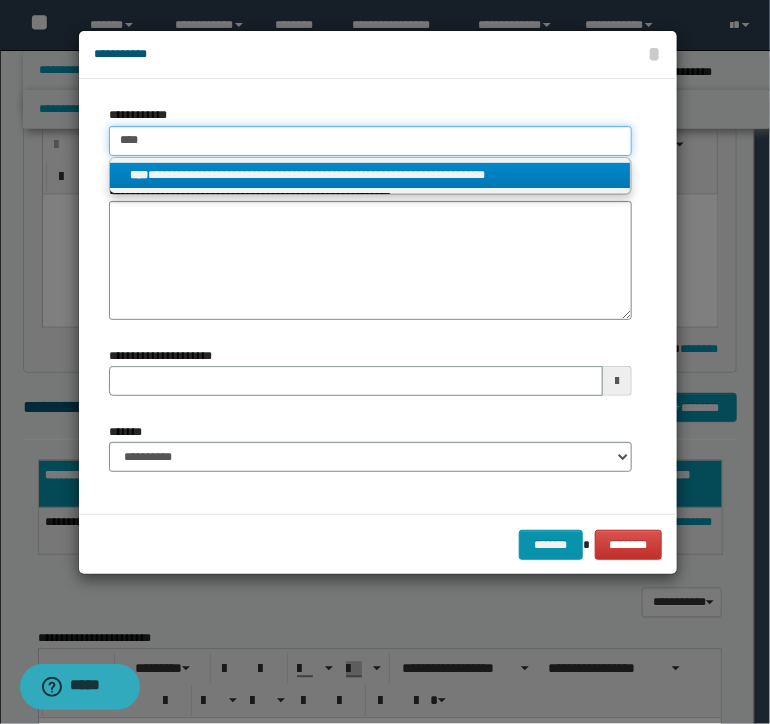 type on "****" 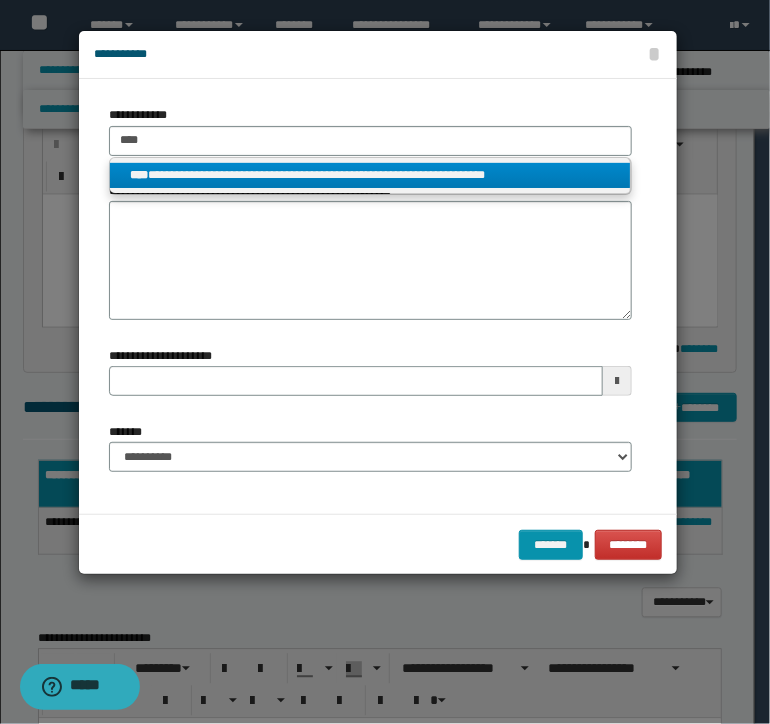 click on "**********" at bounding box center (370, 175) 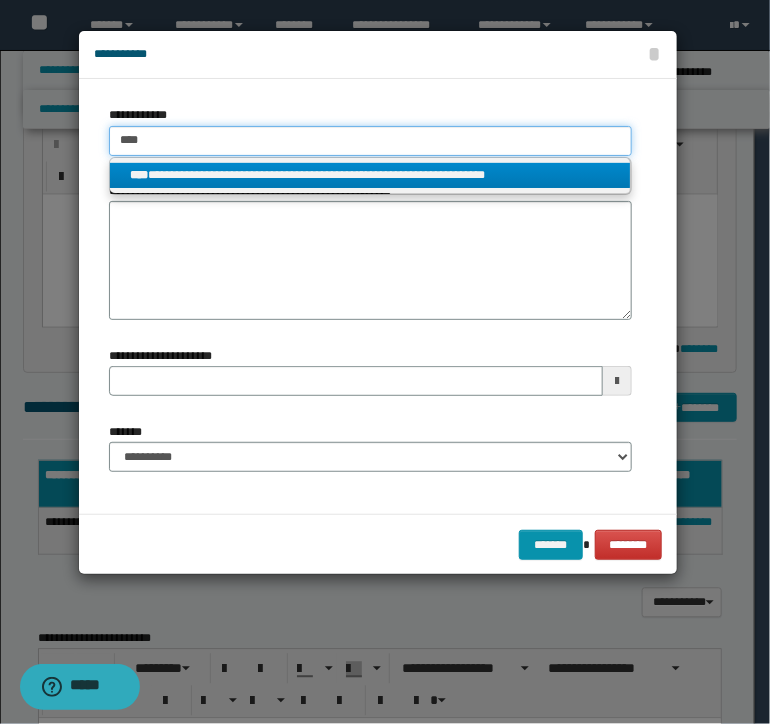 type 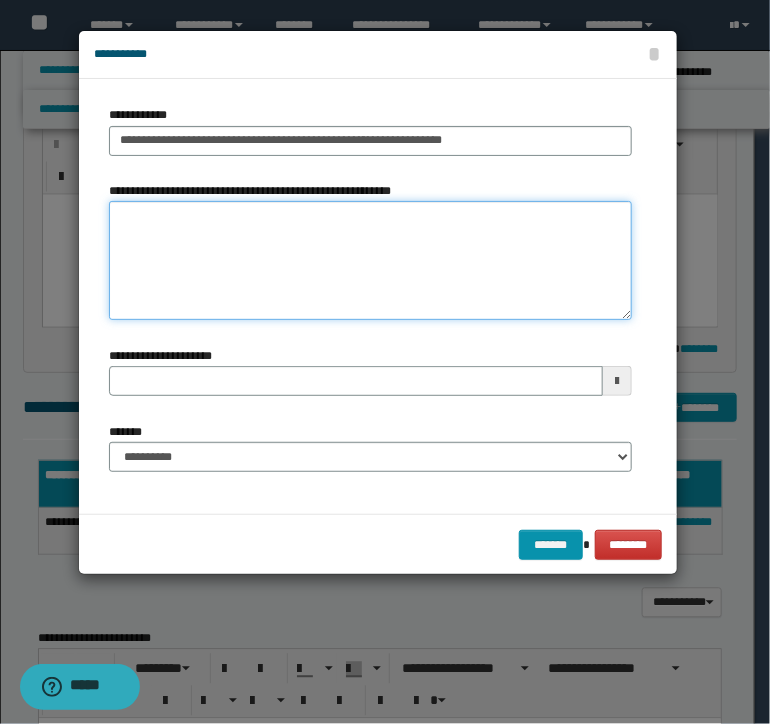 click on "**********" at bounding box center (370, 261) 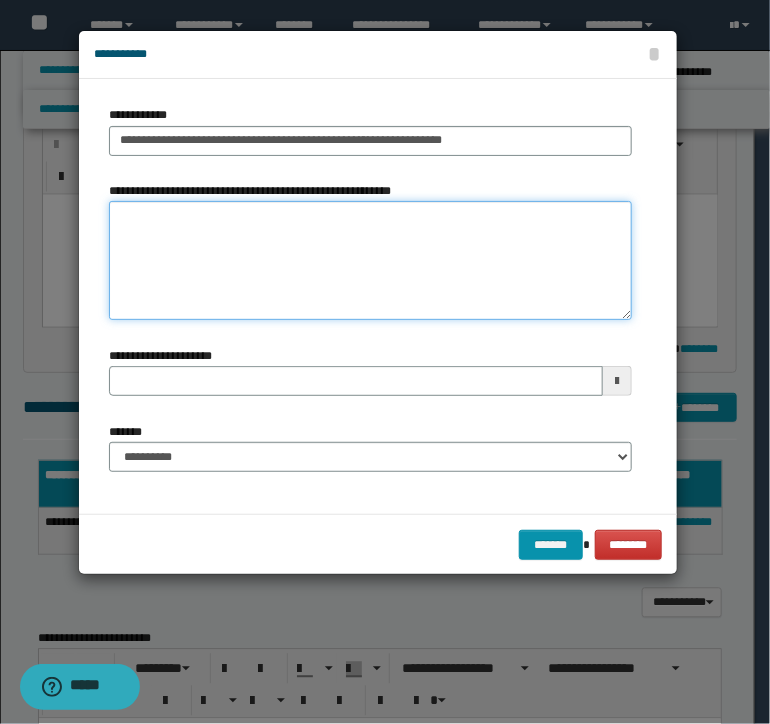 type 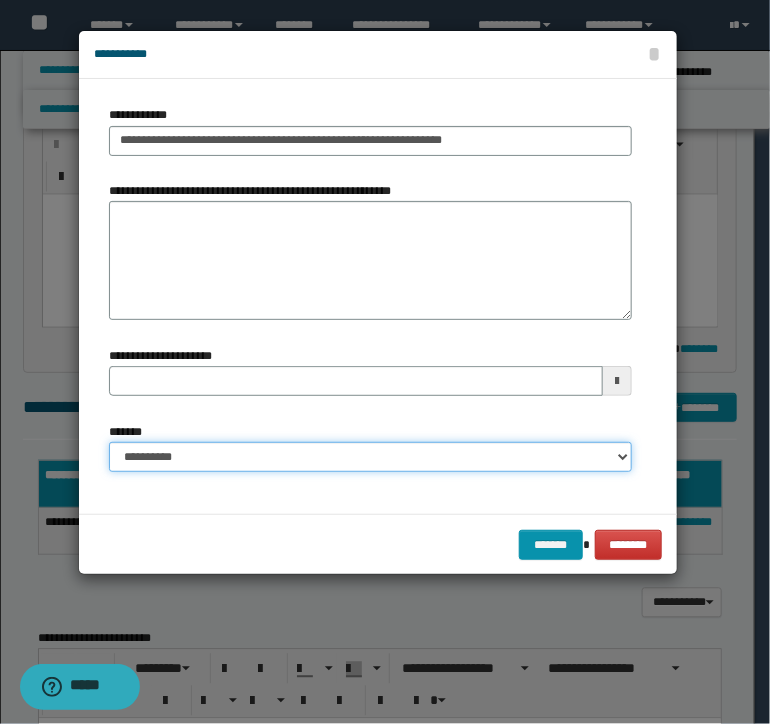 click on "**********" at bounding box center [370, 457] 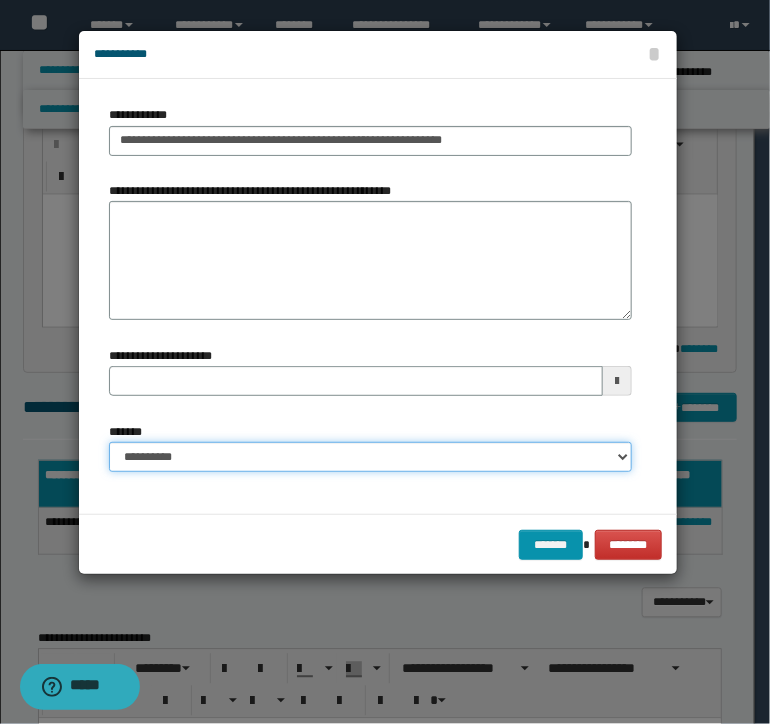 select on "*" 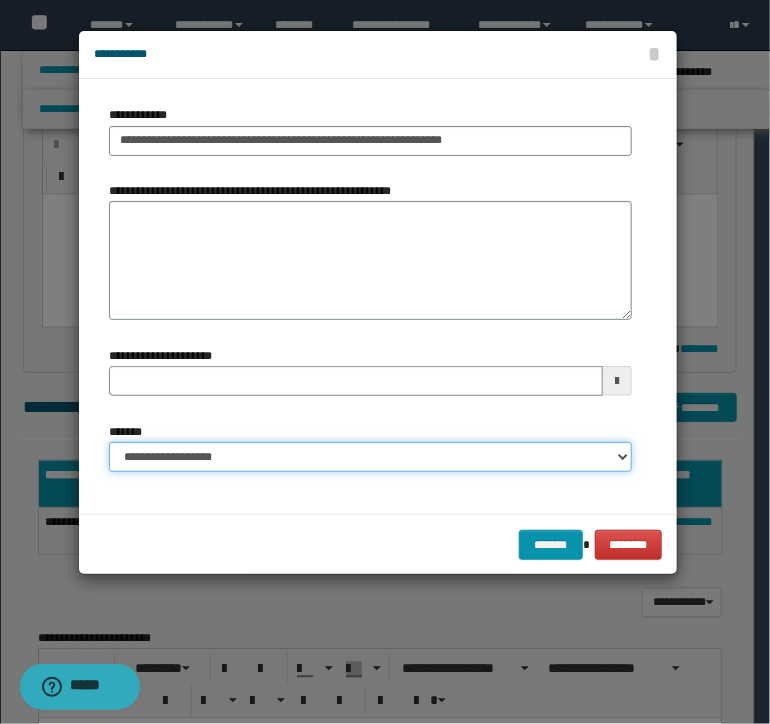 click on "**********" at bounding box center (370, 457) 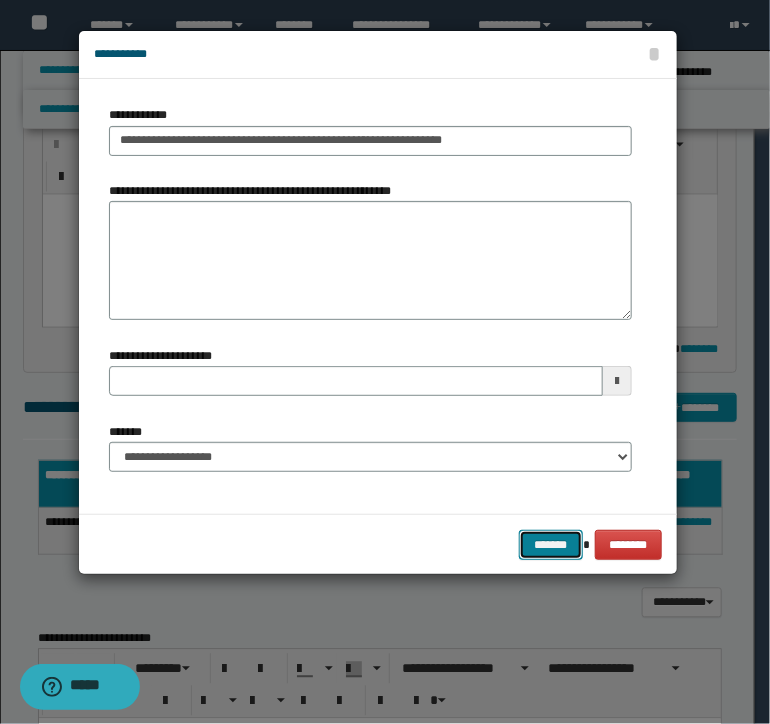 click on "*******" at bounding box center [551, 545] 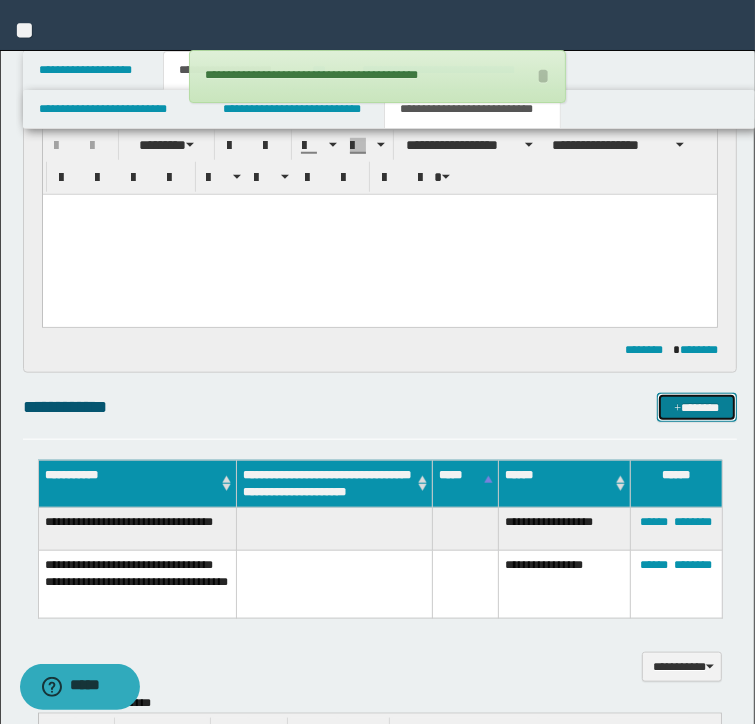 click on "*******" at bounding box center [696, 408] 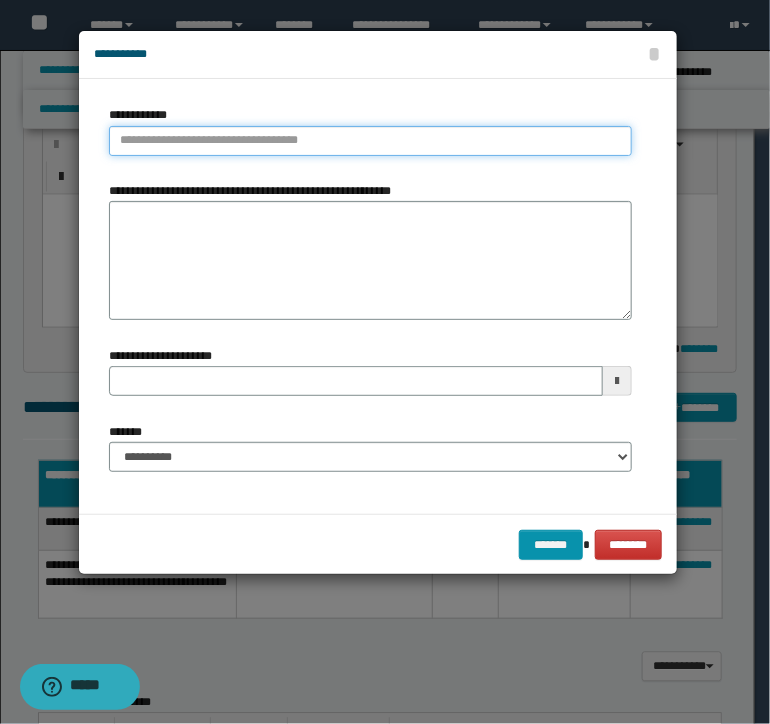 type on "**********" 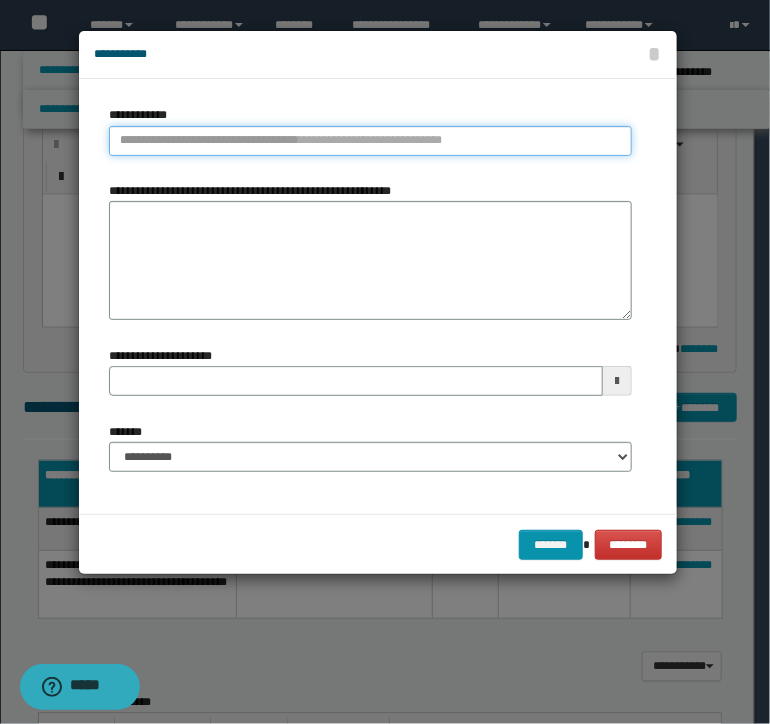 click on "**********" at bounding box center [370, 141] 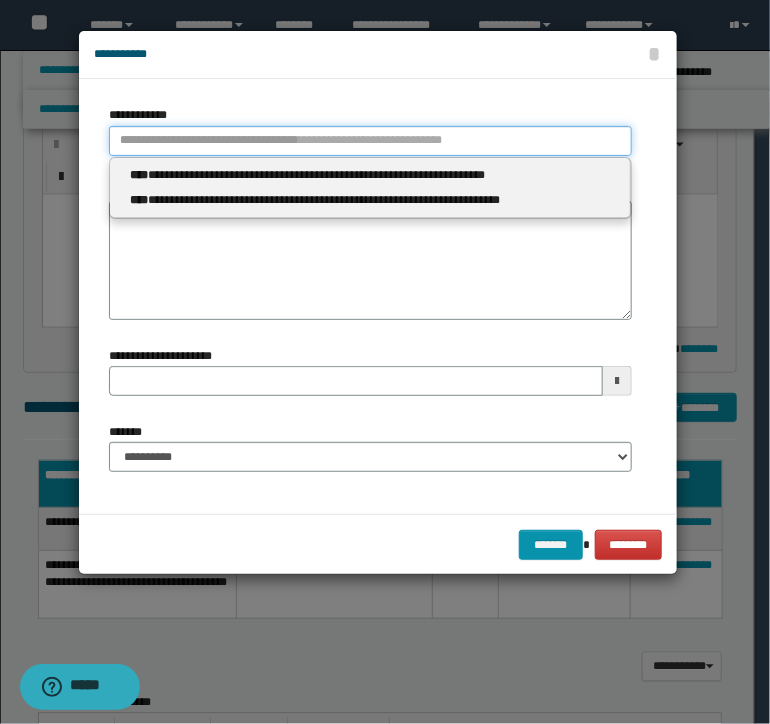 type 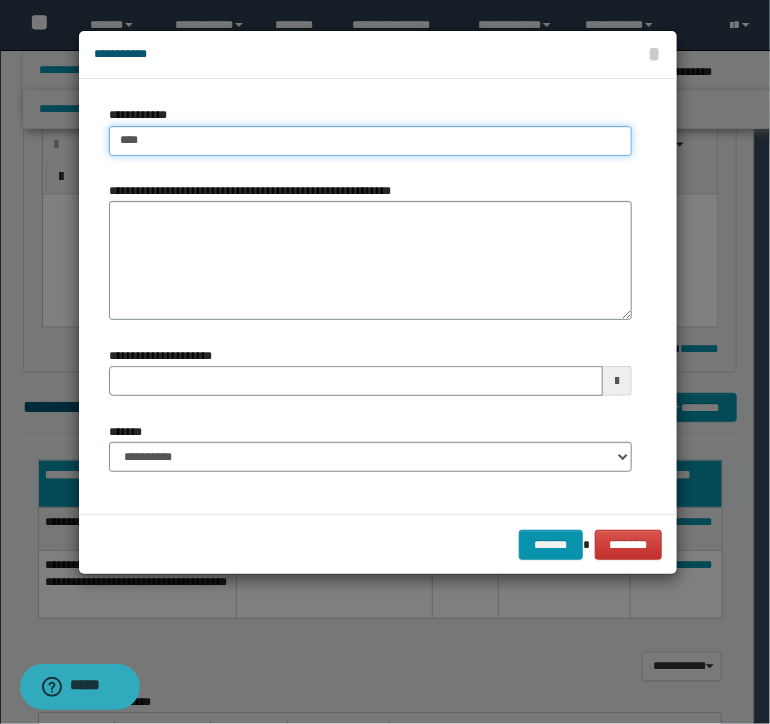 type on "*****" 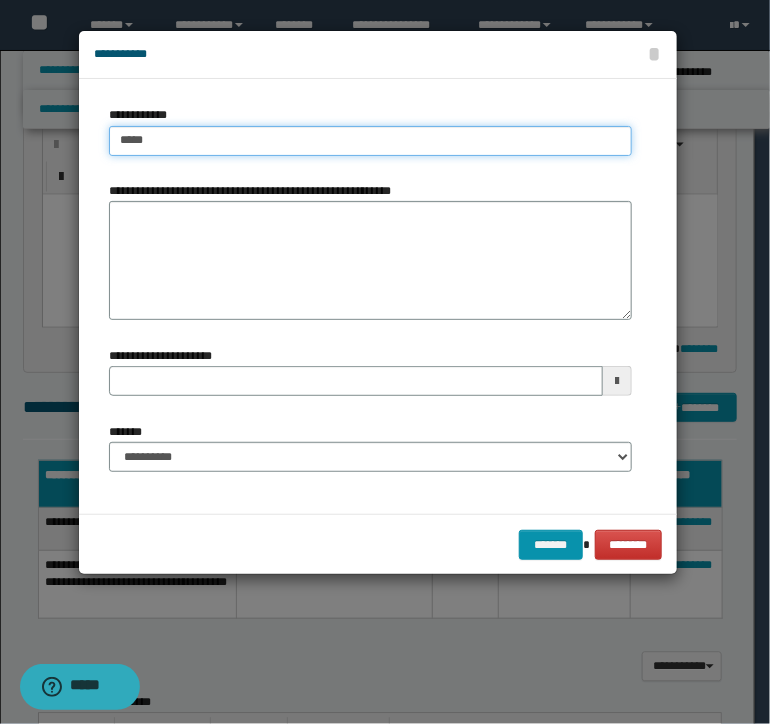 type on "*****" 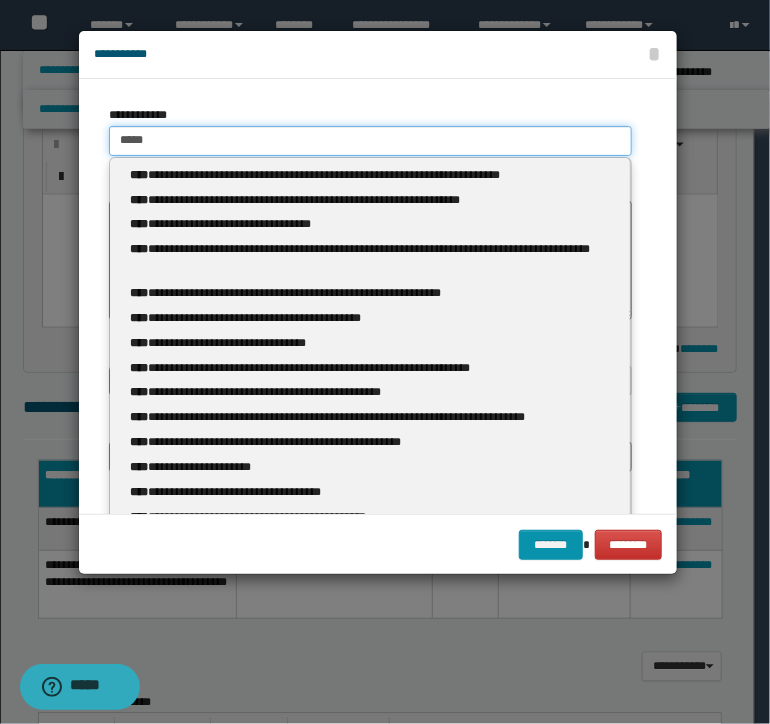 type 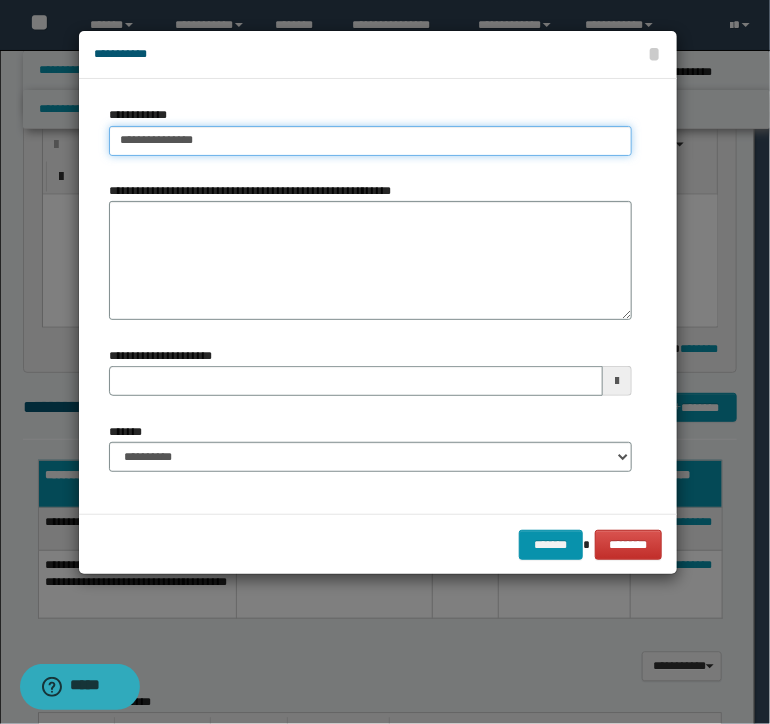 type on "**********" 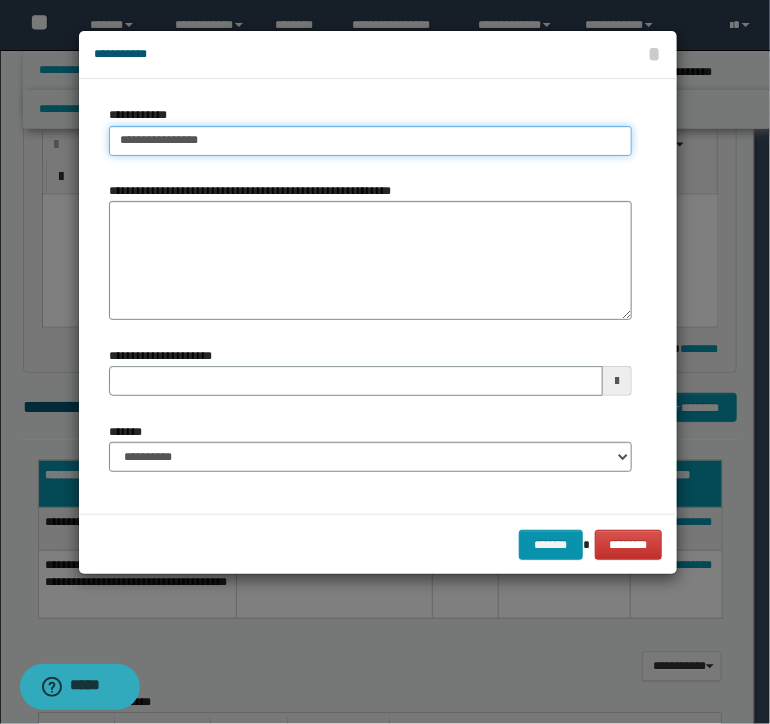 type on "**********" 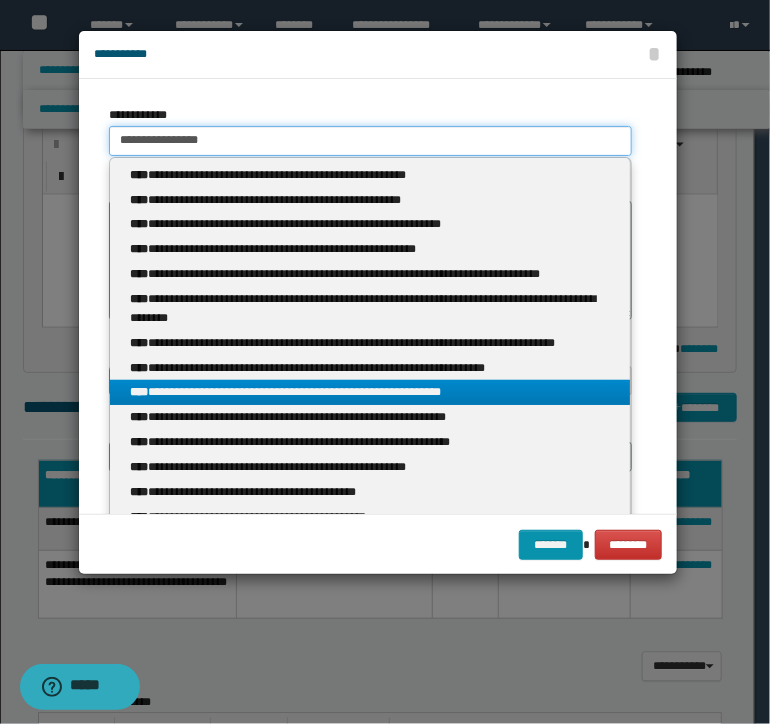 type on "**********" 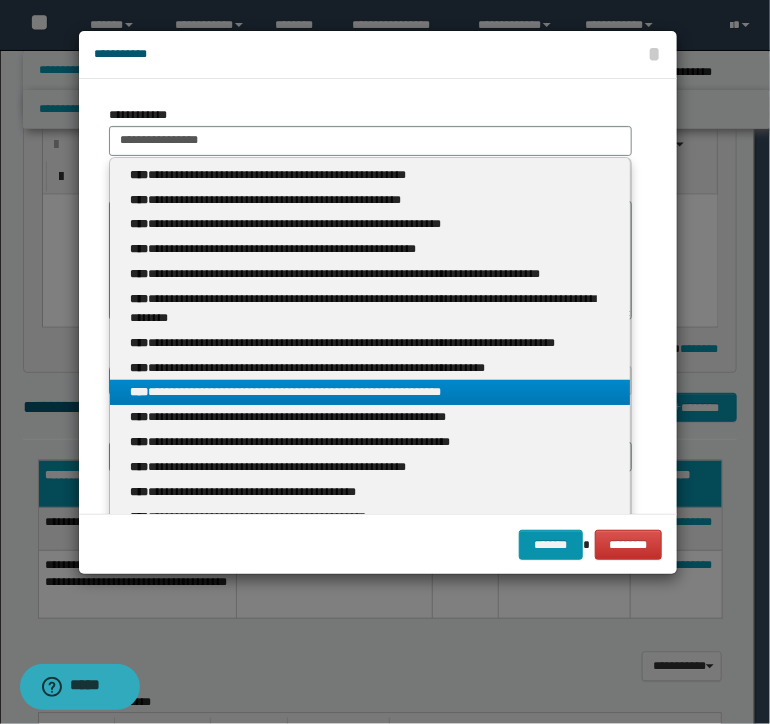 click on "**********" at bounding box center [370, 392] 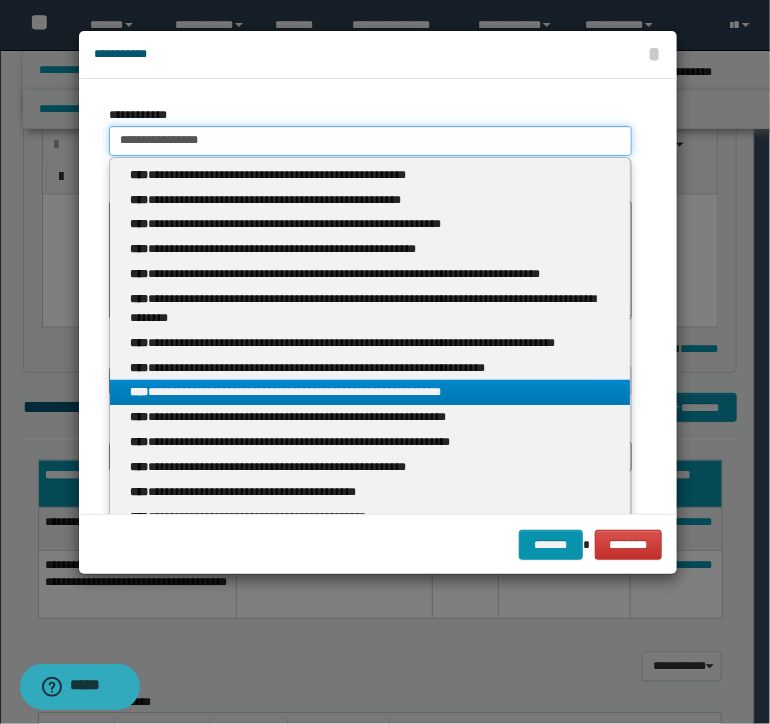 type 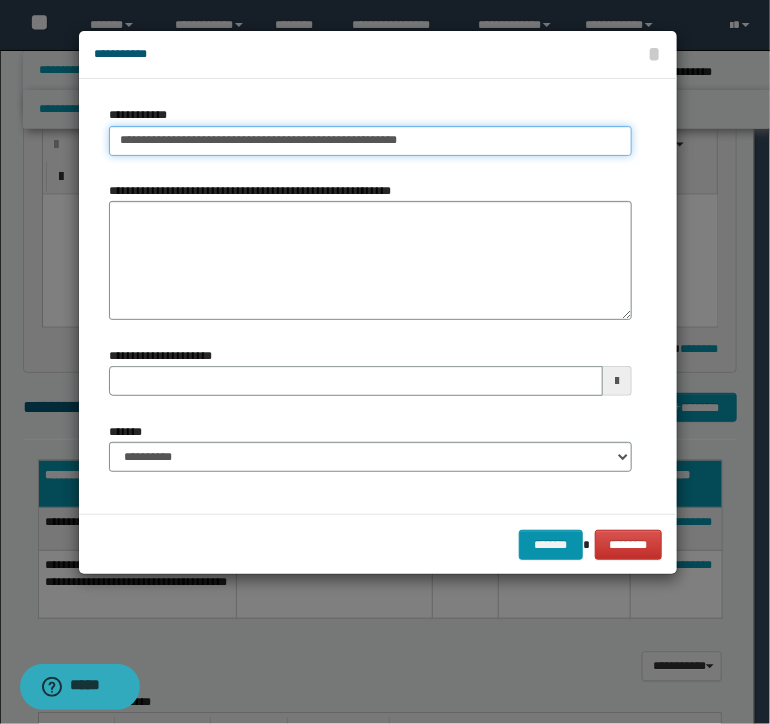 type 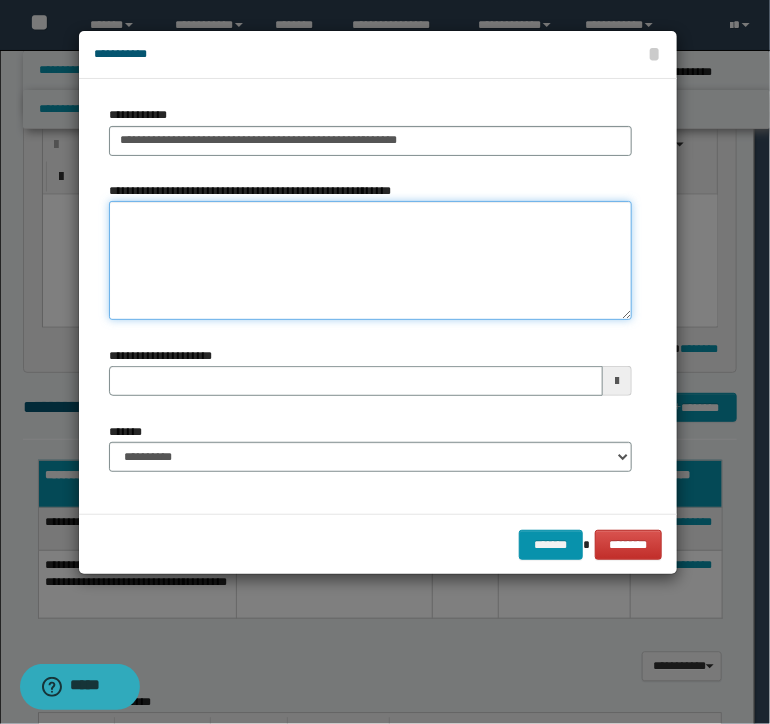 click on "**********" at bounding box center [370, 261] 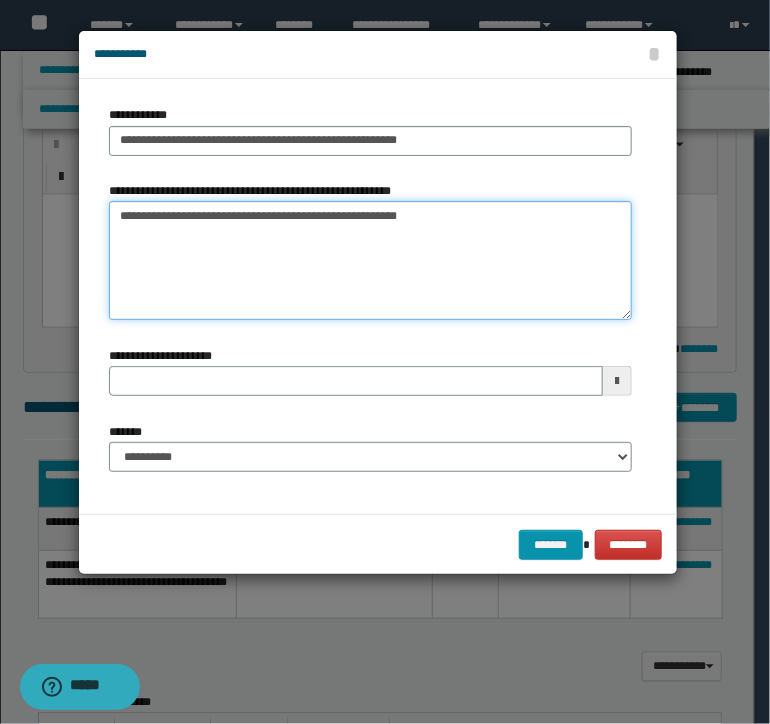 type on "**********" 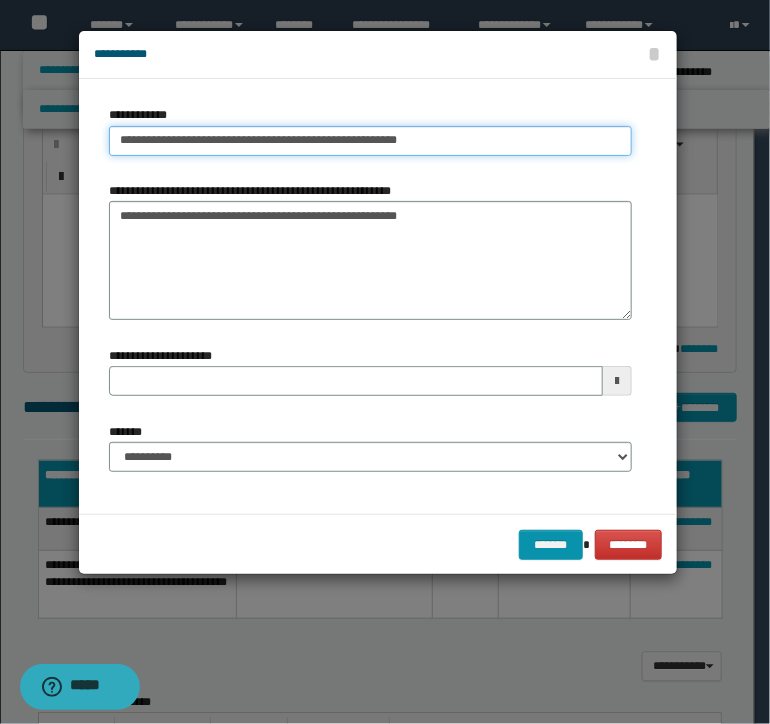 type on "**********" 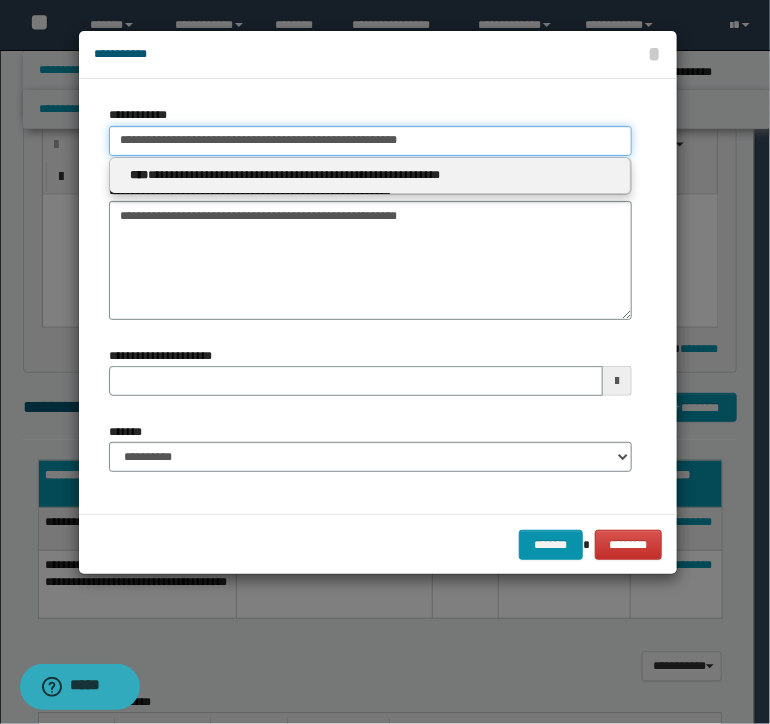 click on "**********" at bounding box center [370, 141] 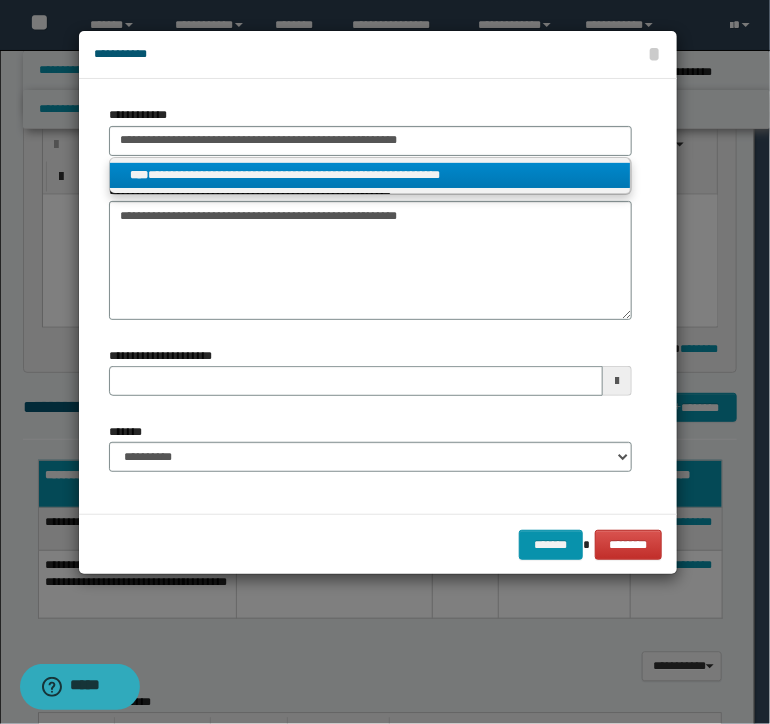 click on "**********" at bounding box center [370, 175] 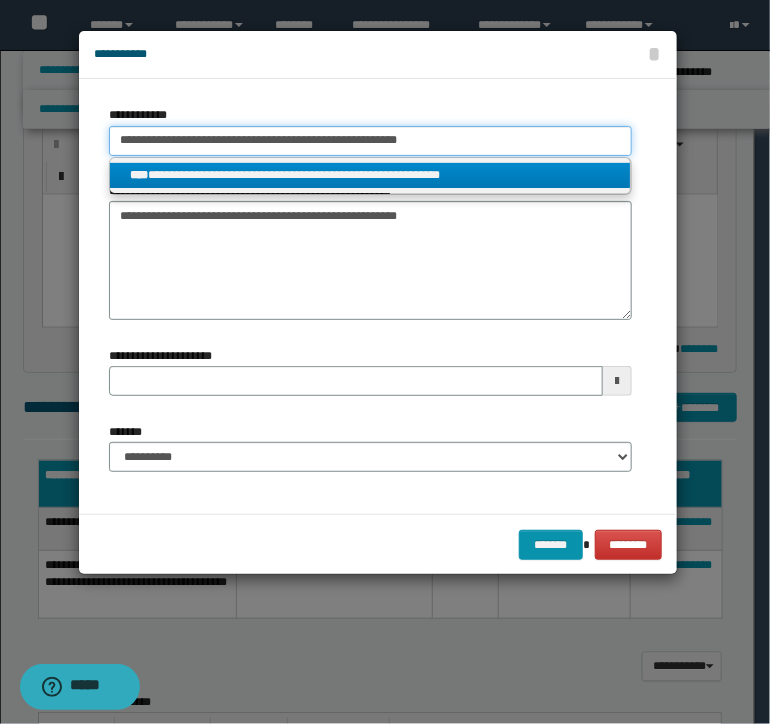 type 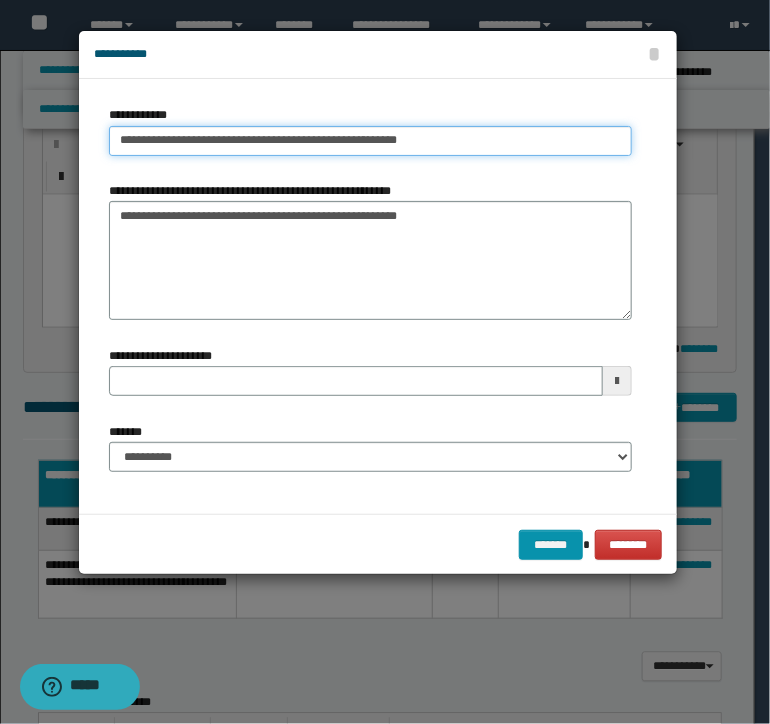 type 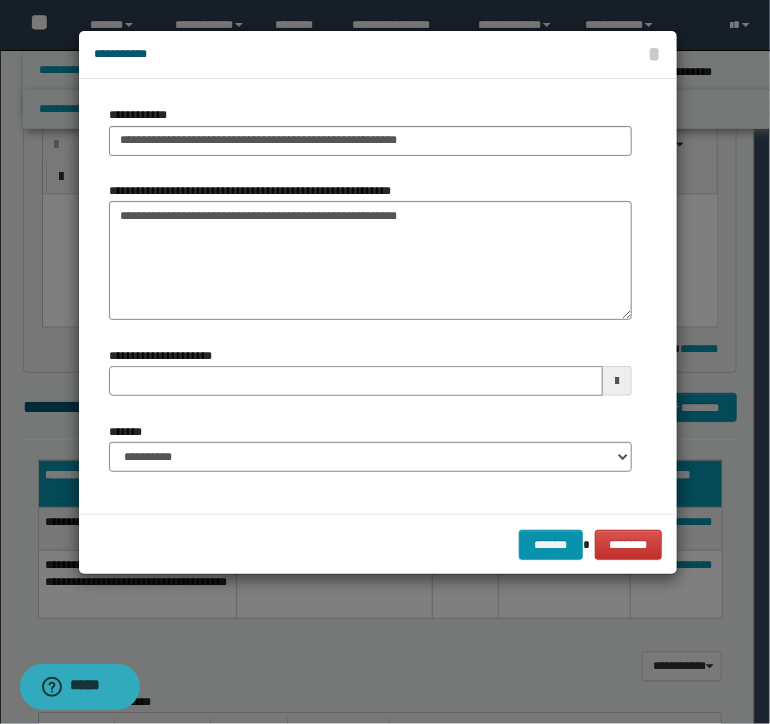 click on "**********" at bounding box center [370, 455] 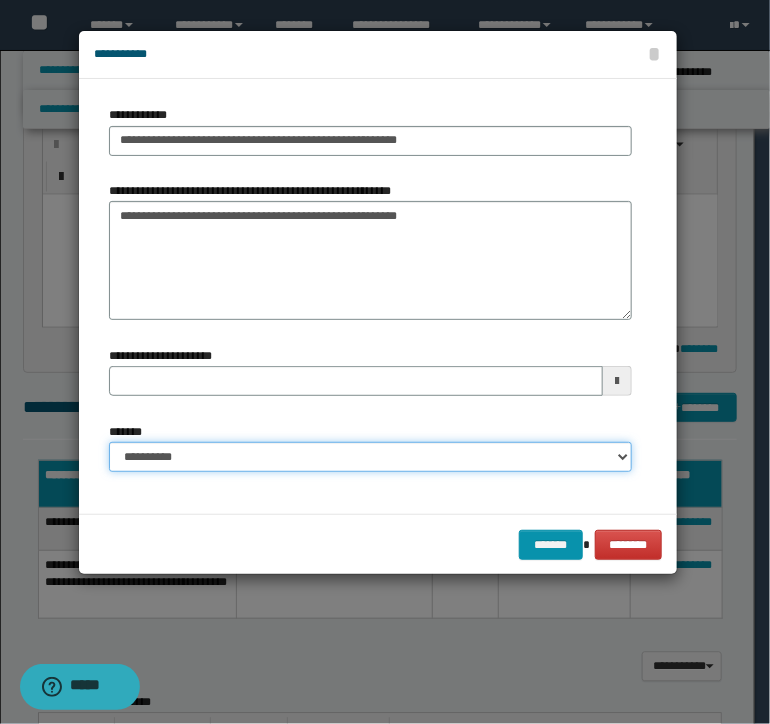 click on "**********" at bounding box center (370, 457) 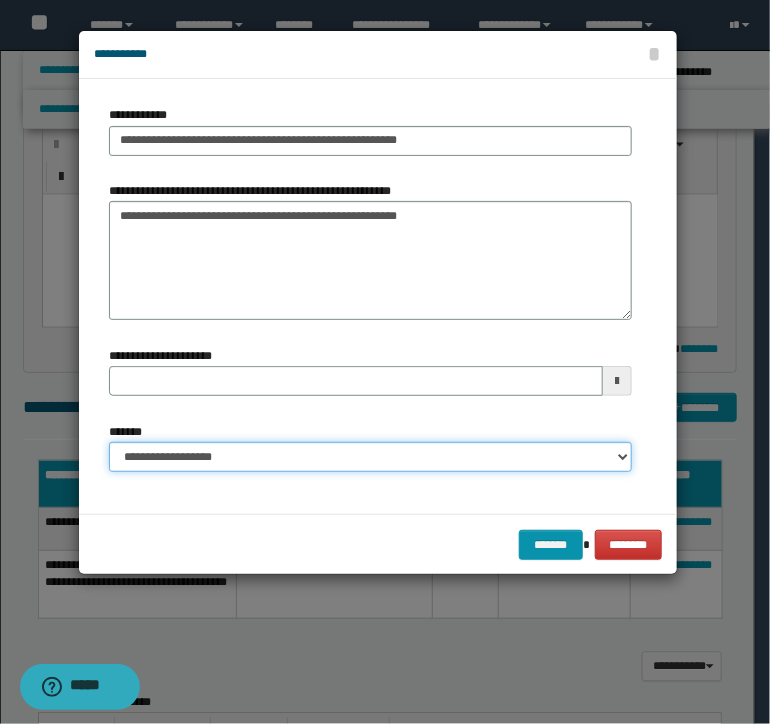 click on "**********" at bounding box center (370, 457) 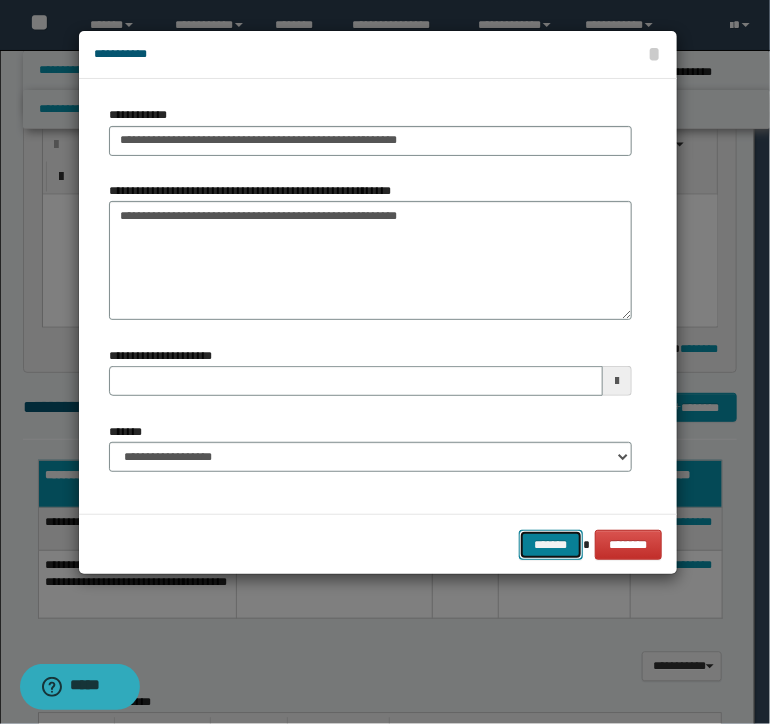 click on "*******" at bounding box center [551, 545] 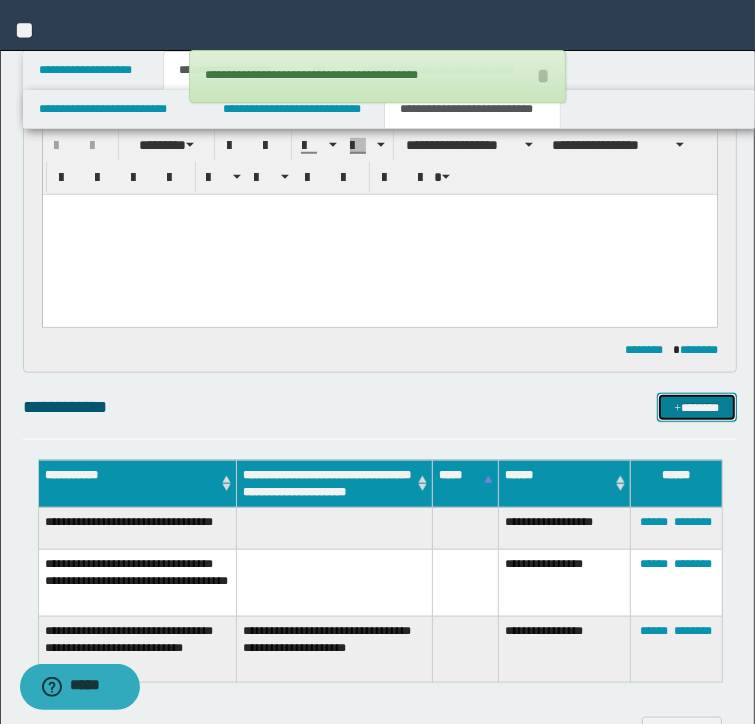scroll, scrollTop: 920, scrollLeft: 0, axis: vertical 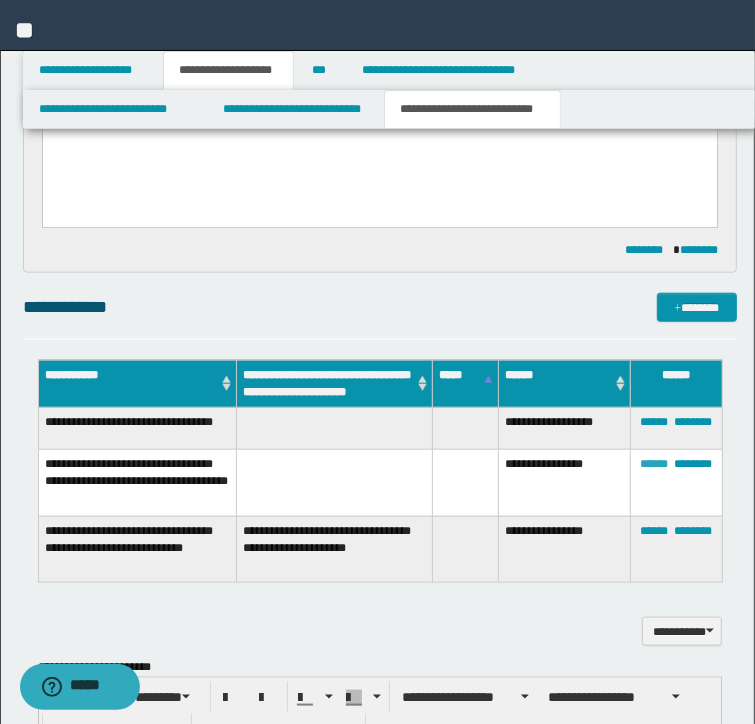 click on "******" at bounding box center [654, 464] 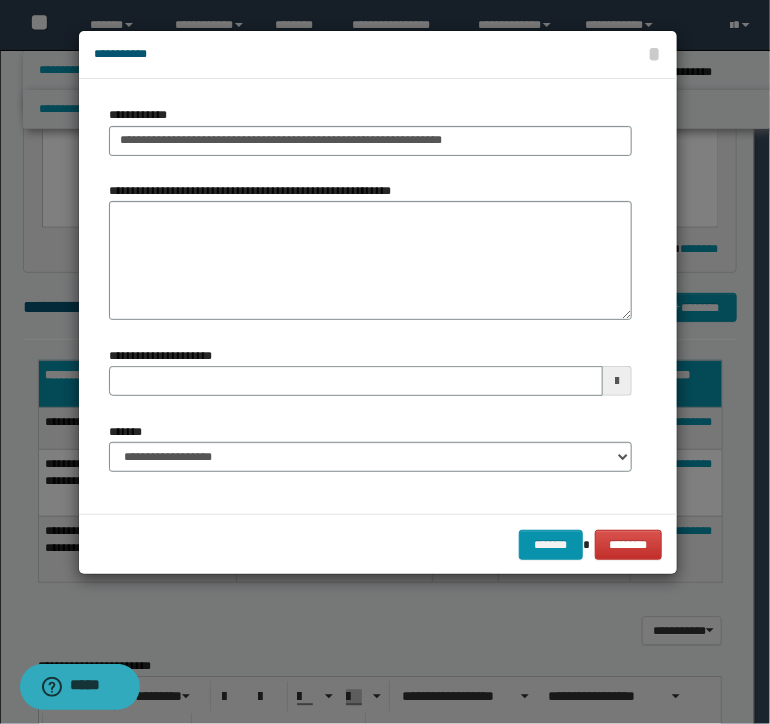 type 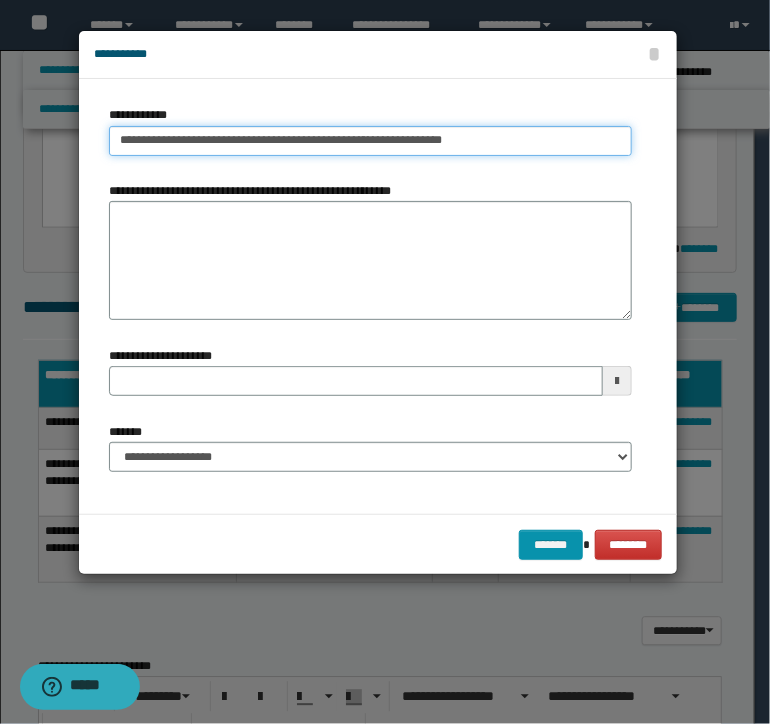 type on "**********" 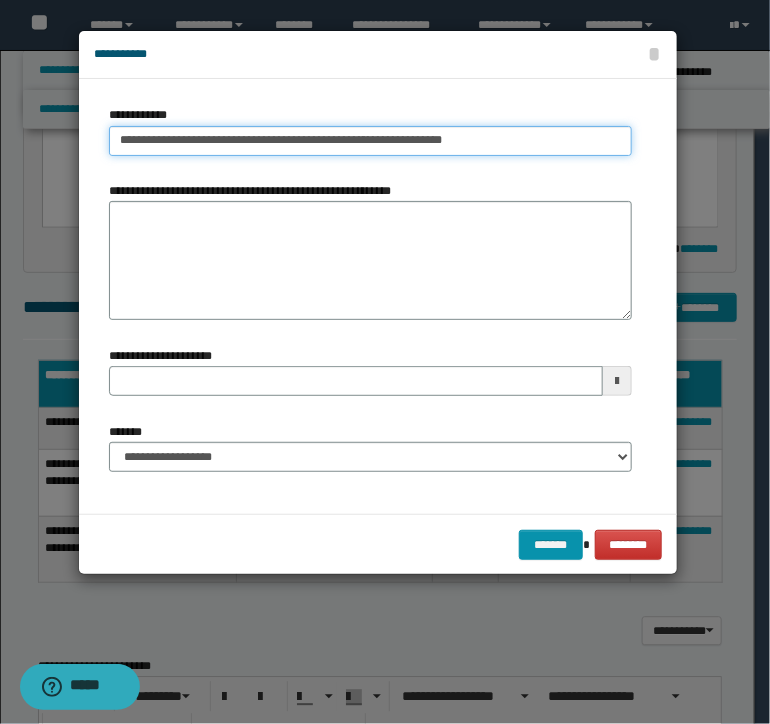 click on "**********" at bounding box center (370, 141) 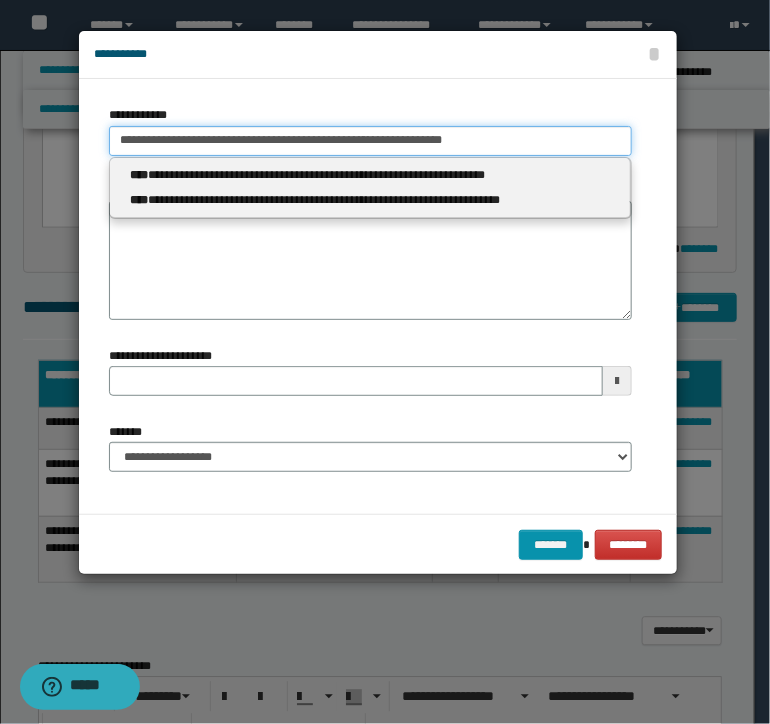 drag, startPoint x: 516, startPoint y: 145, endPoint x: 120, endPoint y: 112, distance: 397.37262 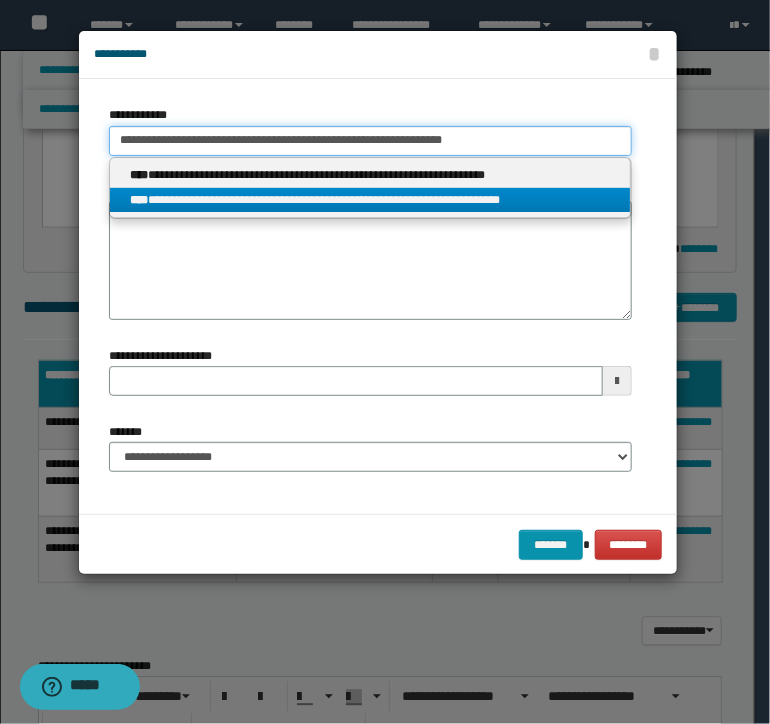 type 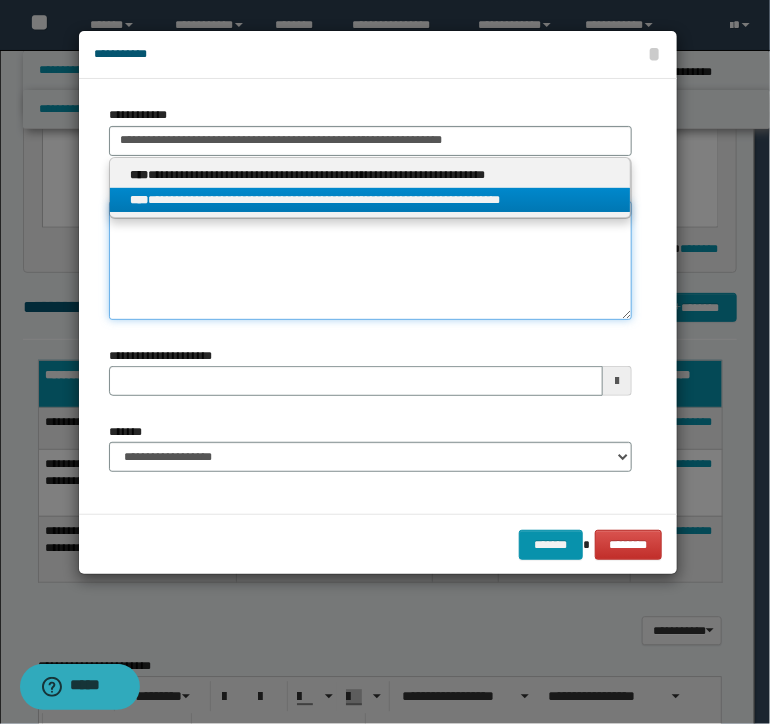 type 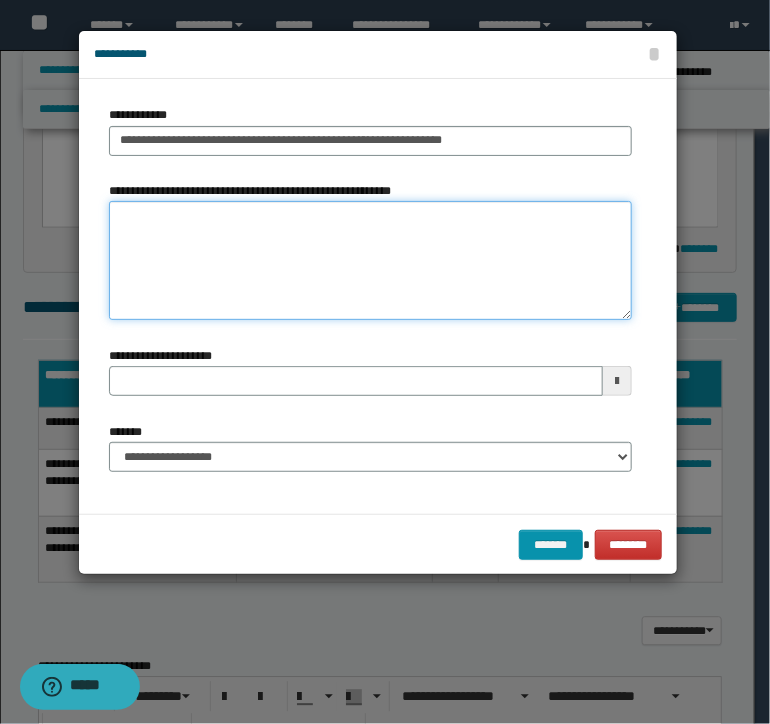 click on "**********" at bounding box center (370, 261) 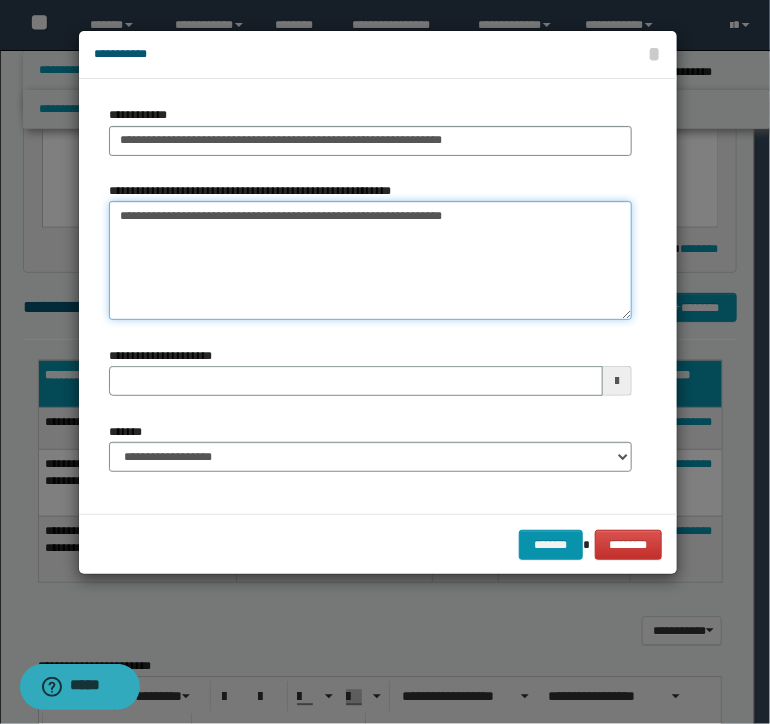 type 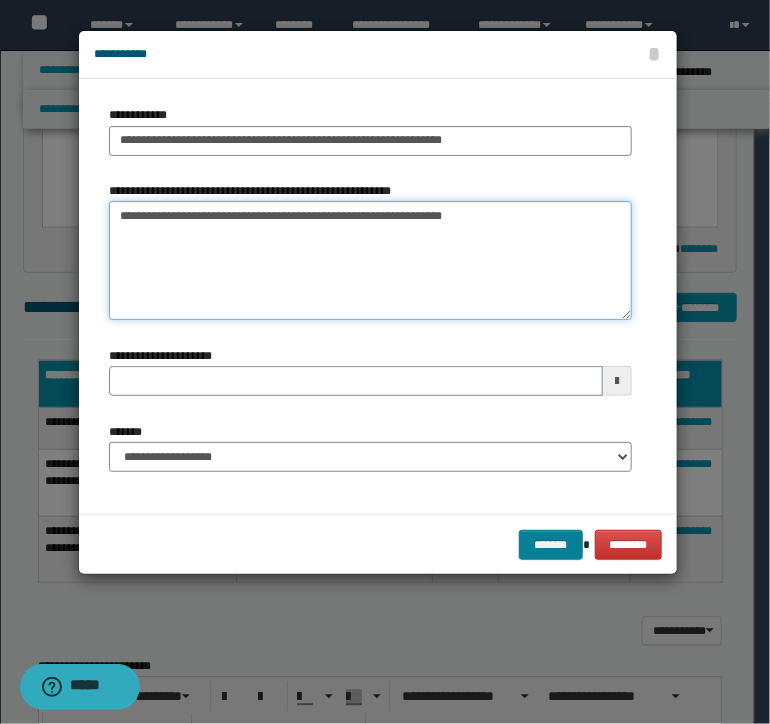 type on "**********" 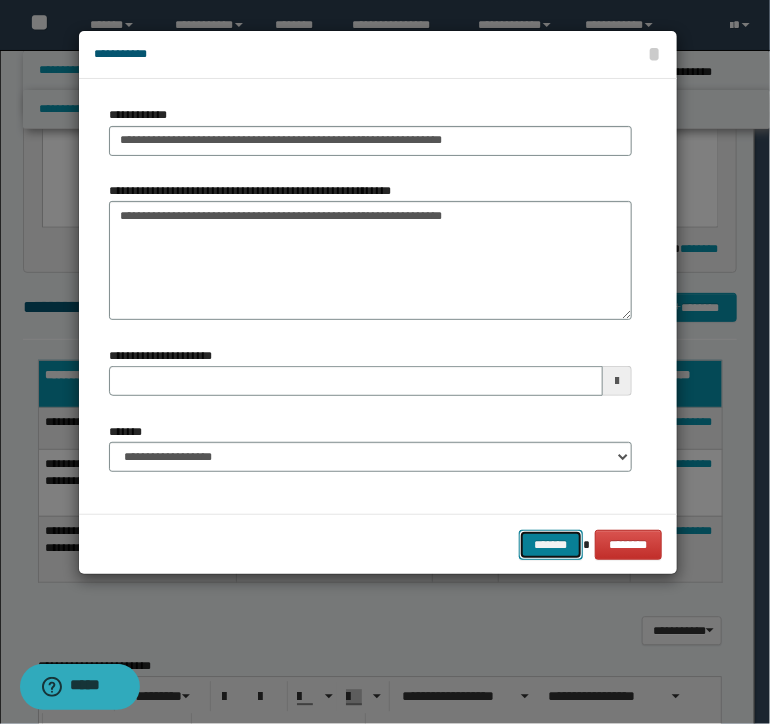 click on "*******" at bounding box center (551, 545) 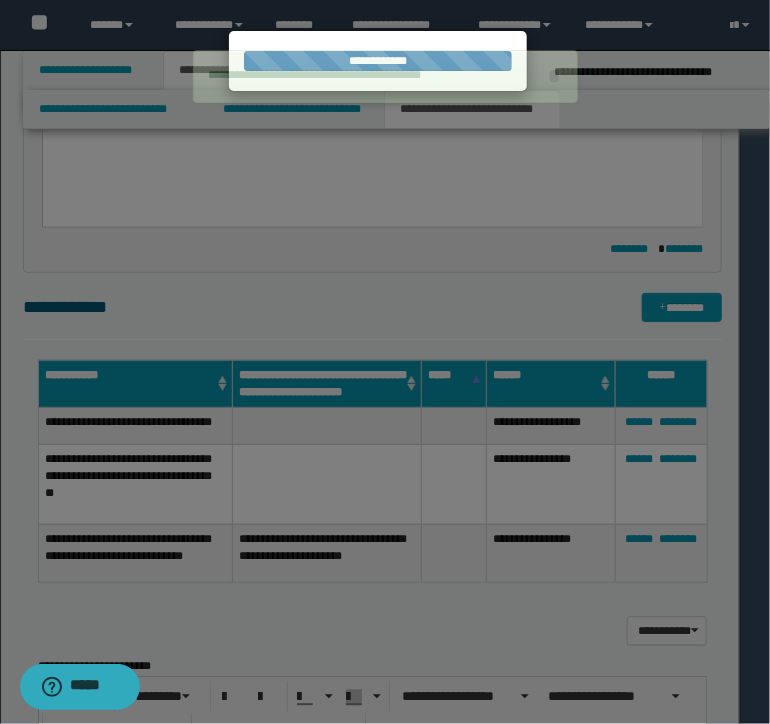 type 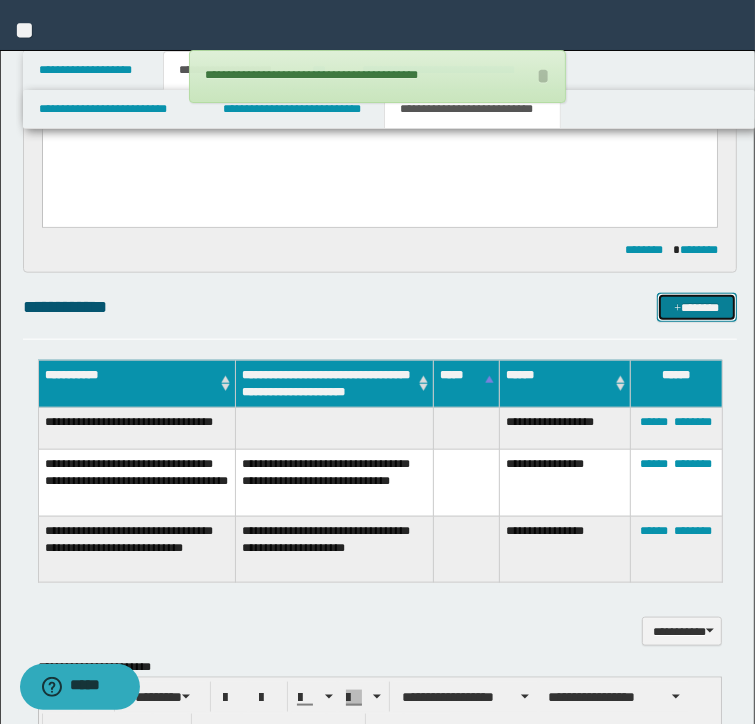 click on "*******" at bounding box center (696, 308) 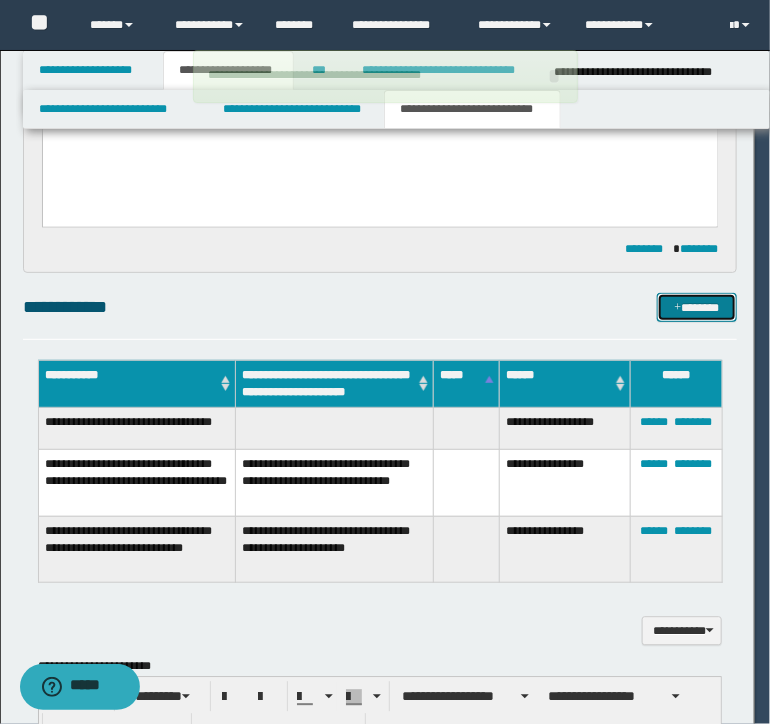 type 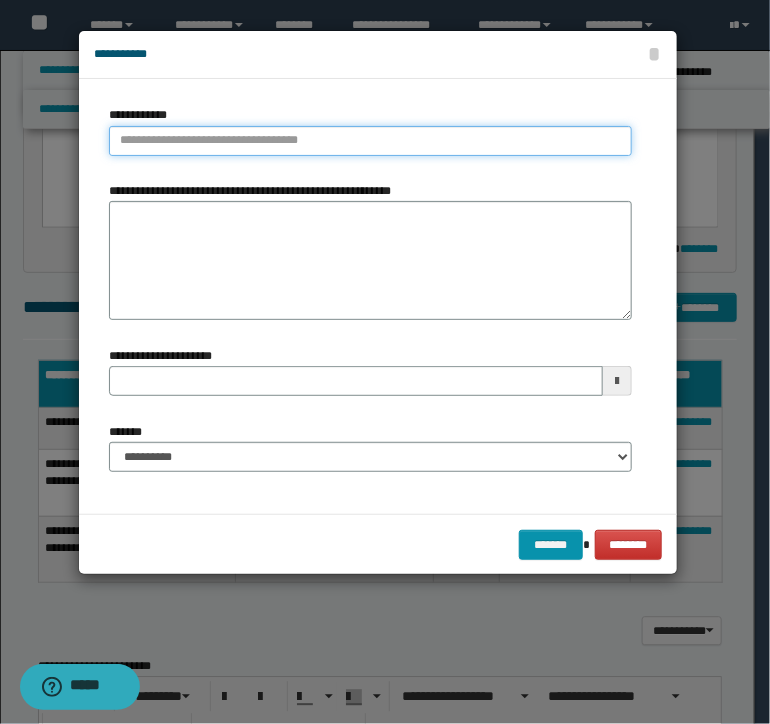 type on "**********" 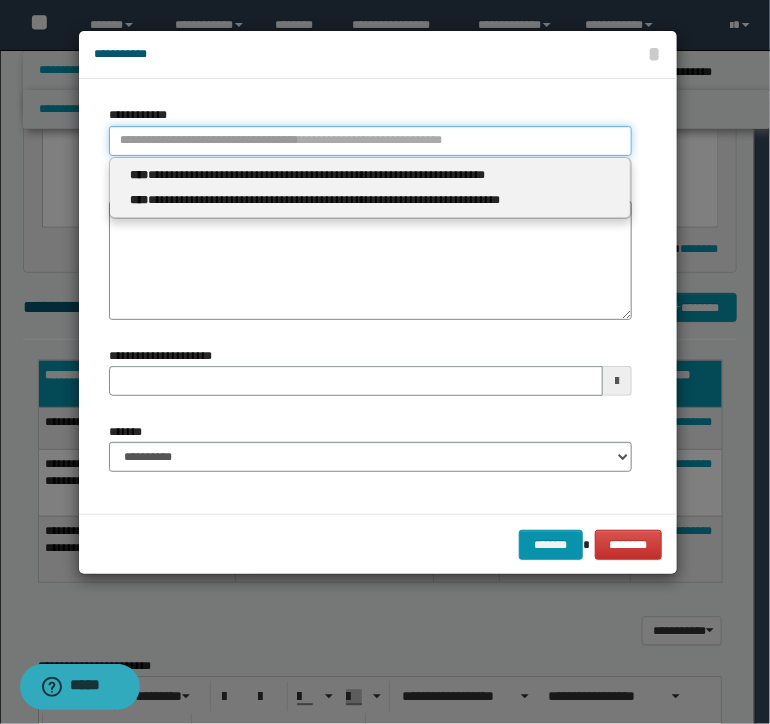 click on "**********" at bounding box center [370, 141] 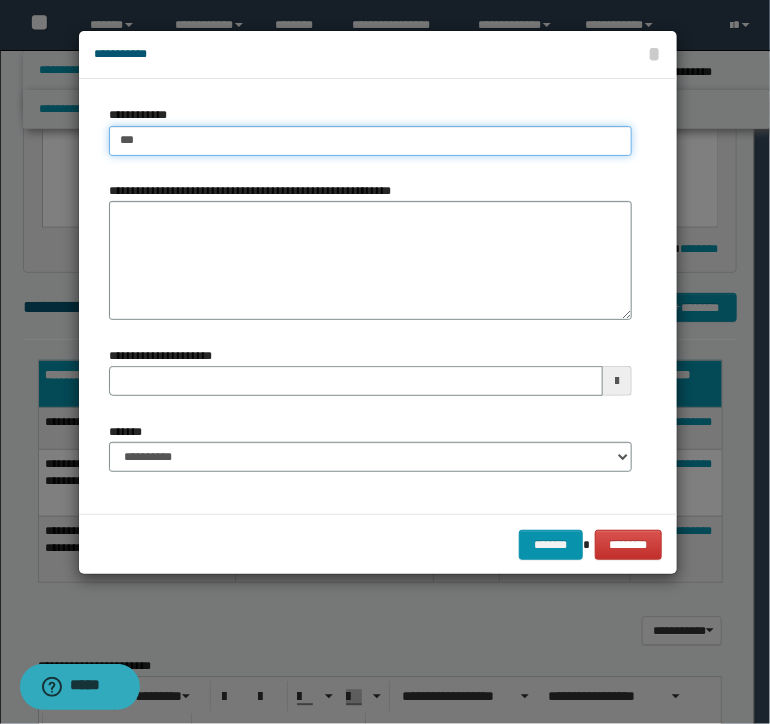 type on "****" 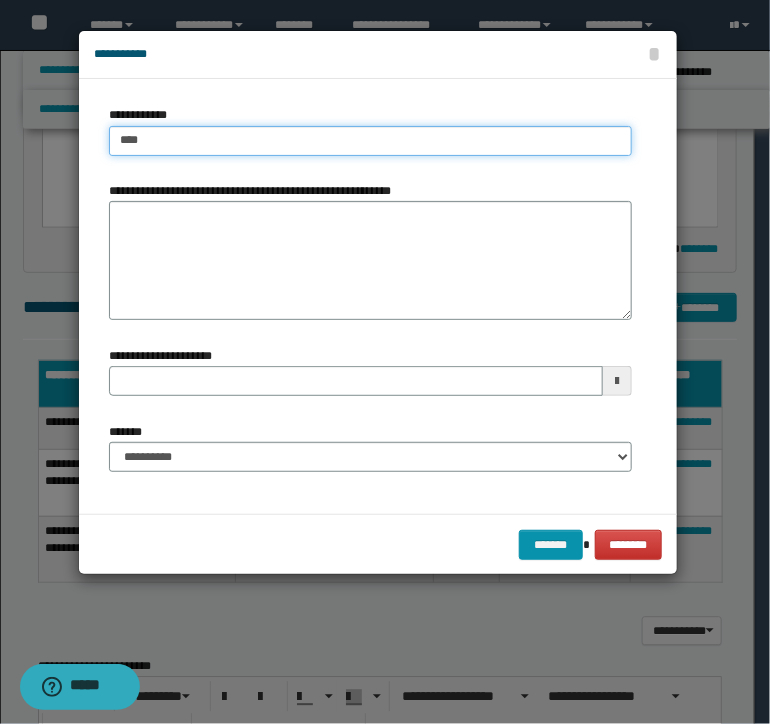 type on "****" 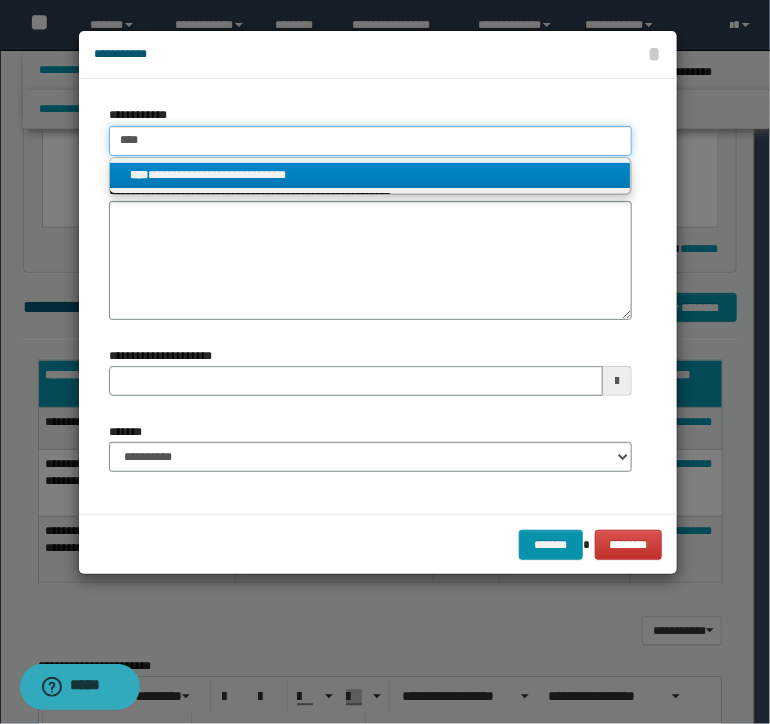 type on "****" 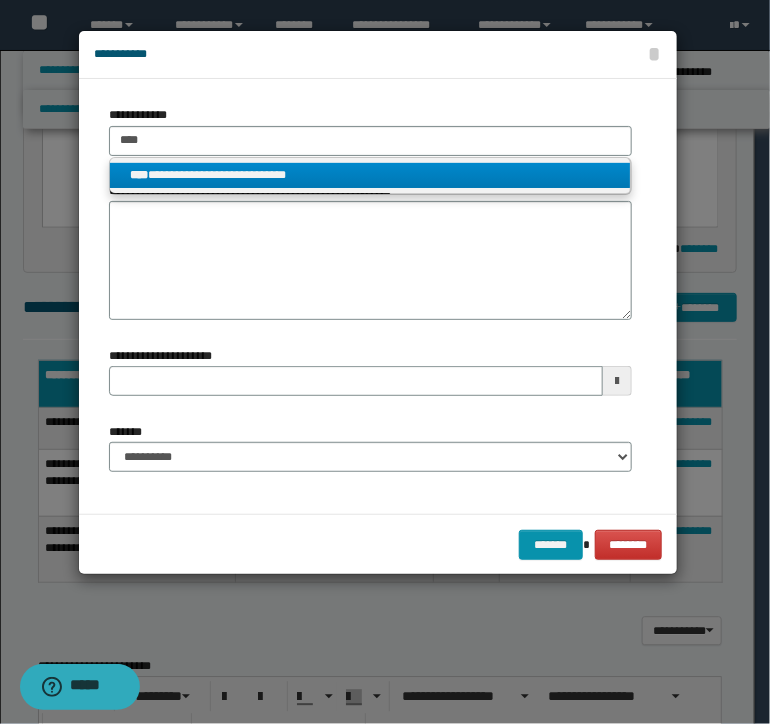 click on "**********" at bounding box center (370, 175) 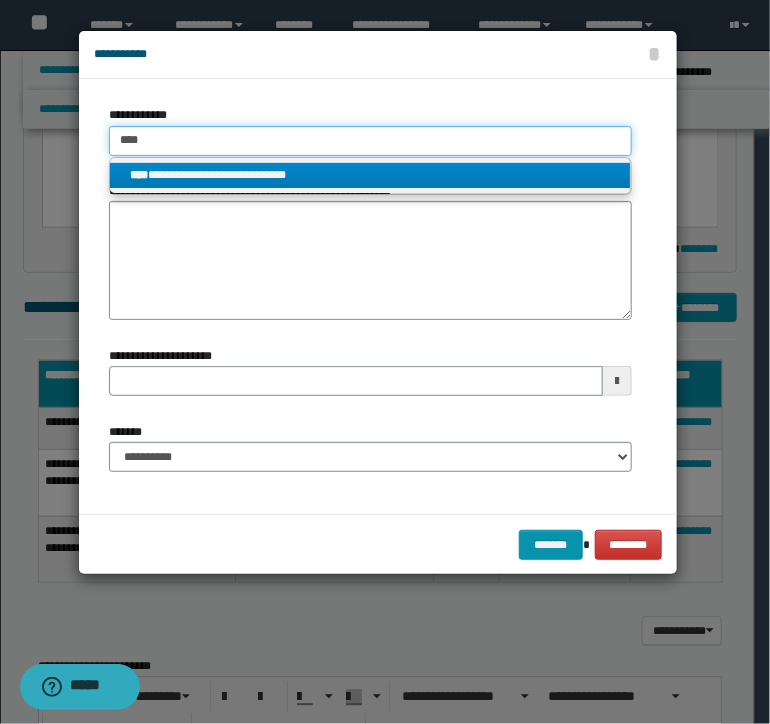 type 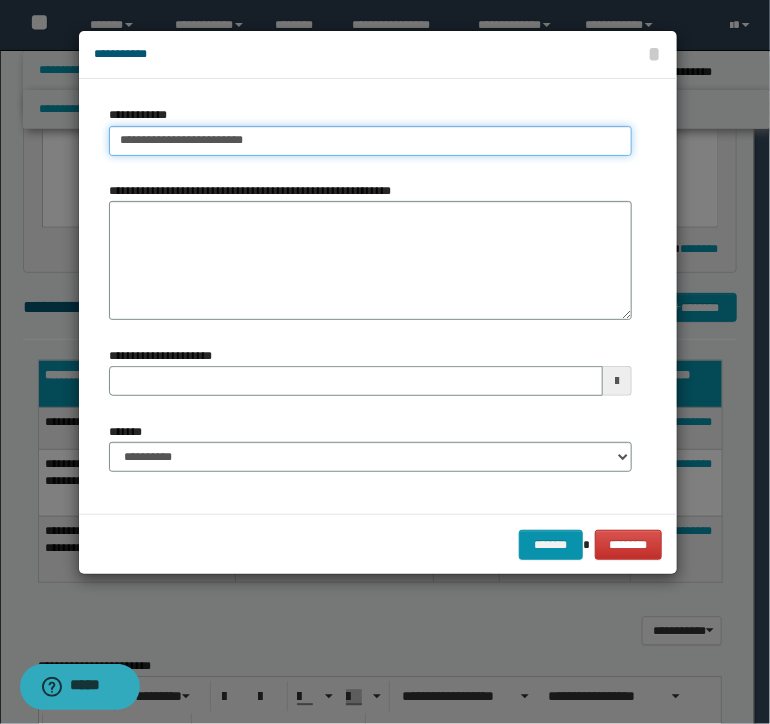 drag, startPoint x: 286, startPoint y: 145, endPoint x: 121, endPoint y: 152, distance: 165.14842 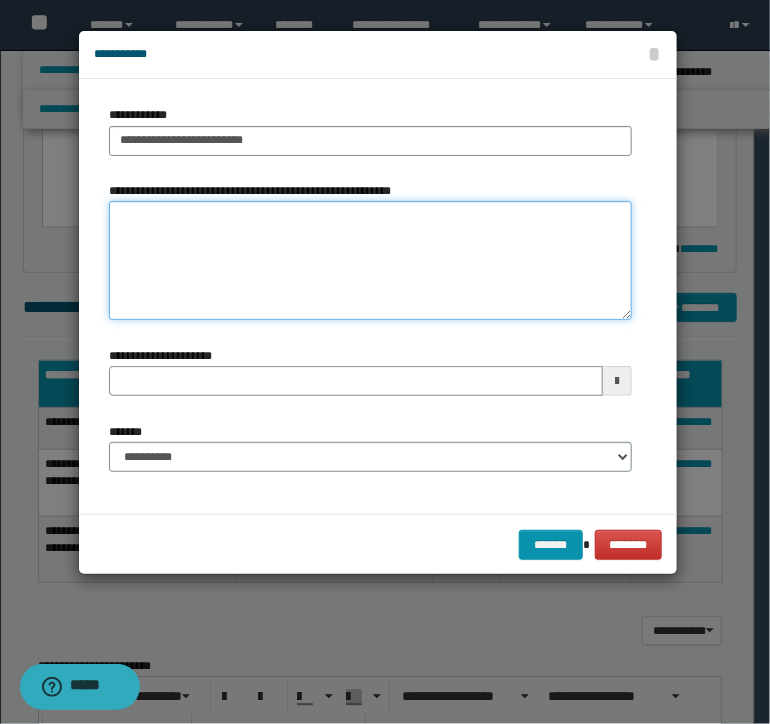 click on "**********" at bounding box center [370, 261] 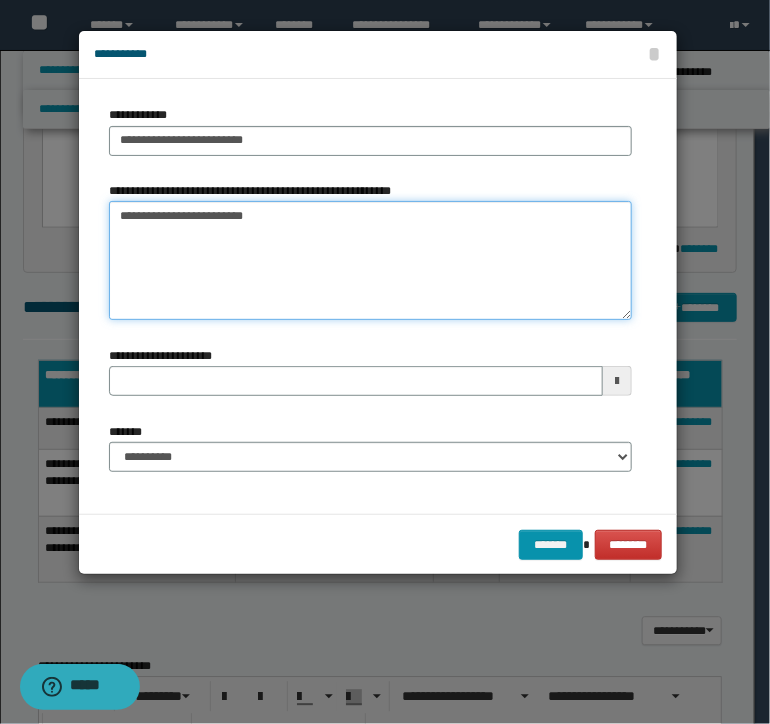 type 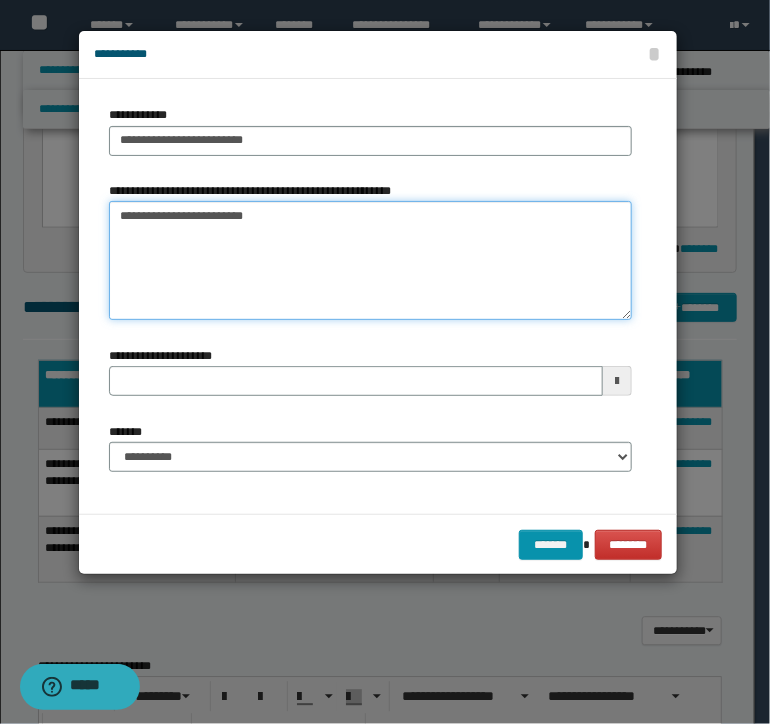 type on "**********" 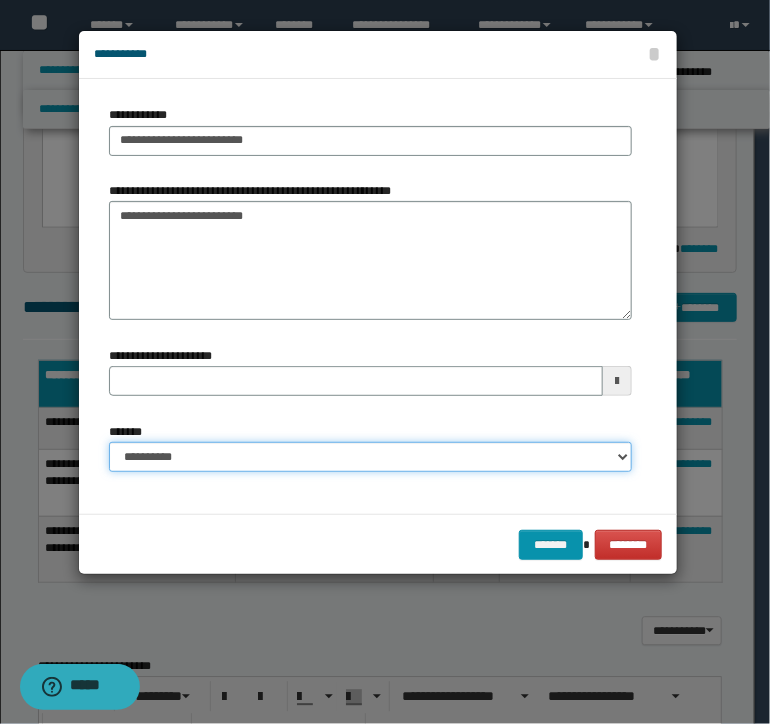 click on "**********" at bounding box center (370, 457) 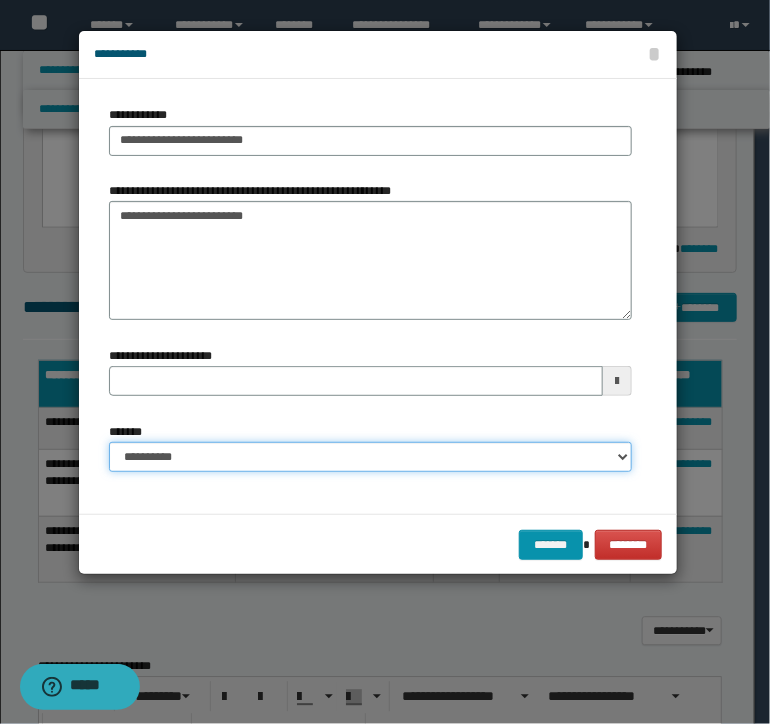 select on "*" 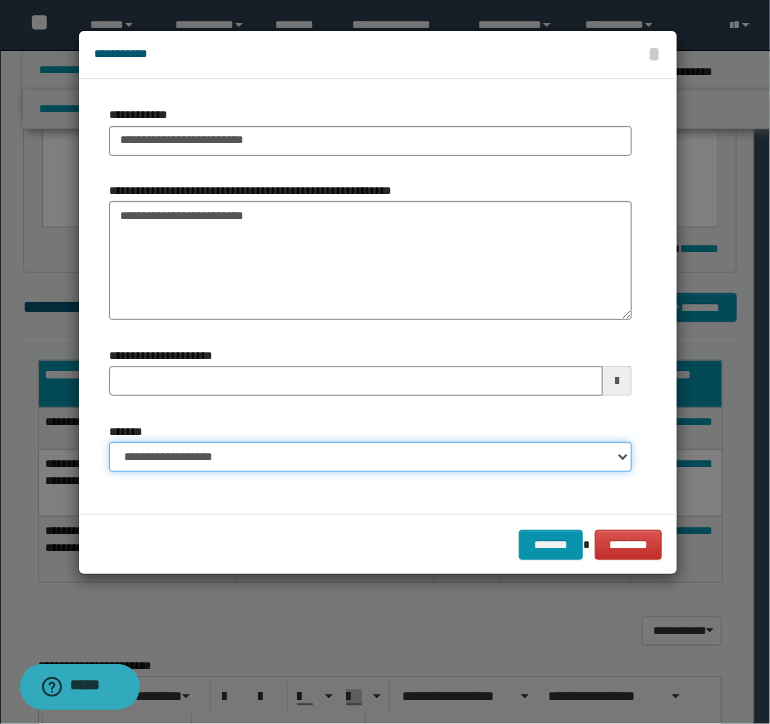 click on "**********" at bounding box center (370, 457) 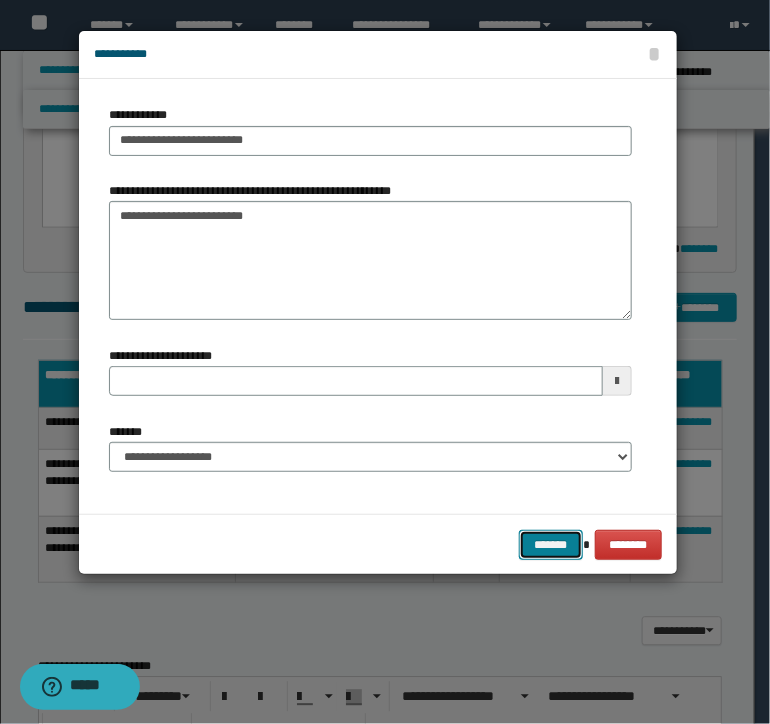 click on "*******" at bounding box center (551, 545) 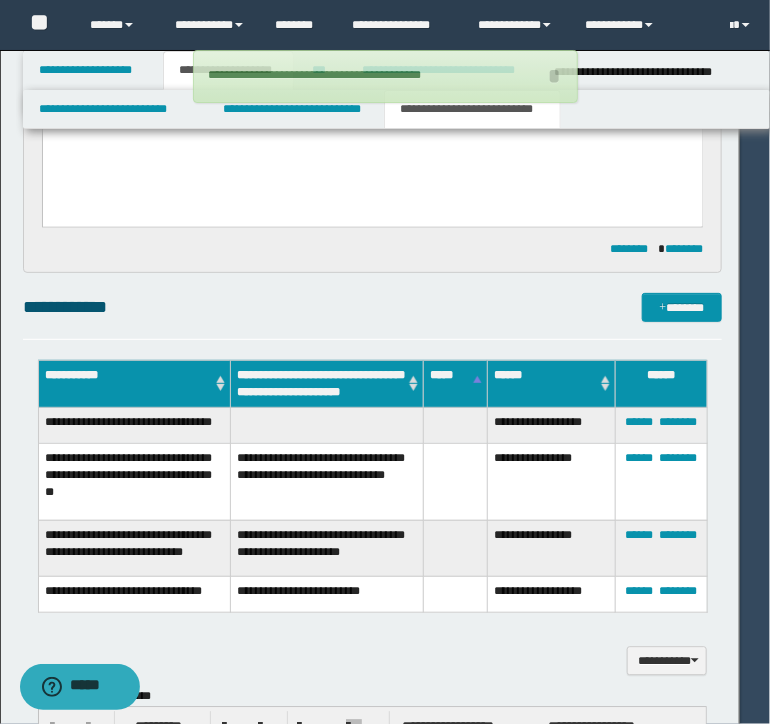 type 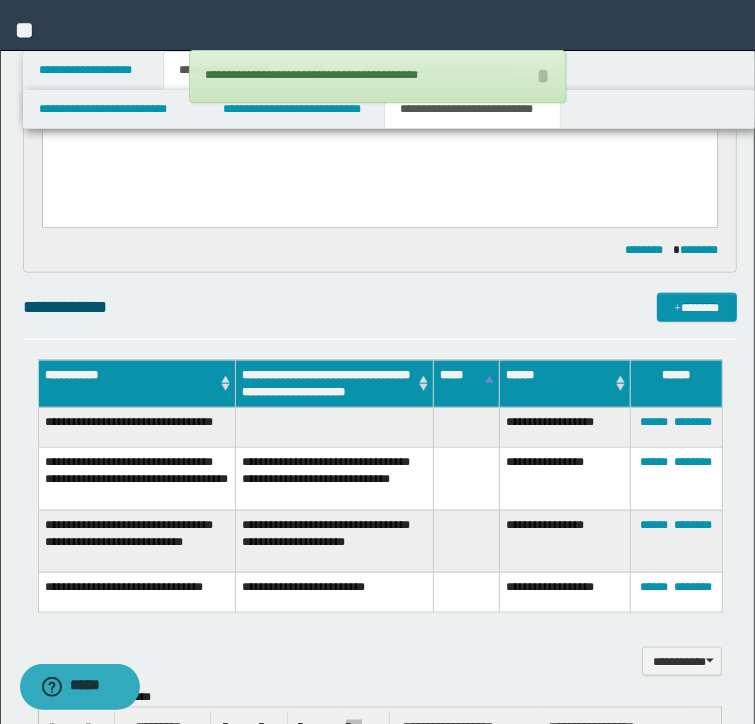 click on "**********" at bounding box center (380, 307) 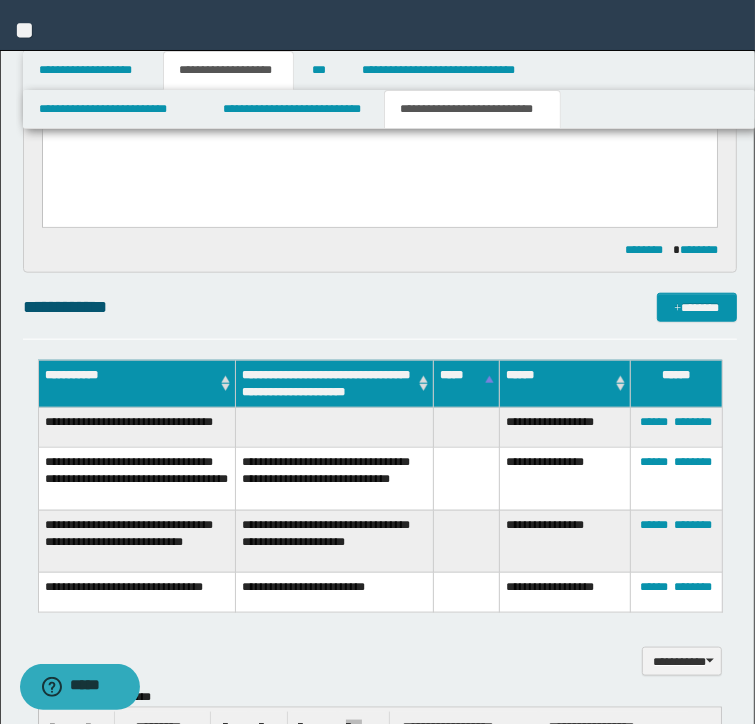 click on "**********" at bounding box center (380, 307) 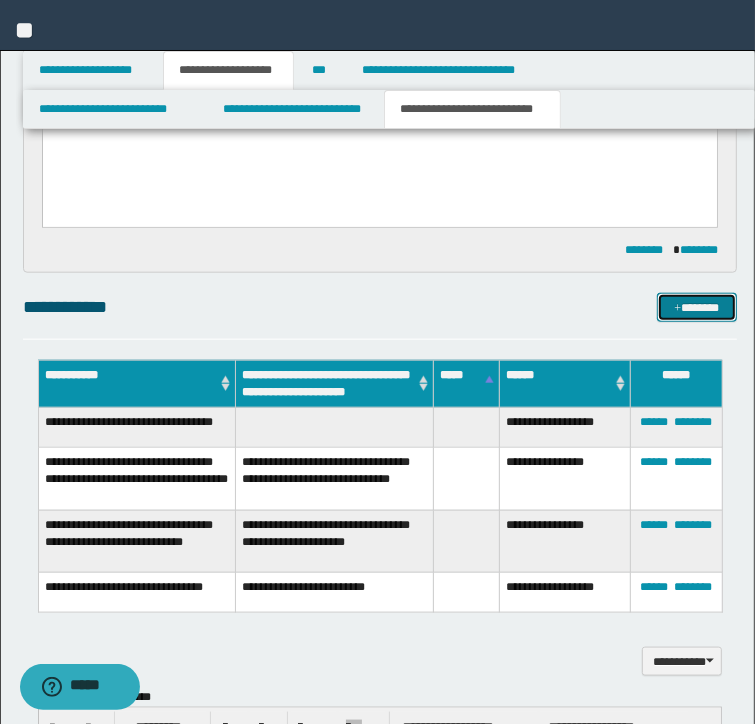 click on "*******" at bounding box center (696, 308) 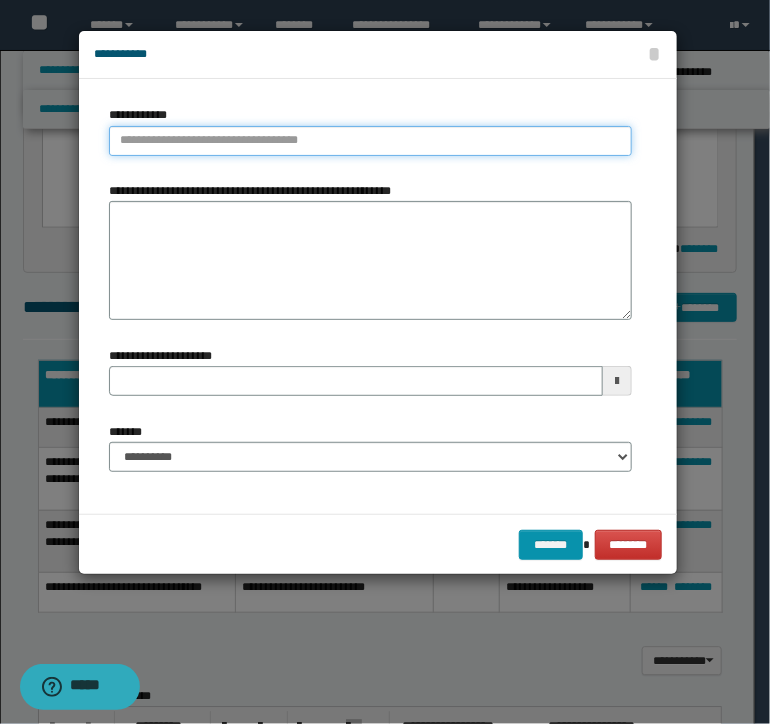 type on "**********" 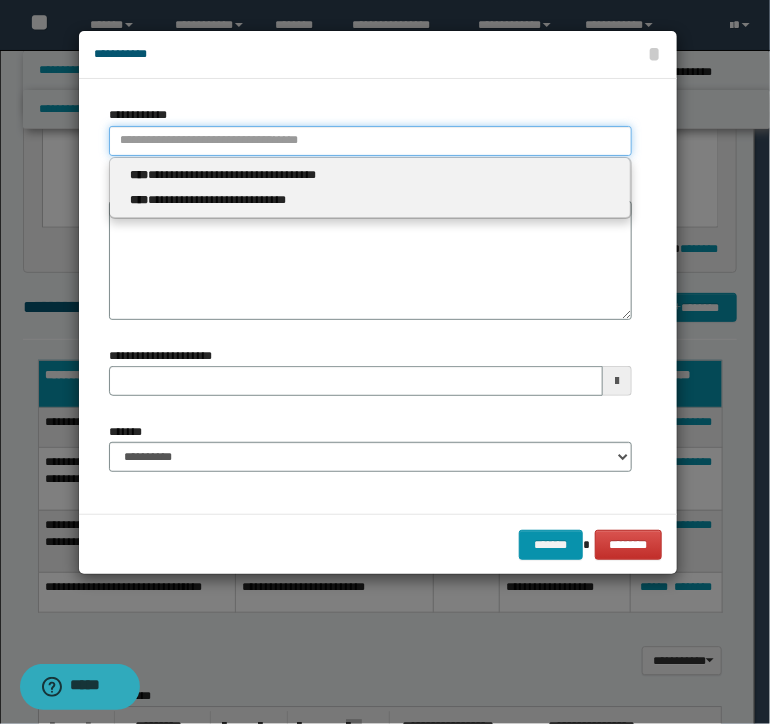 click on "**********" at bounding box center [370, 141] 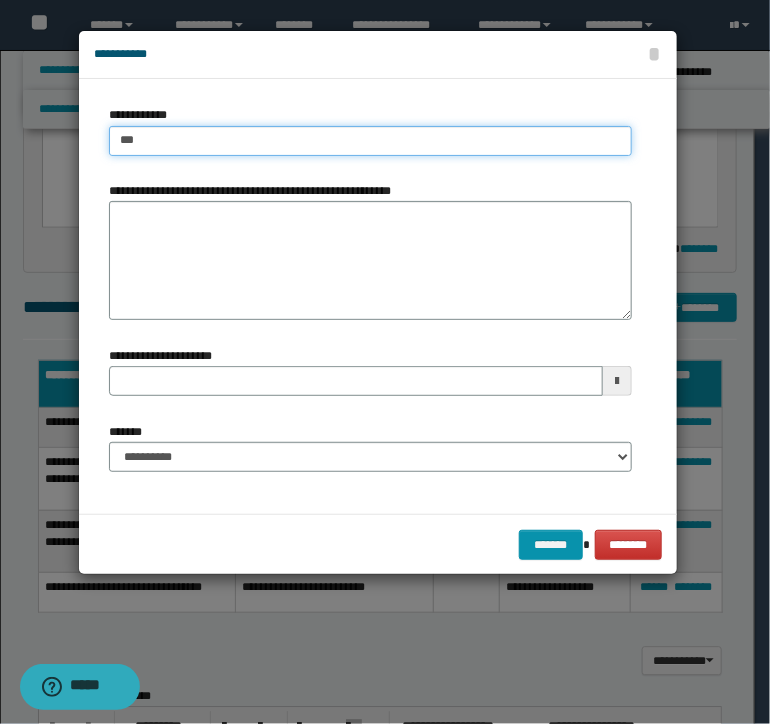 type on "****" 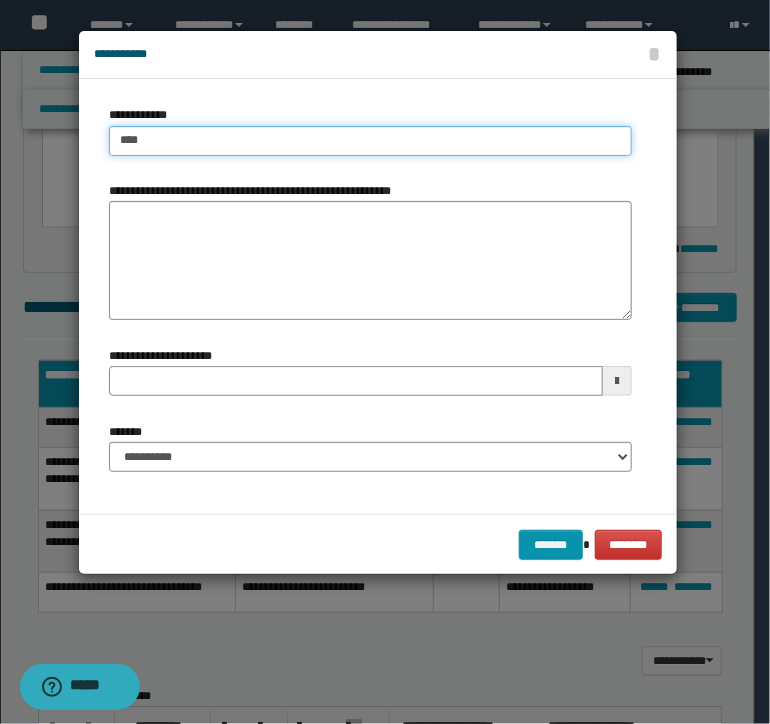 type on "****" 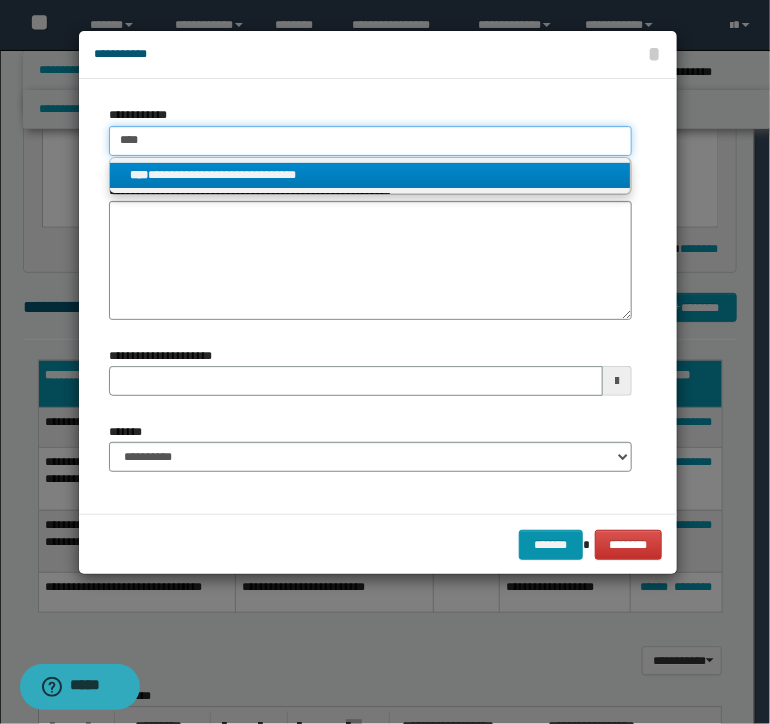 type on "****" 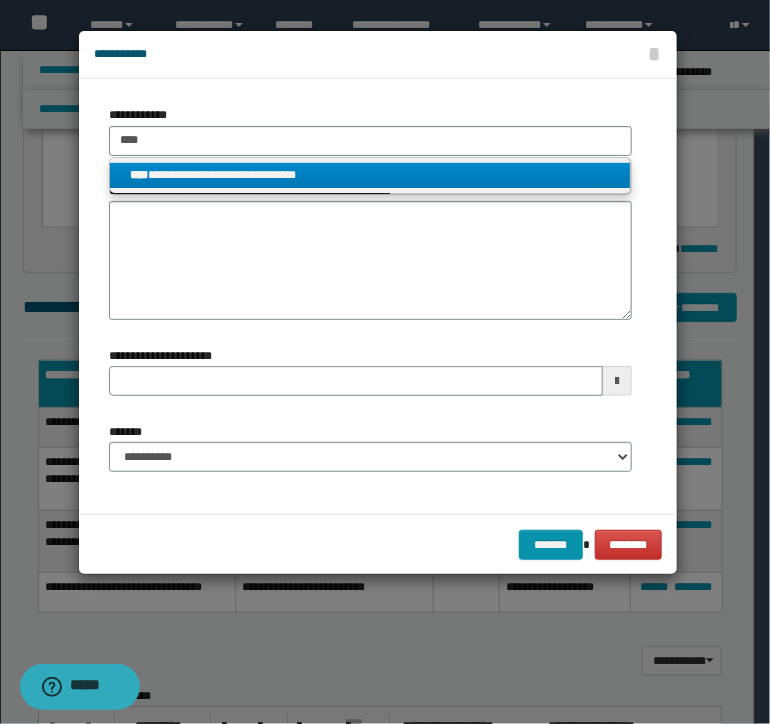 click on "**********" at bounding box center [370, 175] 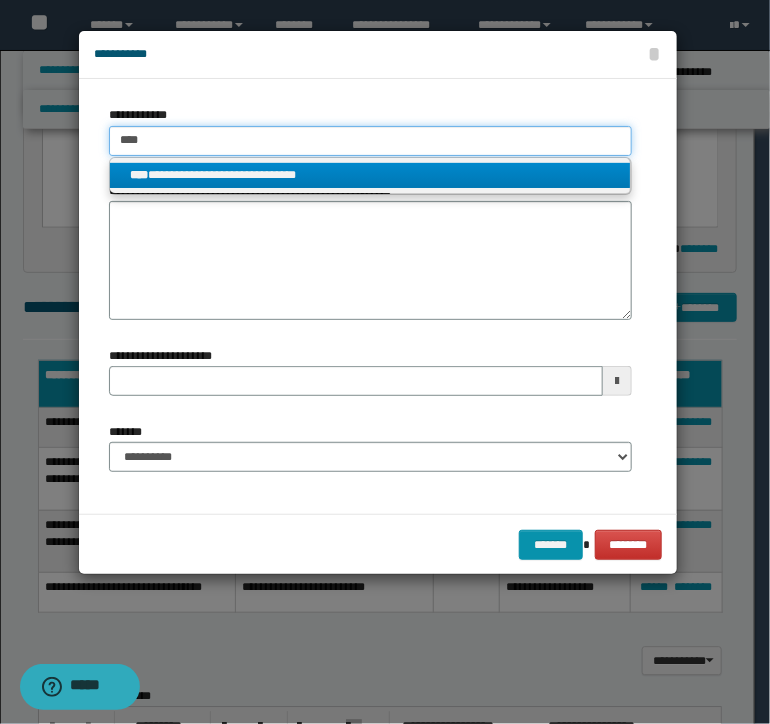 type 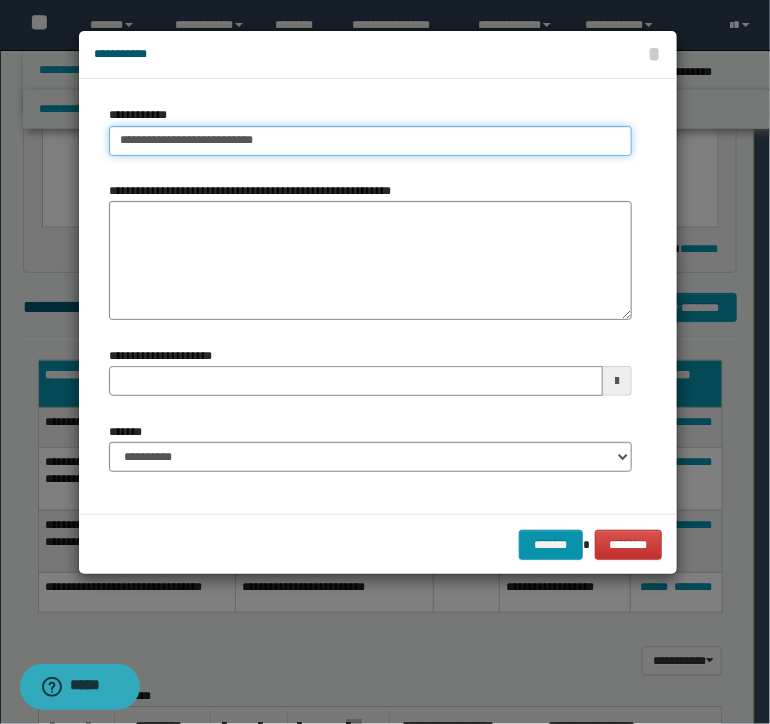 drag, startPoint x: 260, startPoint y: 141, endPoint x: 124, endPoint y: 141, distance: 136 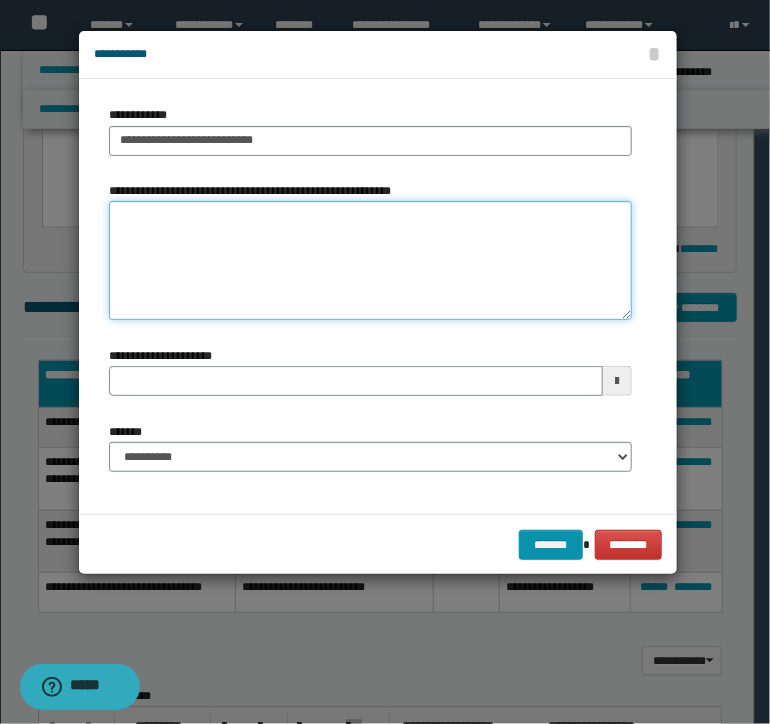 click on "**********" at bounding box center [370, 261] 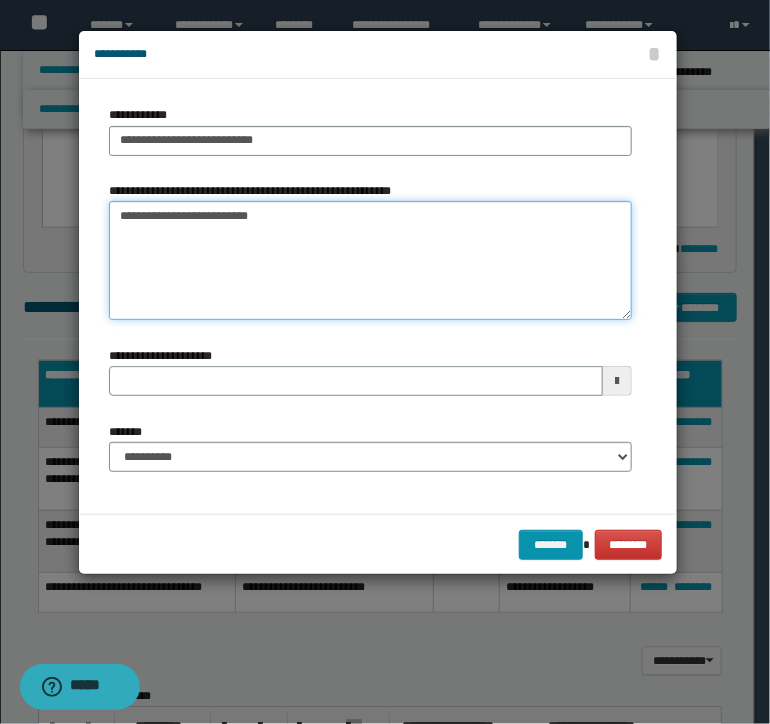 click on "**********" at bounding box center [370, 261] 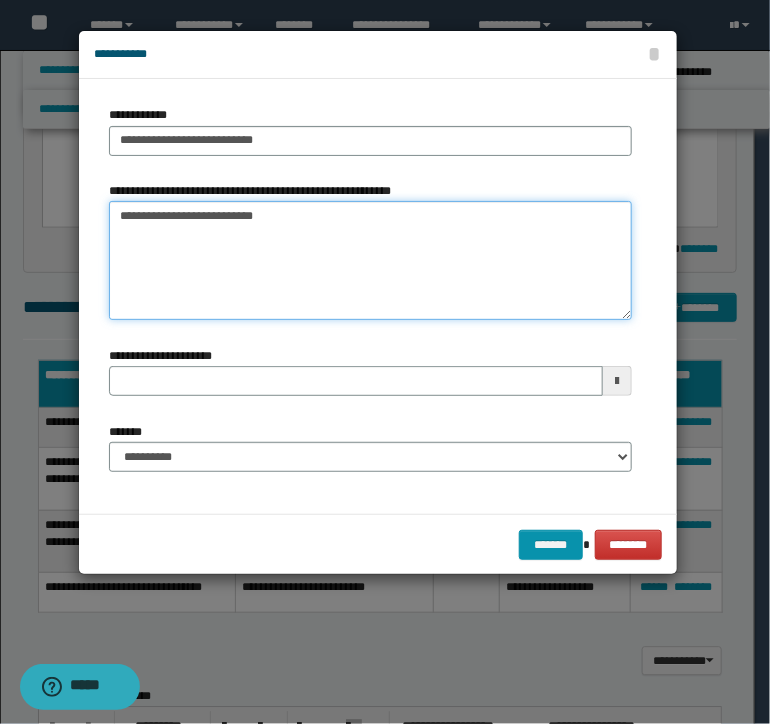 type 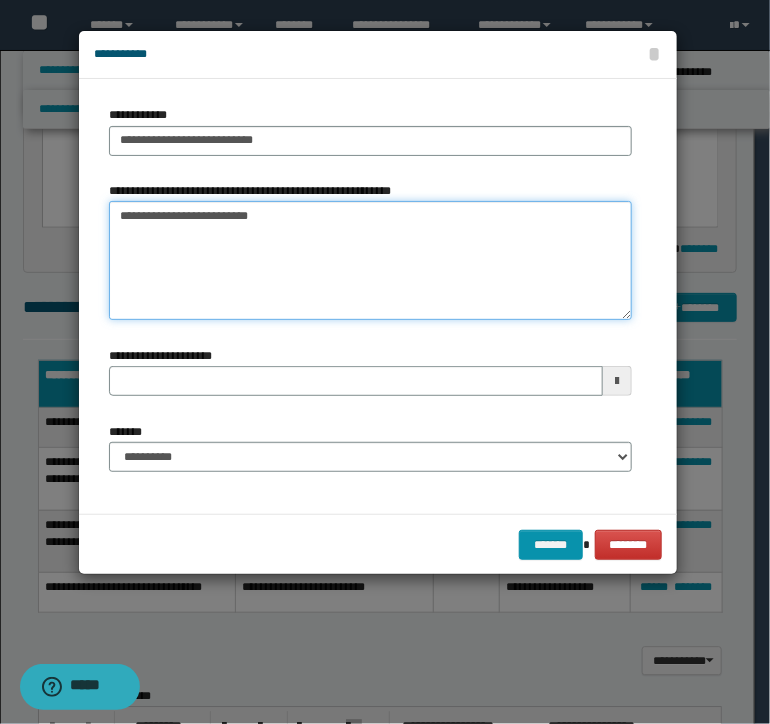 type on "**********" 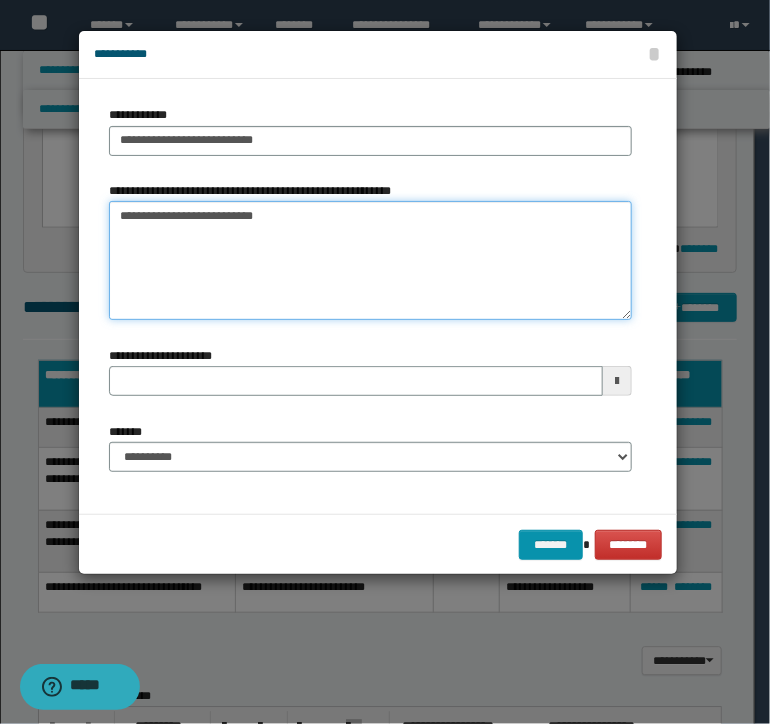 type 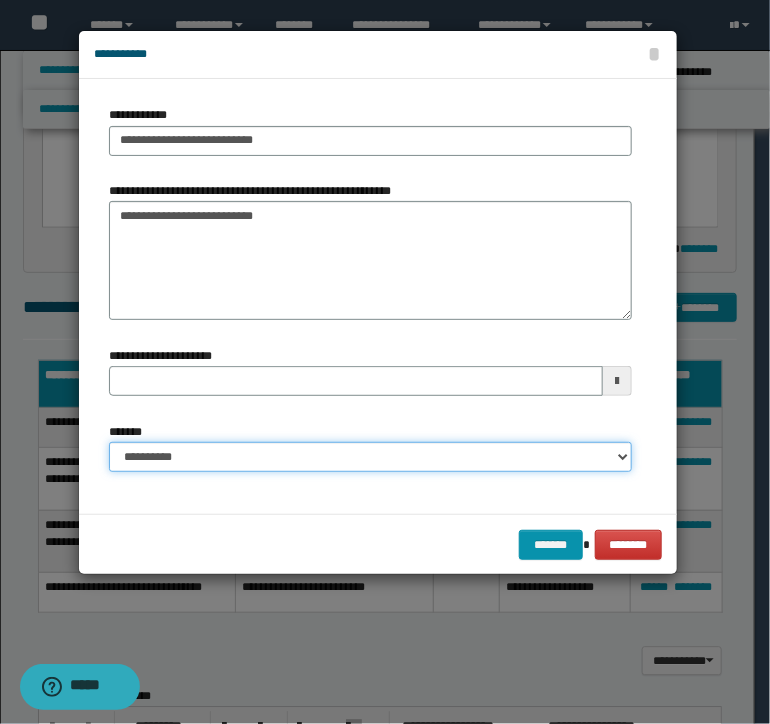 click on "**********" at bounding box center (370, 457) 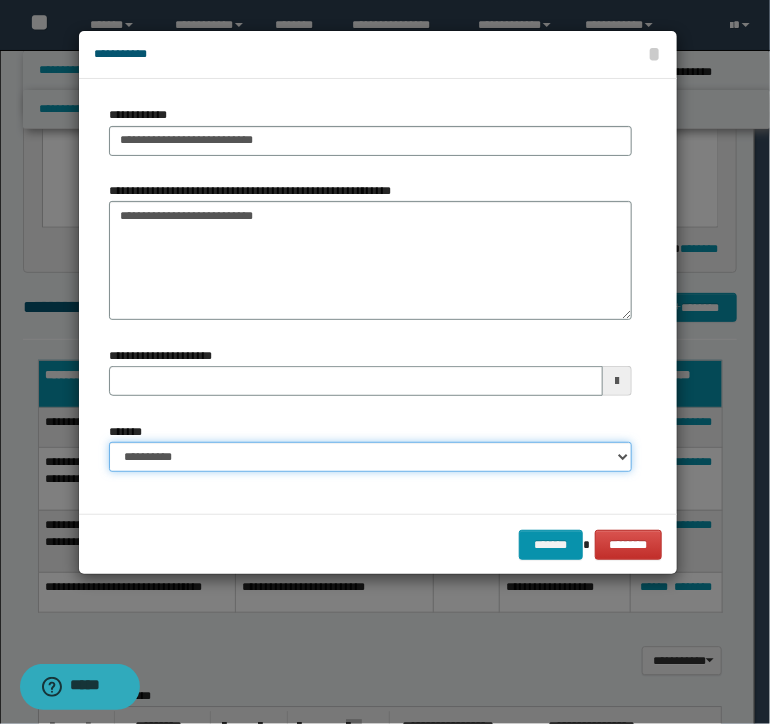 select on "*" 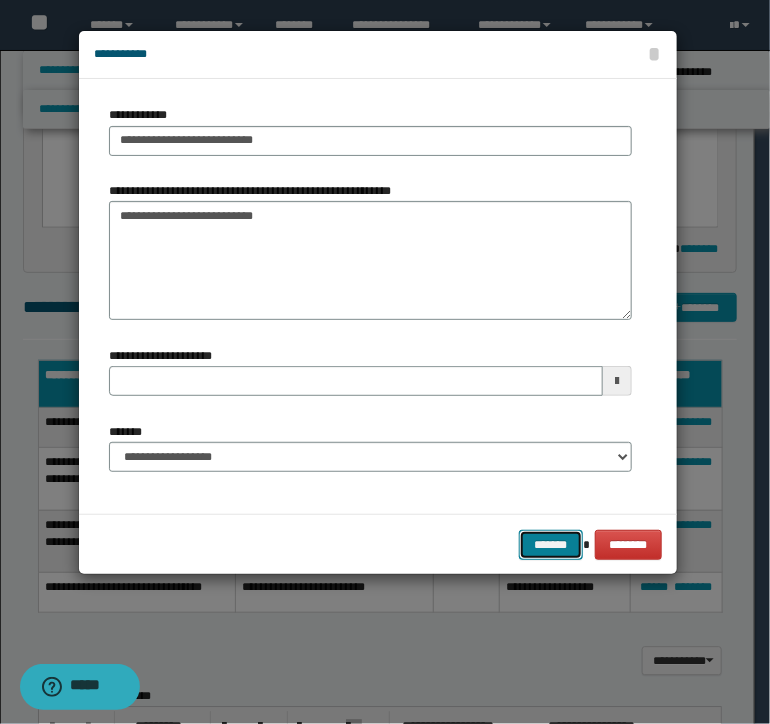 click on "*******" at bounding box center [551, 545] 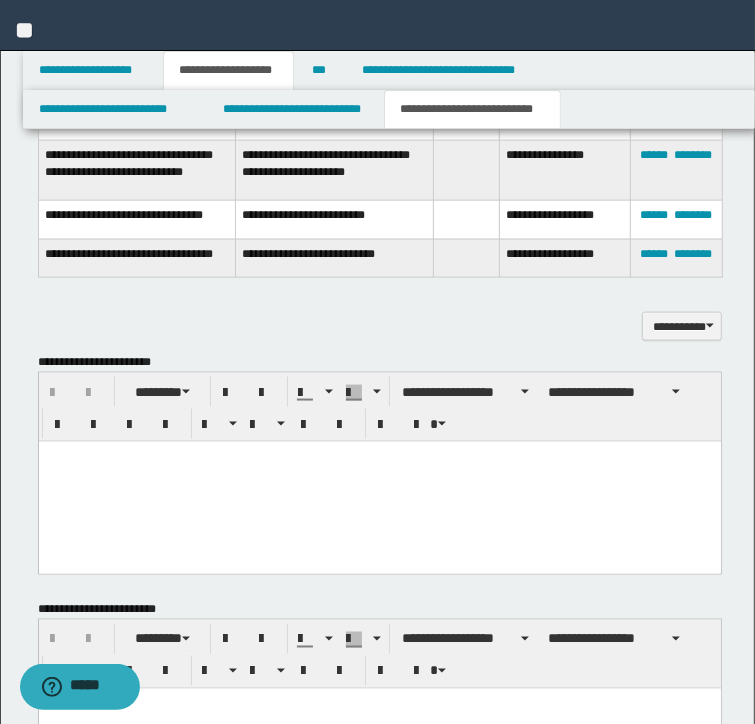 scroll, scrollTop: 1320, scrollLeft: 0, axis: vertical 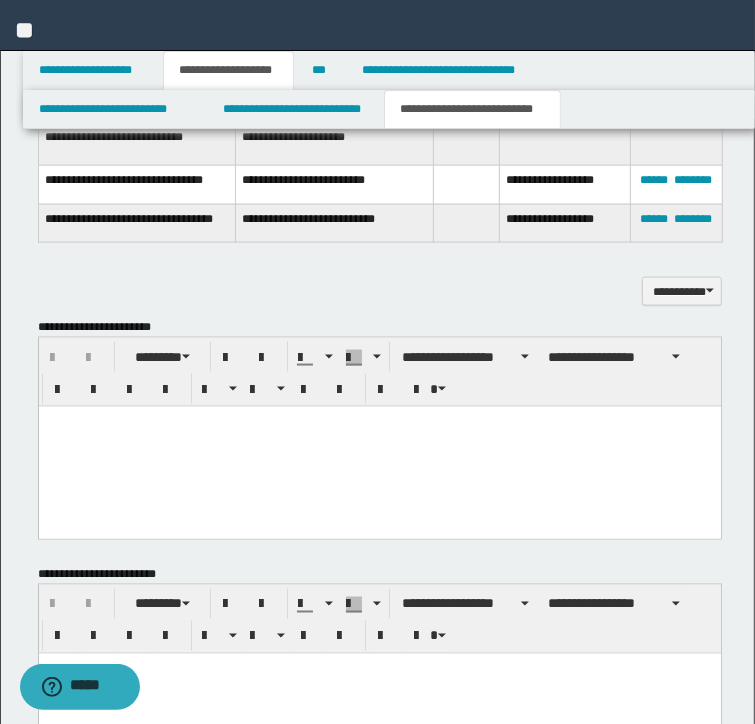 click at bounding box center (379, 446) 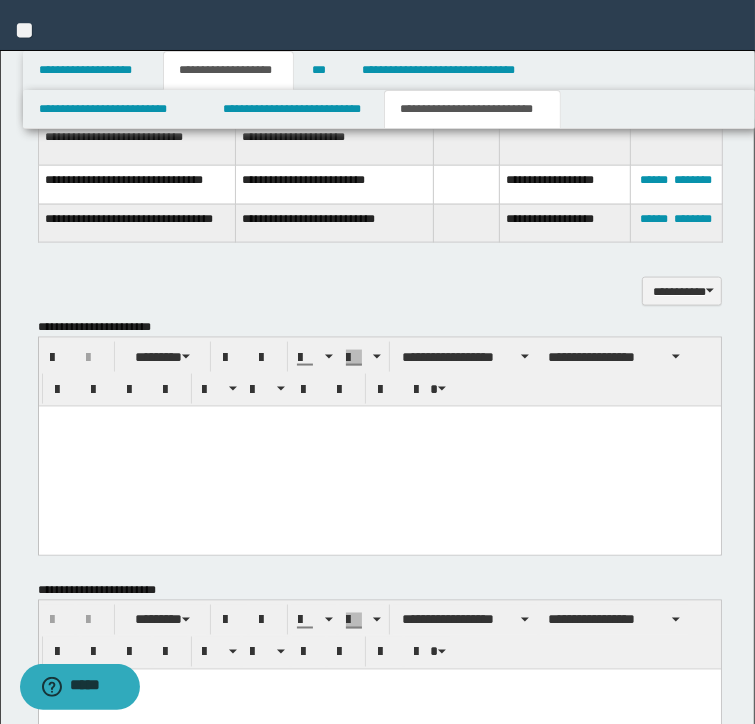 paste 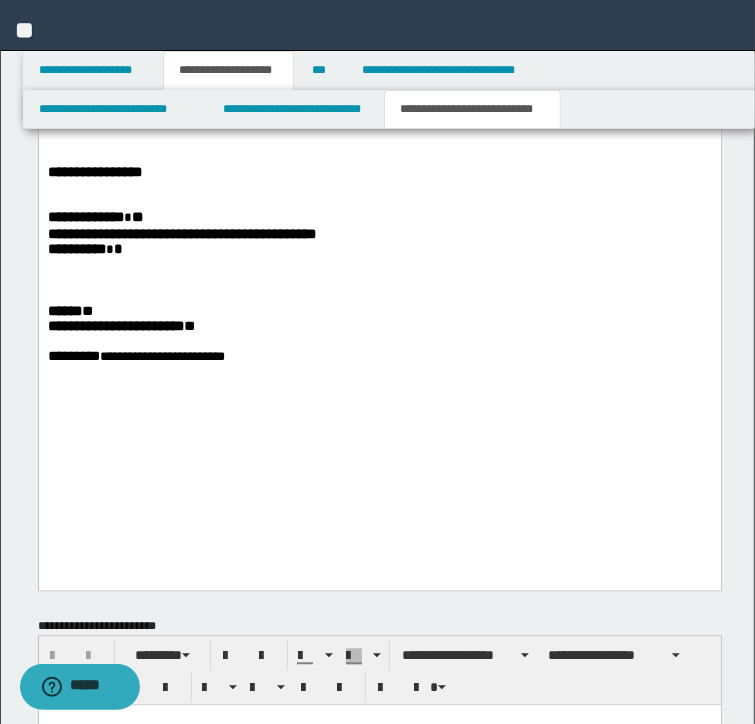 scroll, scrollTop: 2120, scrollLeft: 0, axis: vertical 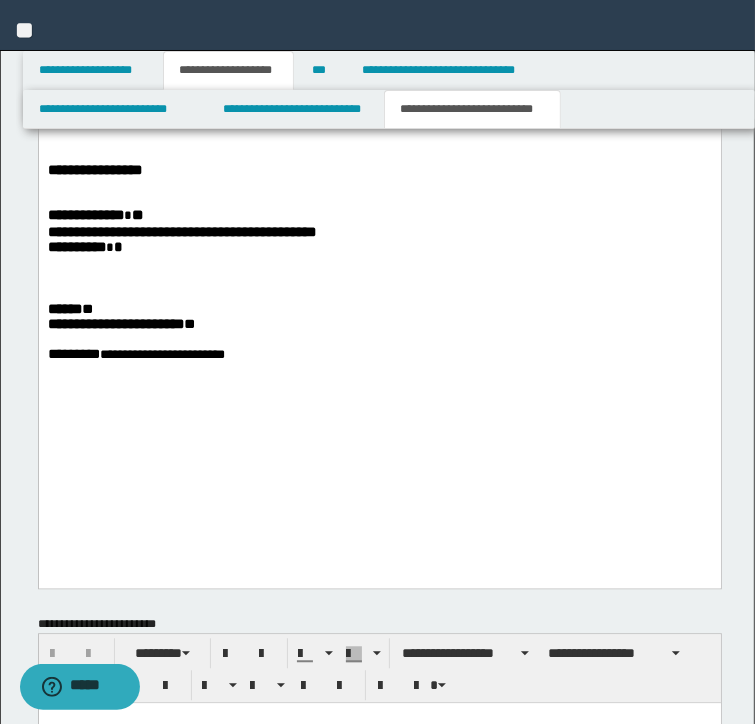 drag, startPoint x: 761, startPoint y: -91, endPoint x: 713, endPoint y: 307, distance: 400.88403 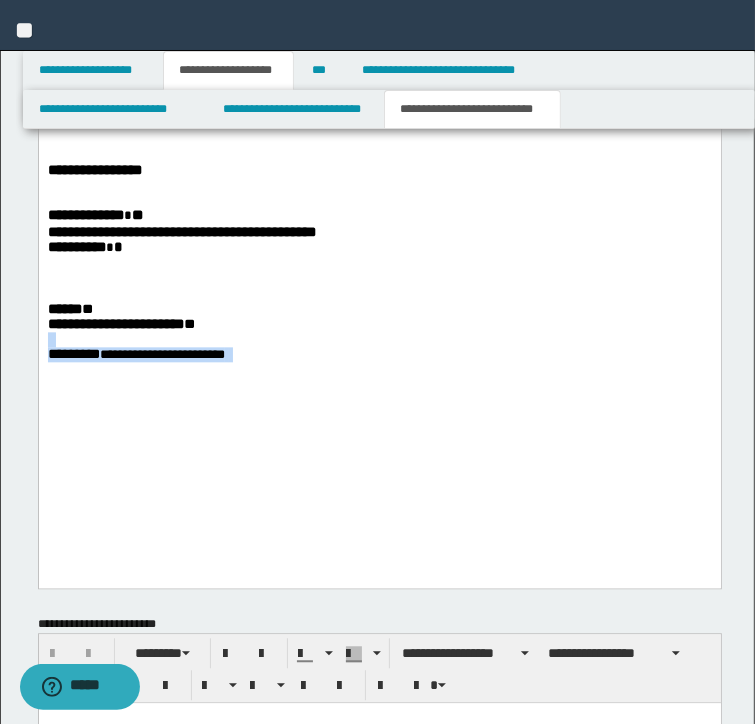 drag, startPoint x: 254, startPoint y: 464, endPoint x: -12, endPoint y: 462, distance: 266.0075 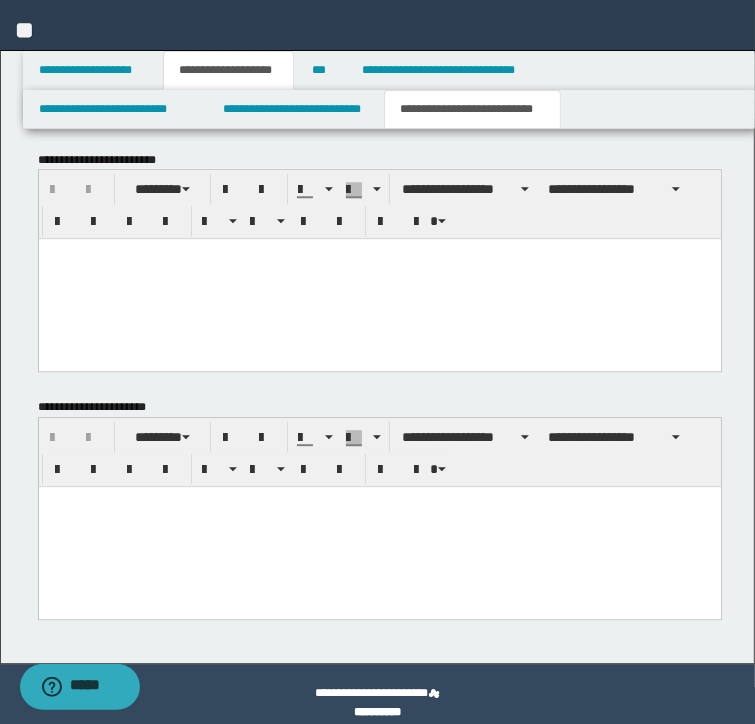 scroll, scrollTop: 2620, scrollLeft: 0, axis: vertical 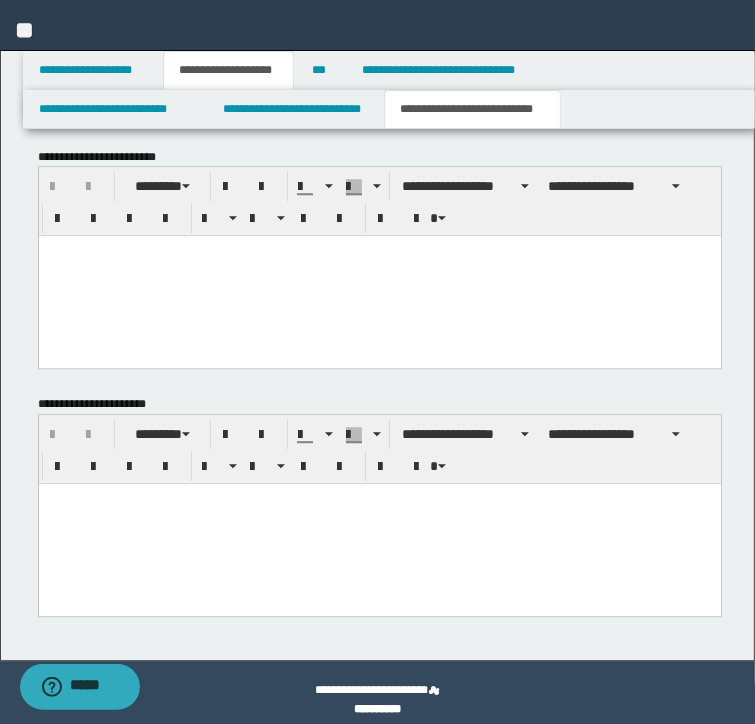 click at bounding box center (379, 523) 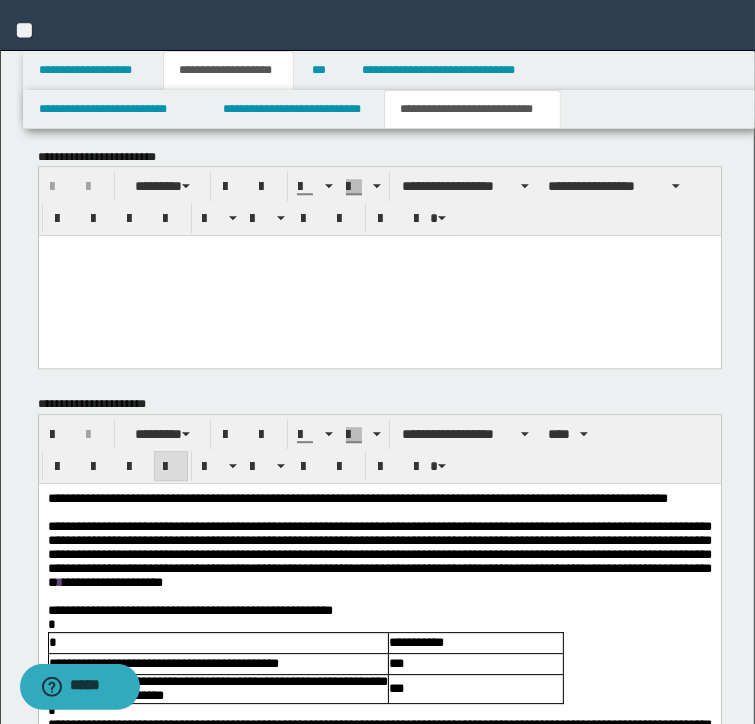 click on "**********" at bounding box center (379, 963) 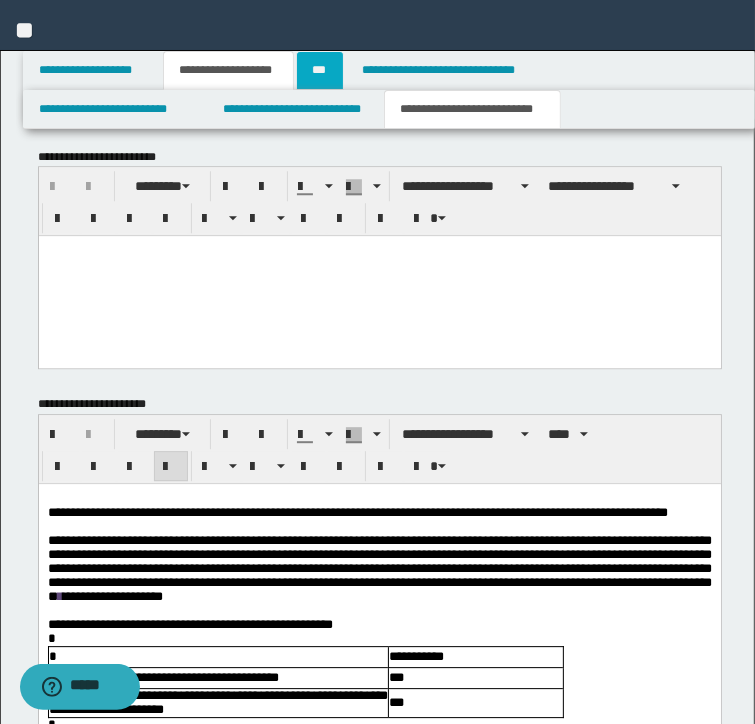 click on "***" at bounding box center (320, 70) 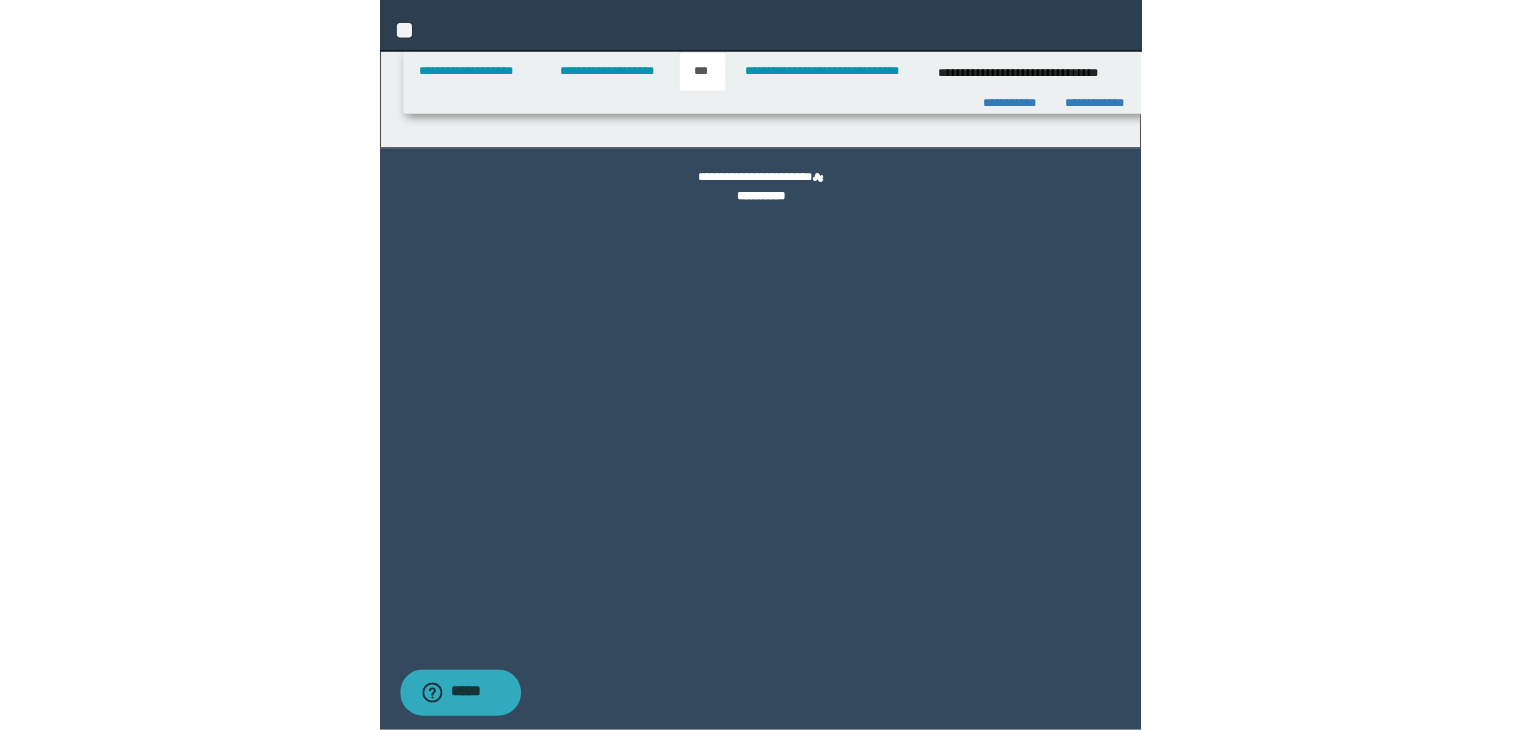 scroll, scrollTop: 0, scrollLeft: 0, axis: both 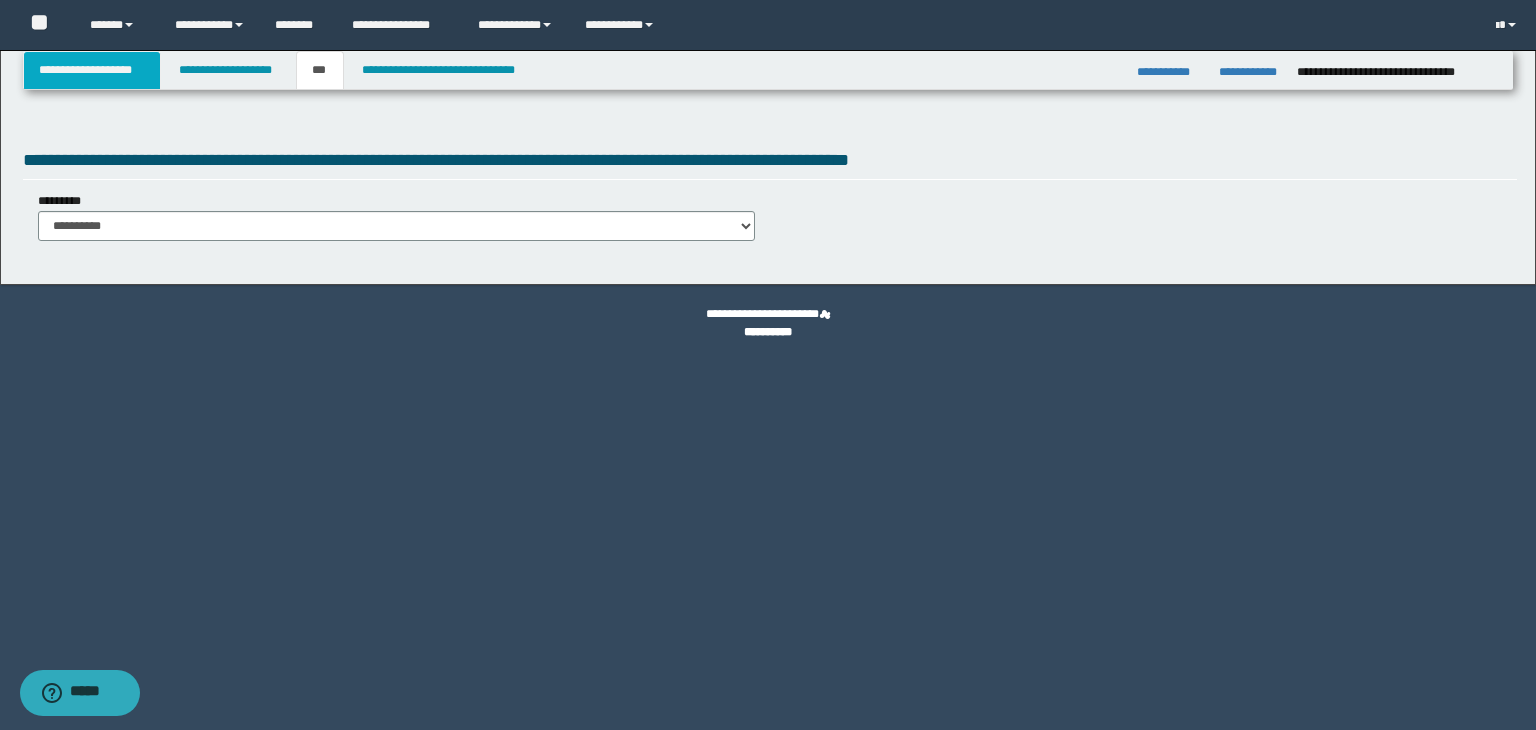 click on "**********" at bounding box center [92, 70] 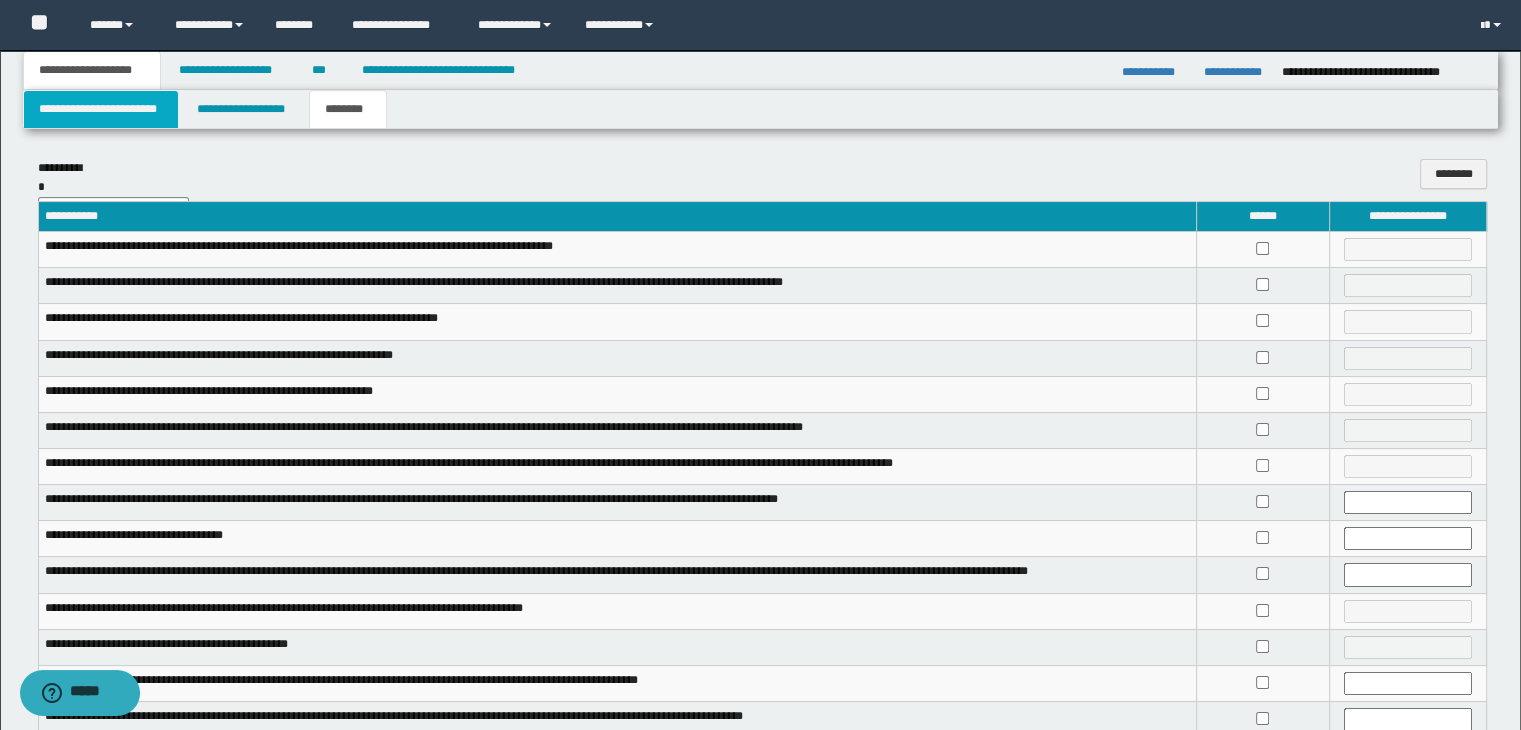 click on "**********" at bounding box center (101, 109) 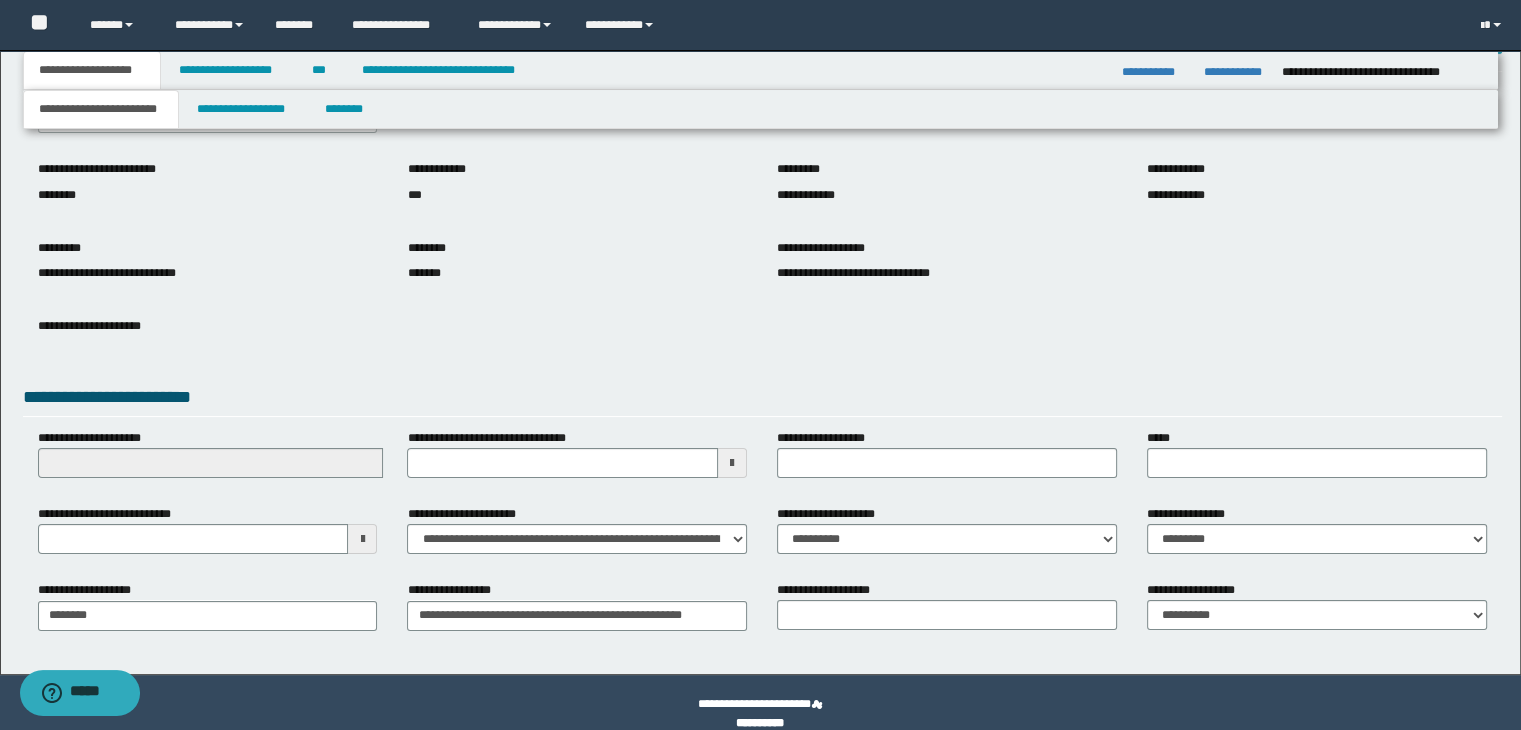 scroll, scrollTop: 153, scrollLeft: 0, axis: vertical 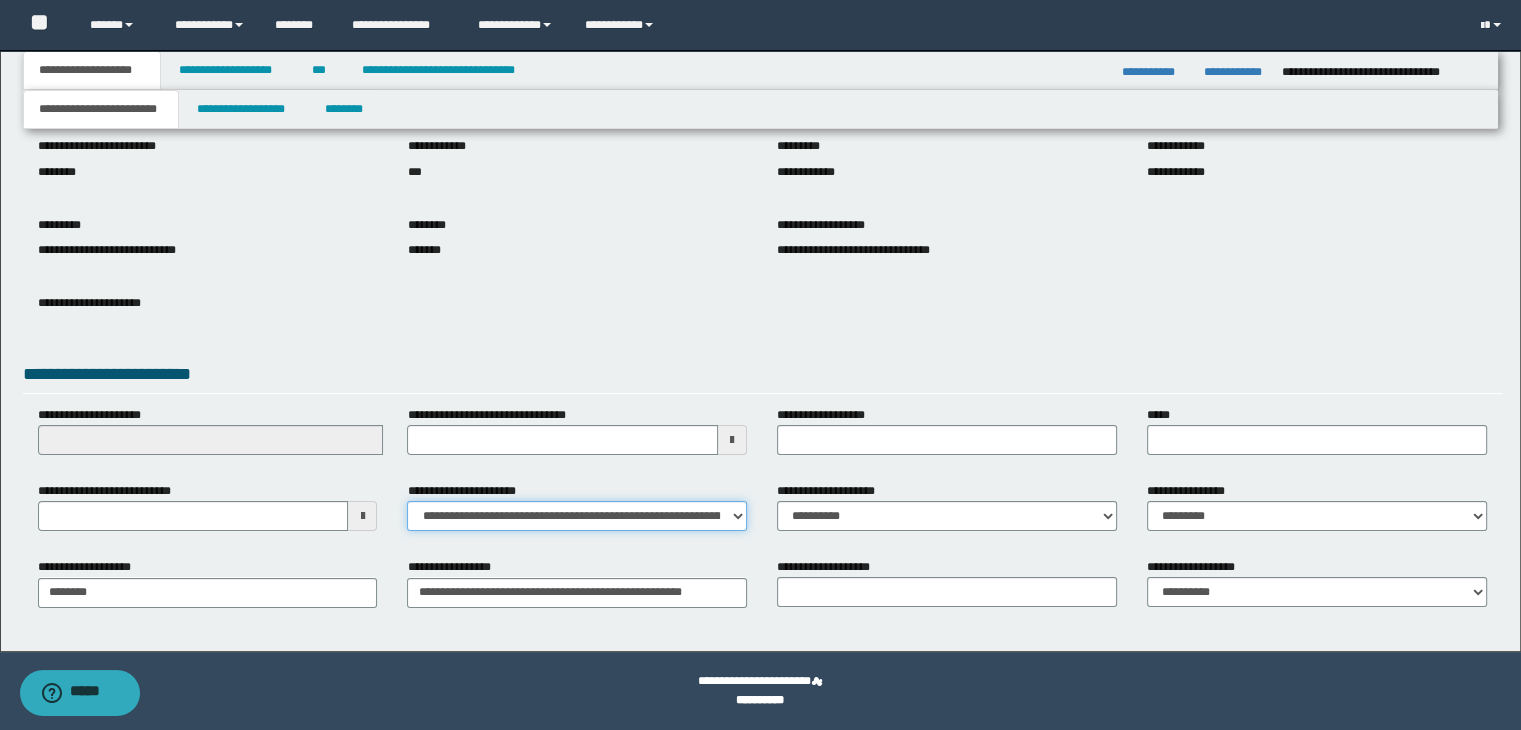 click on "**********" at bounding box center [577, 516] 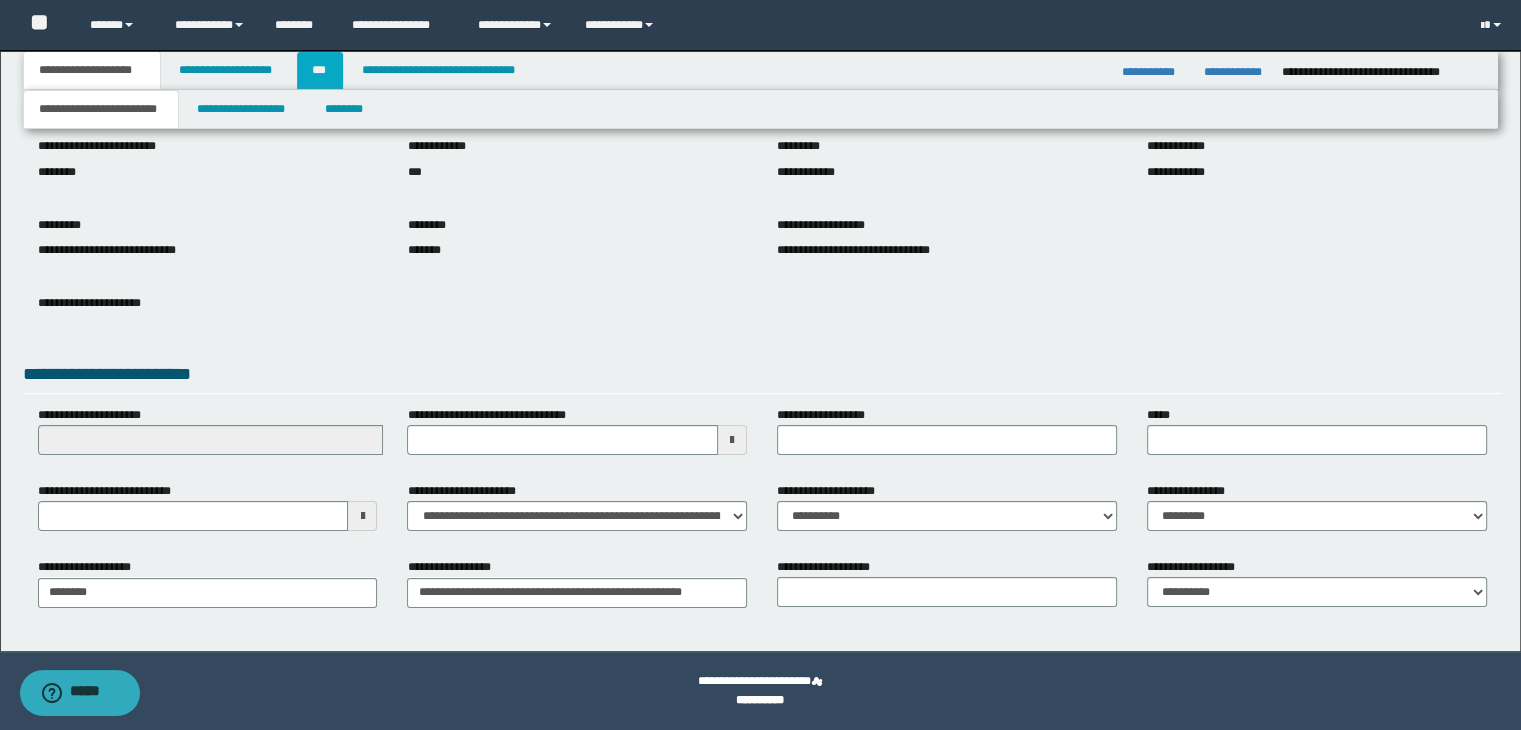 click on "***" at bounding box center (320, 70) 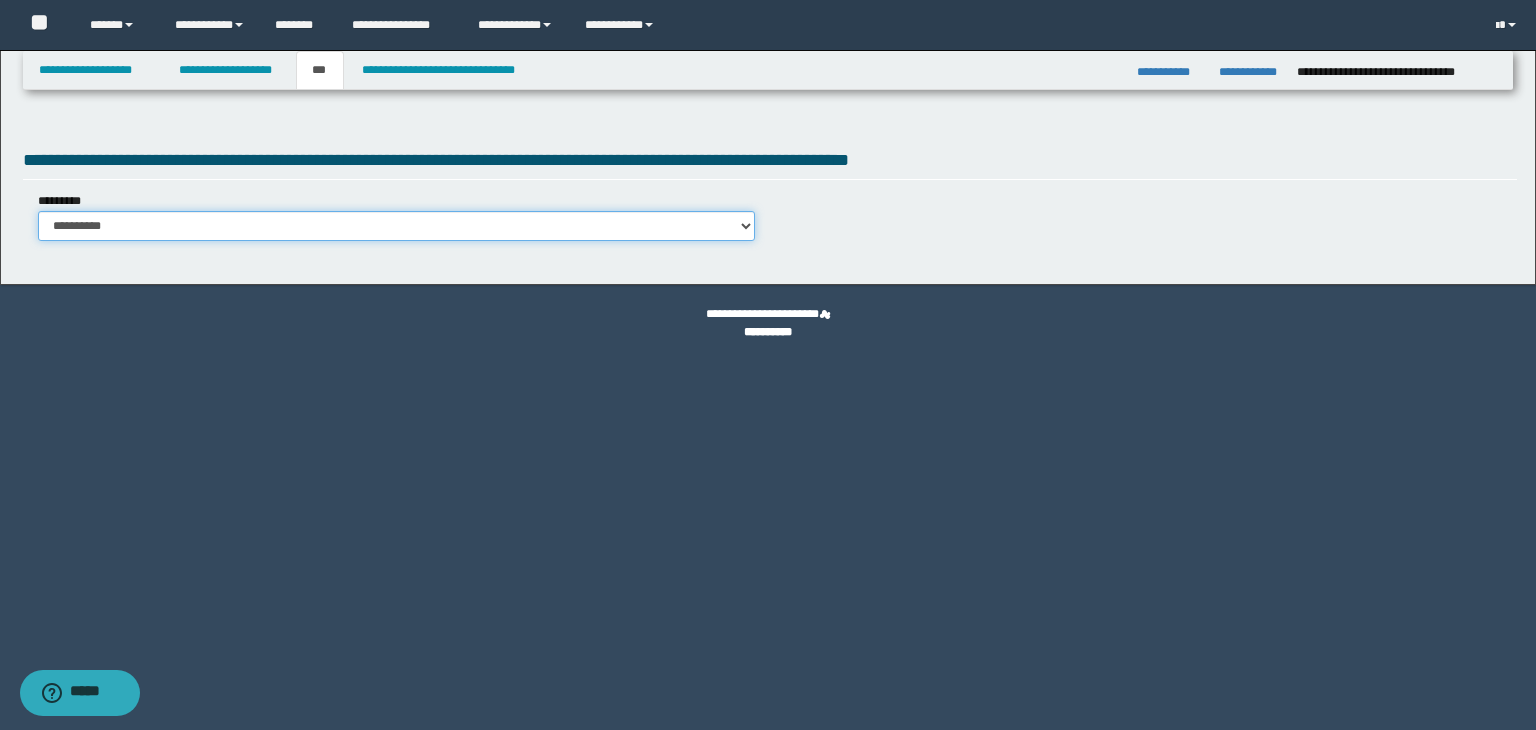 click on "**********" at bounding box center [396, 226] 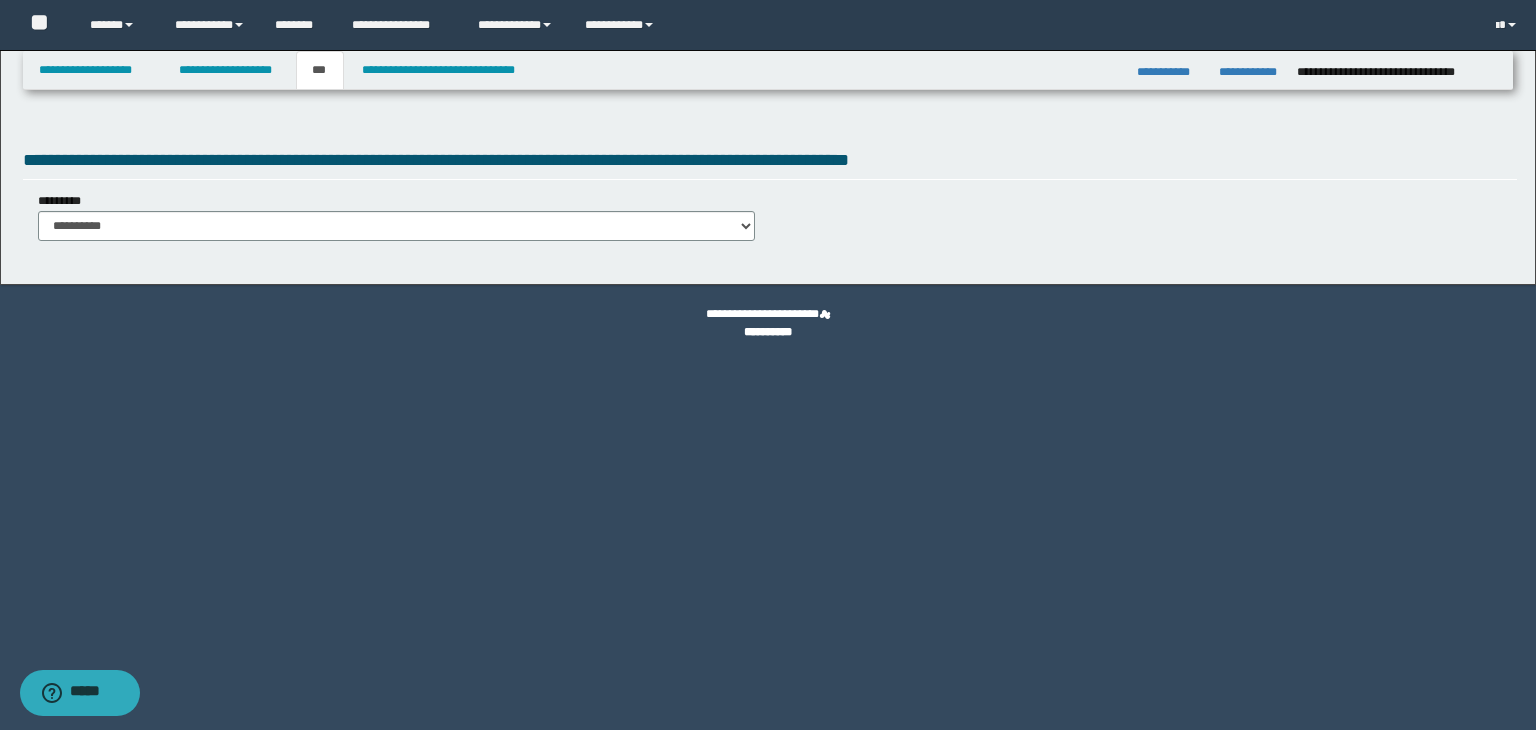 click on "**********" at bounding box center [396, 216] 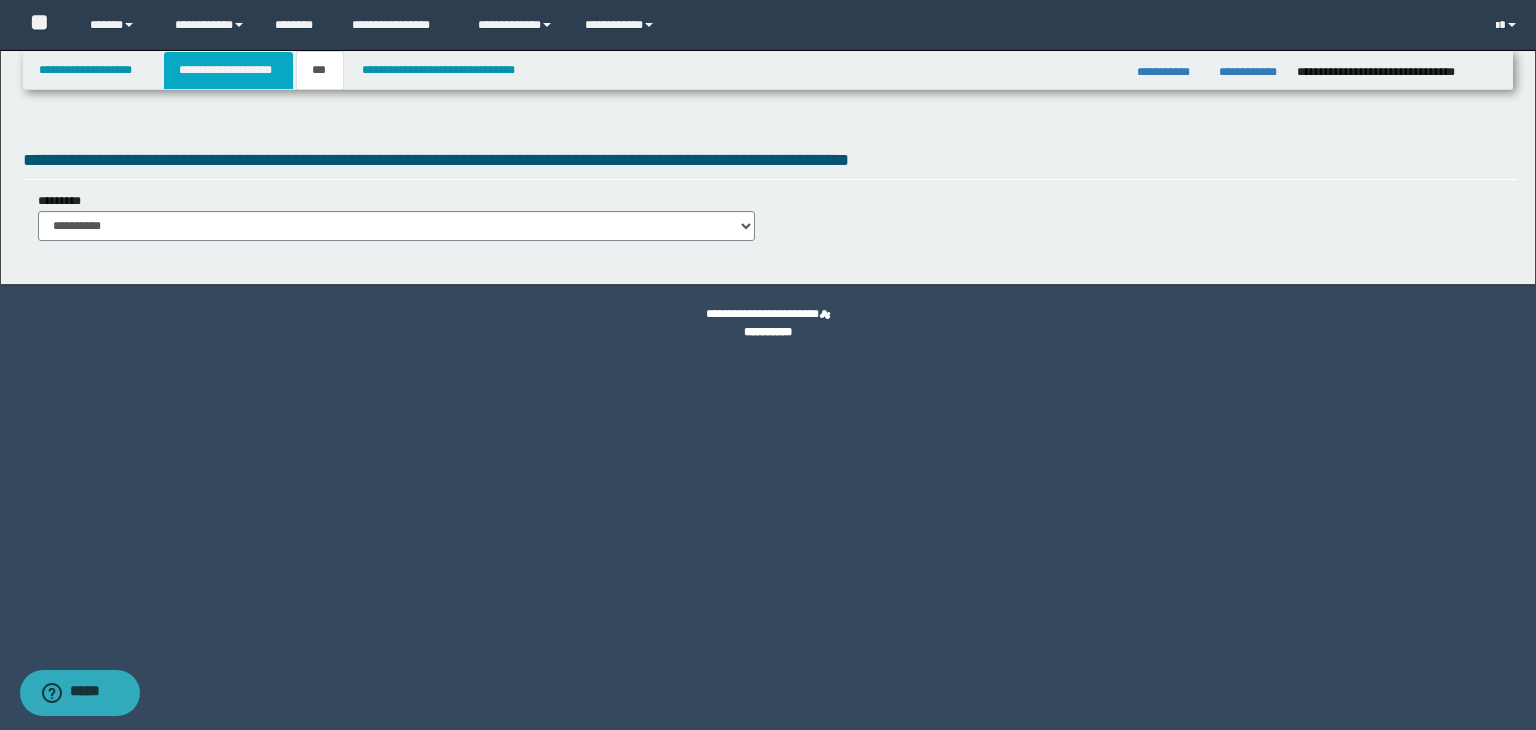 click on "**********" at bounding box center (228, 70) 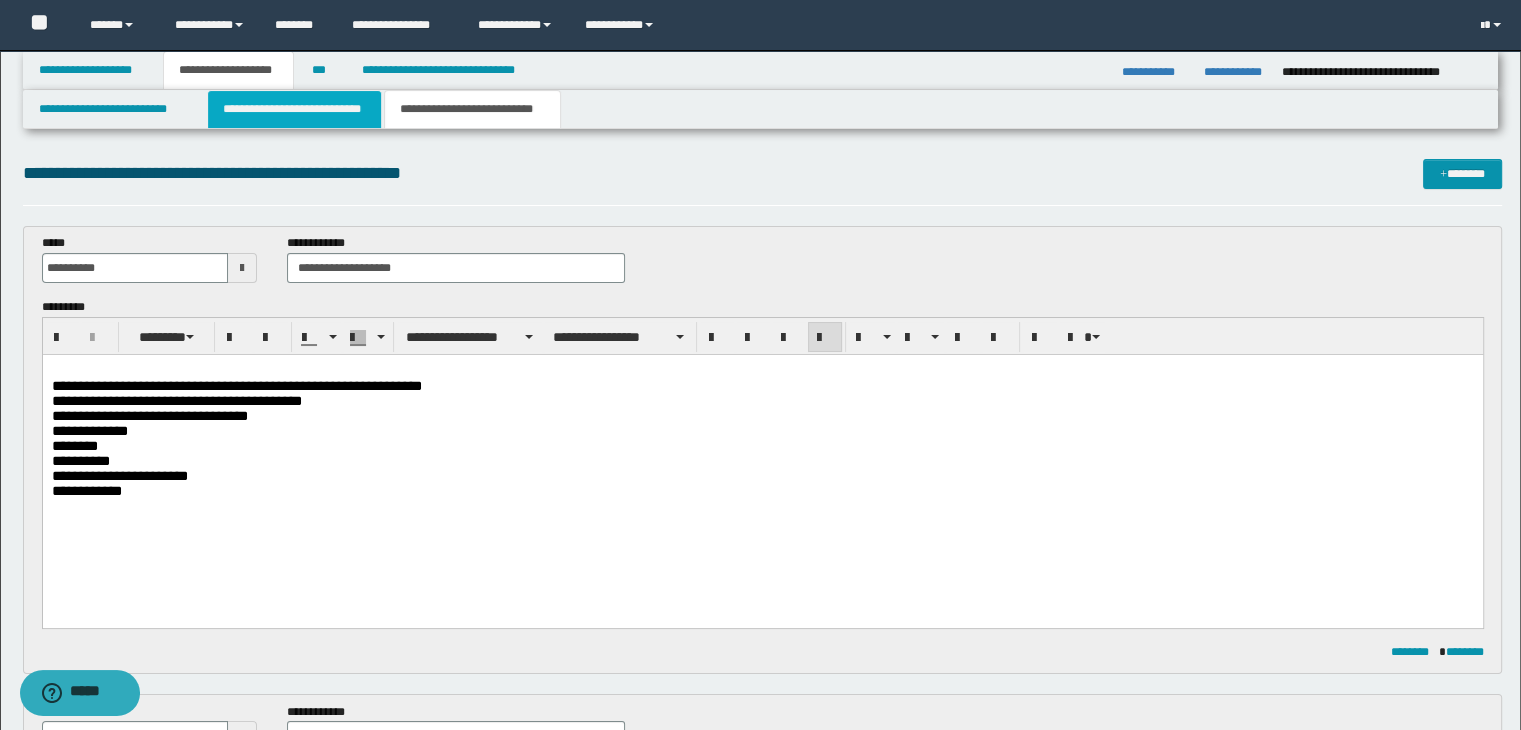 click on "**********" at bounding box center (294, 109) 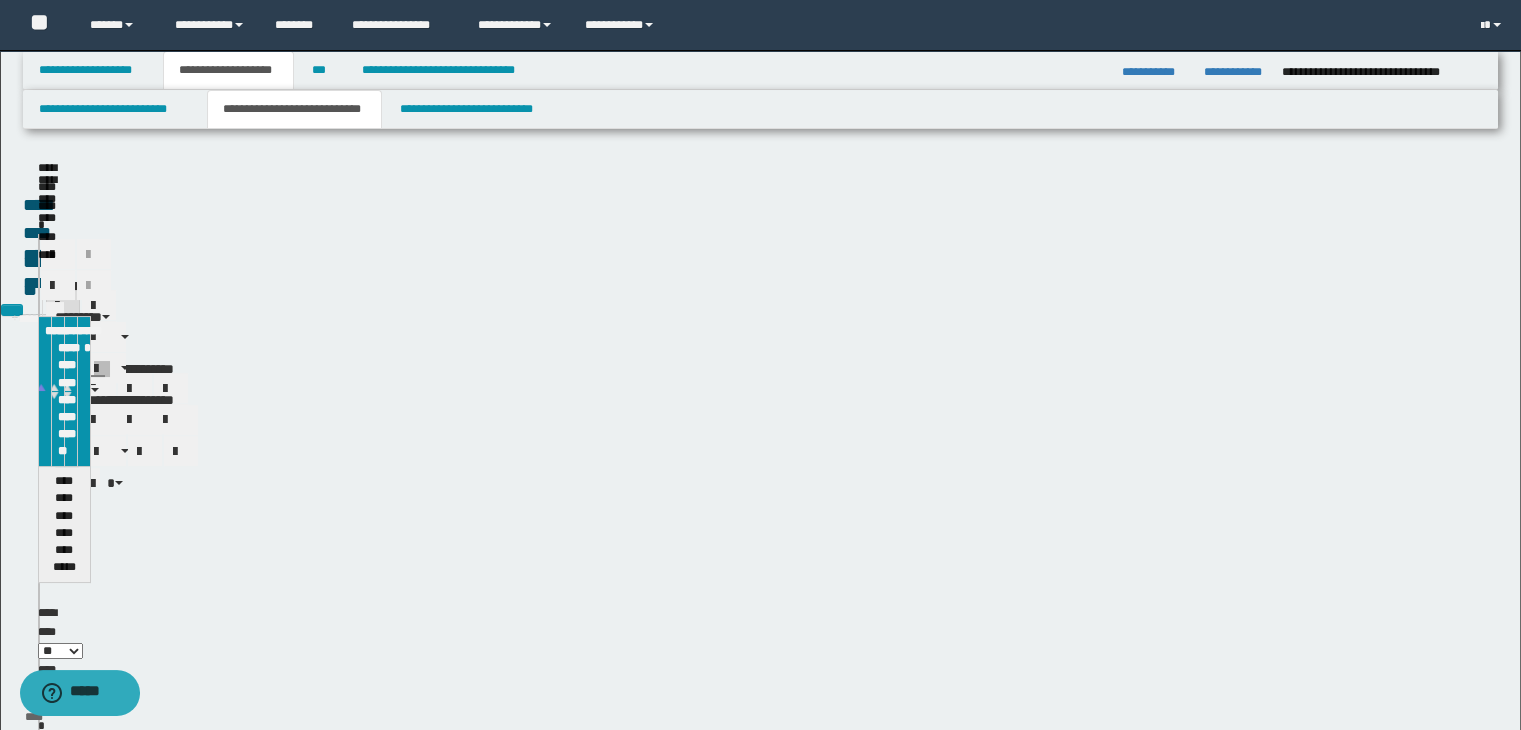 type 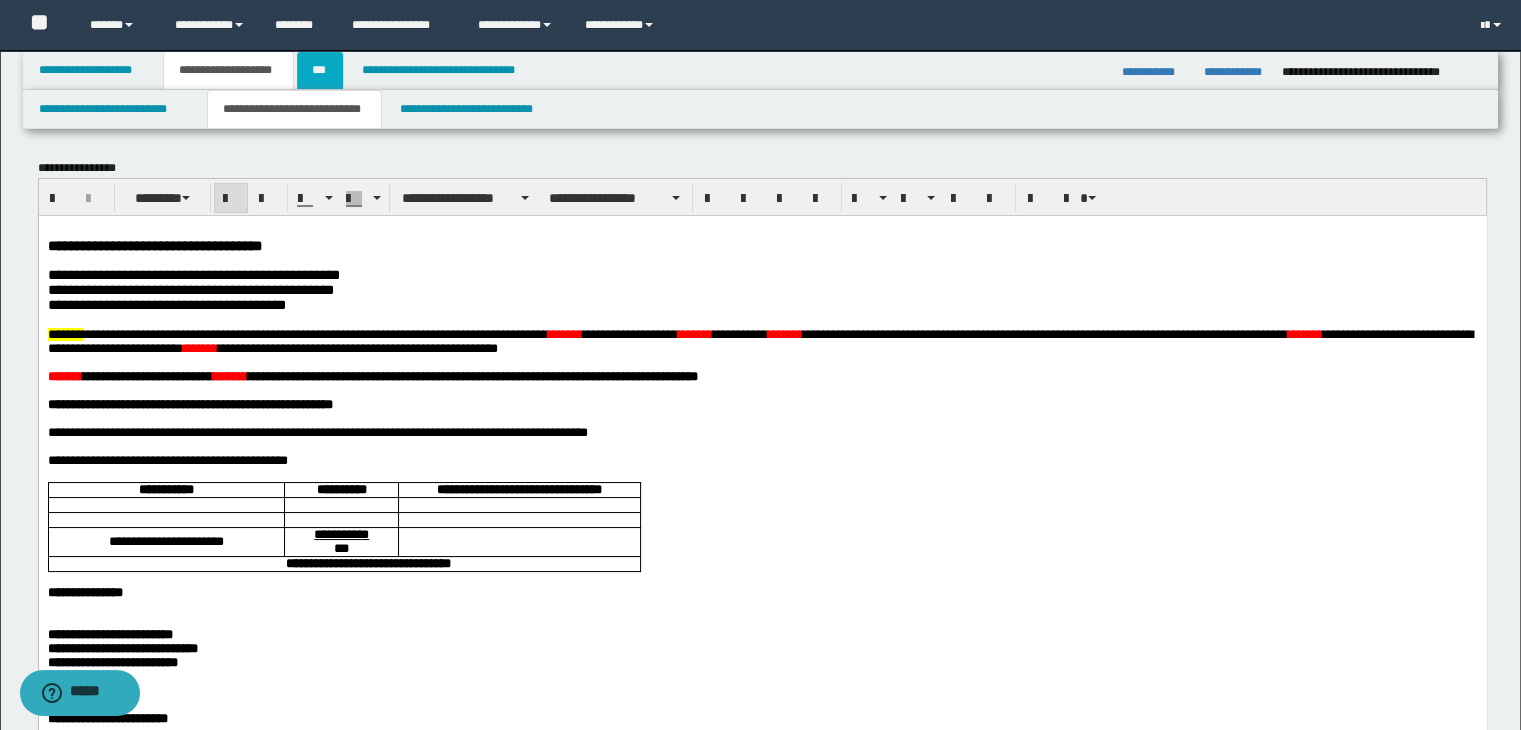 click on "***" at bounding box center (320, 70) 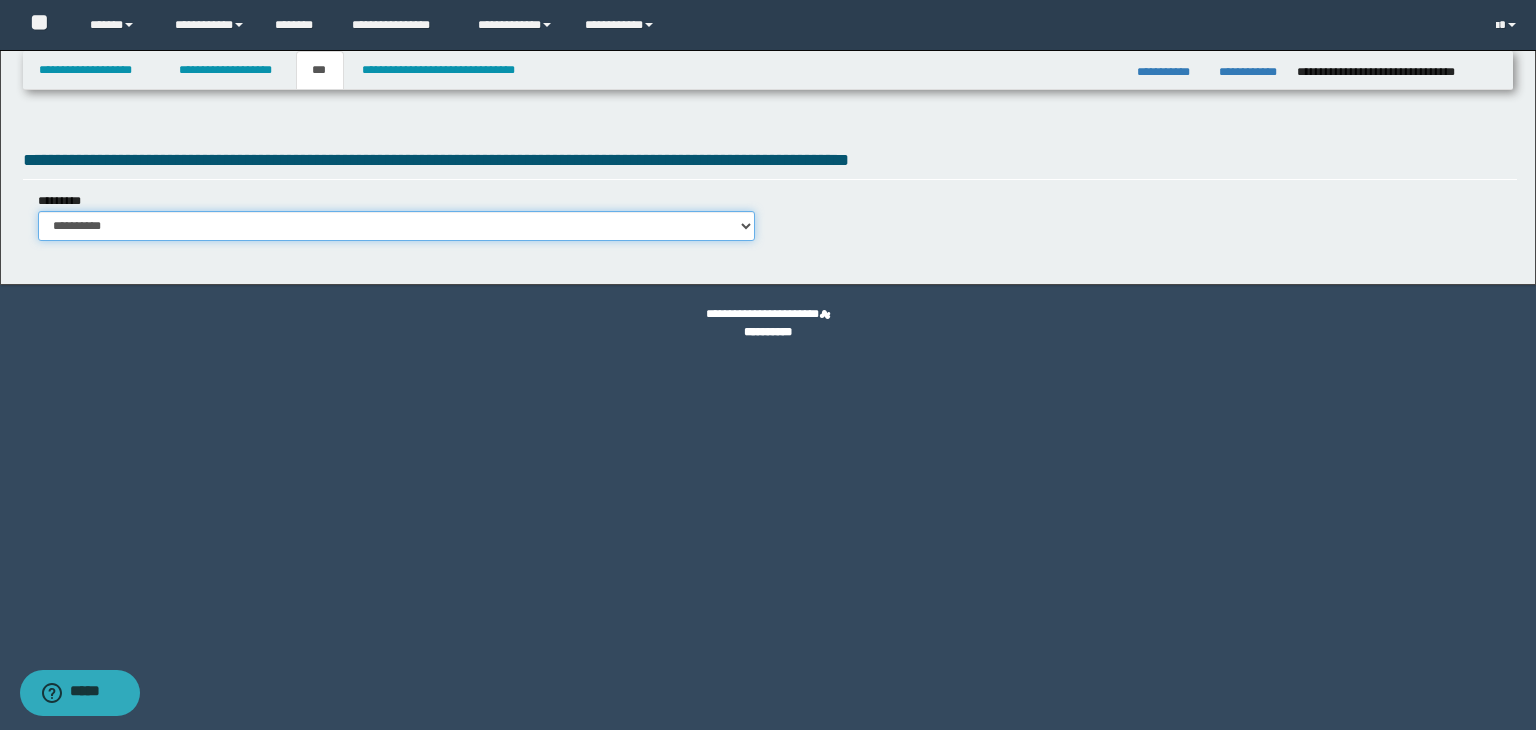 click on "**********" at bounding box center (396, 226) 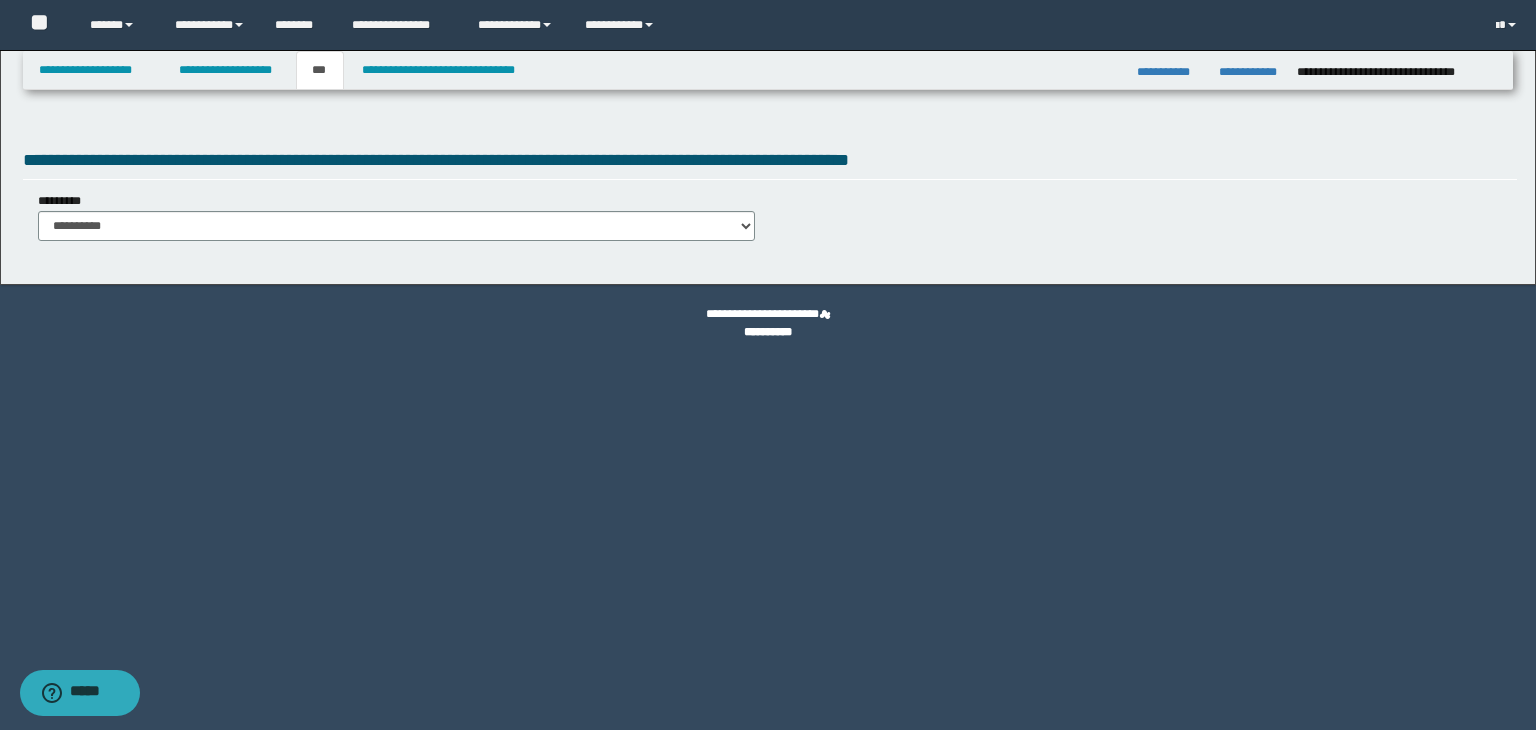 click on "**********" at bounding box center (768, 332) 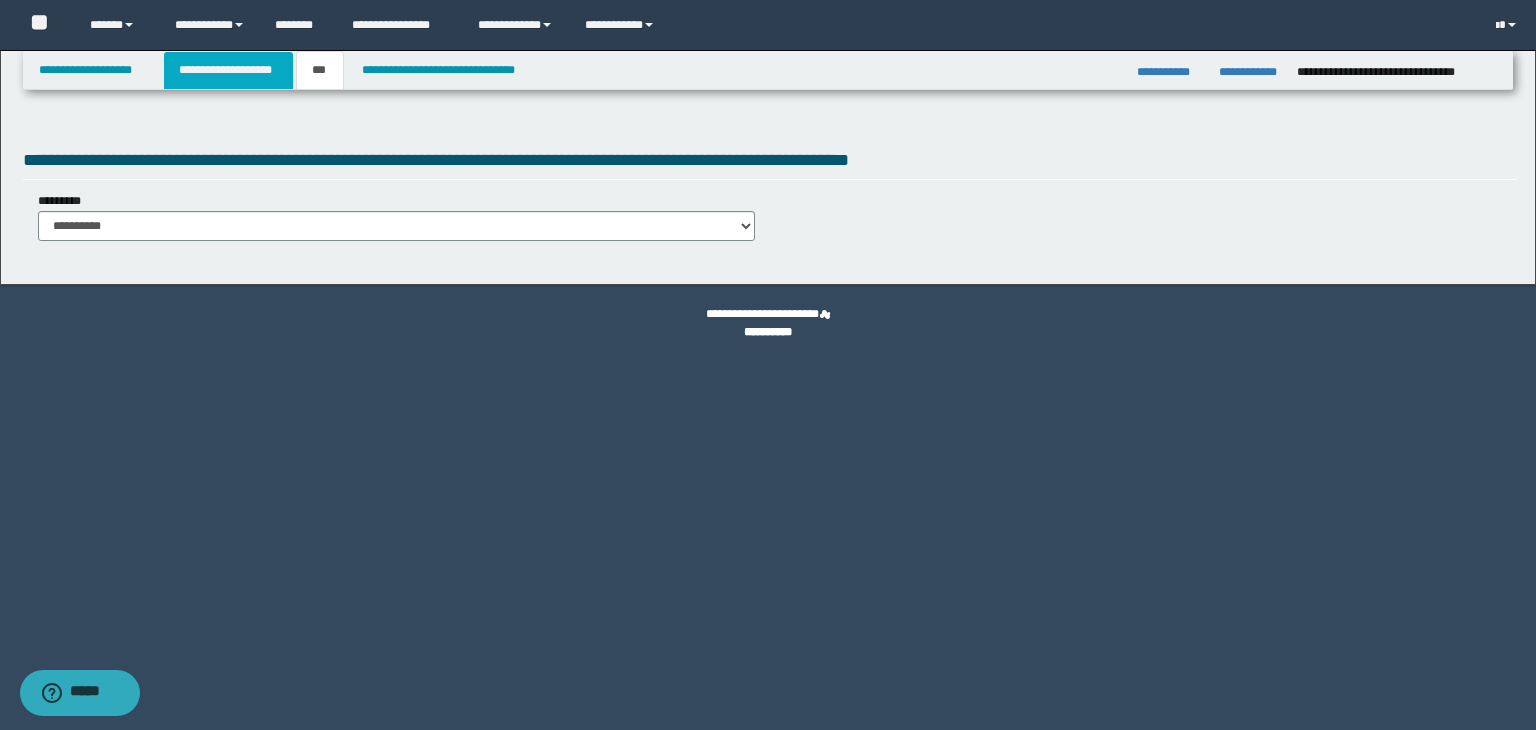 click on "**********" at bounding box center [228, 70] 